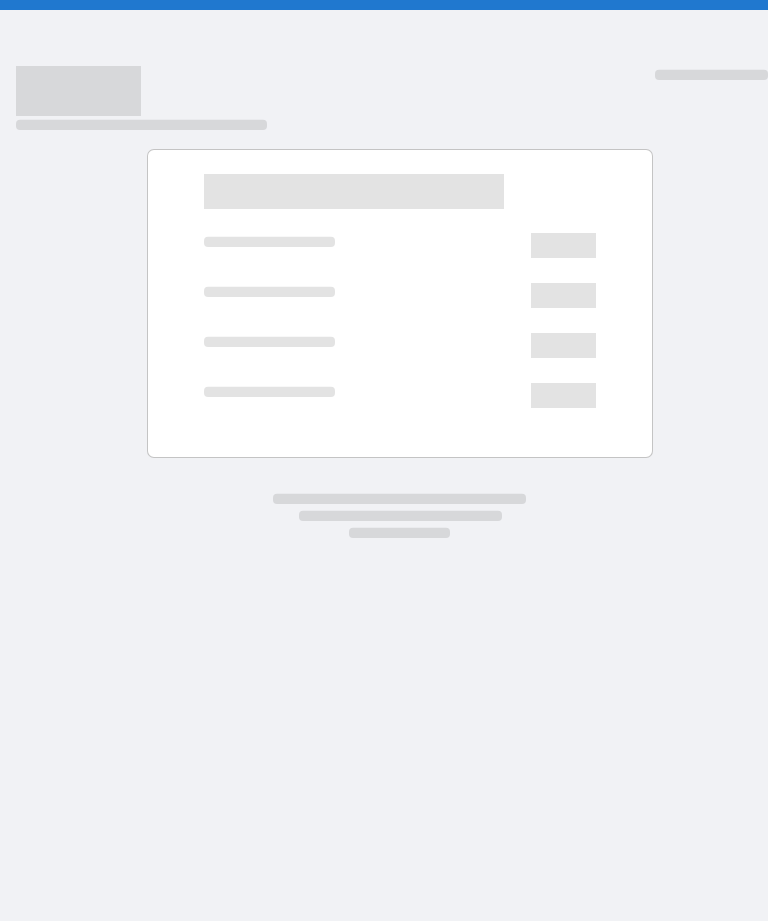 scroll, scrollTop: 0, scrollLeft: 0, axis: both 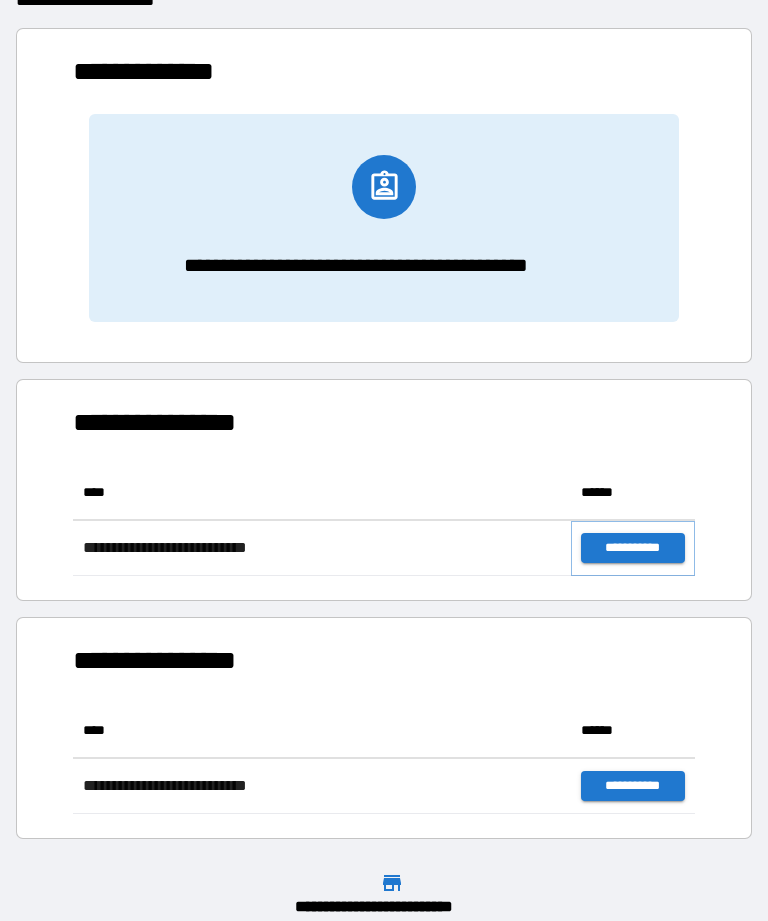 click on "**********" at bounding box center [633, 548] 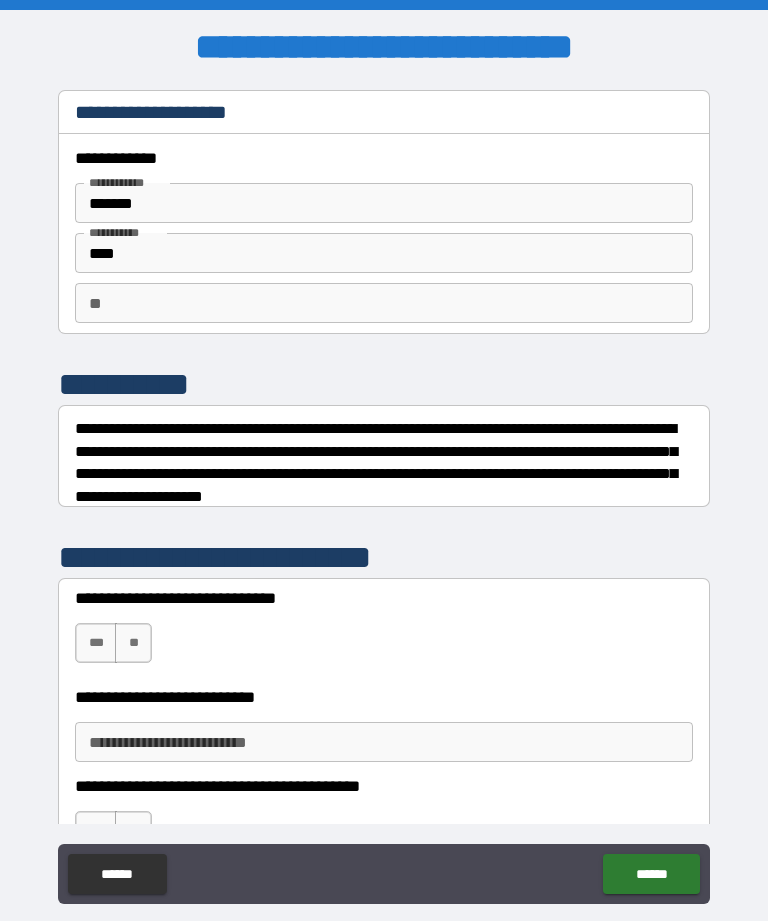 click on "**" at bounding box center (384, 303) 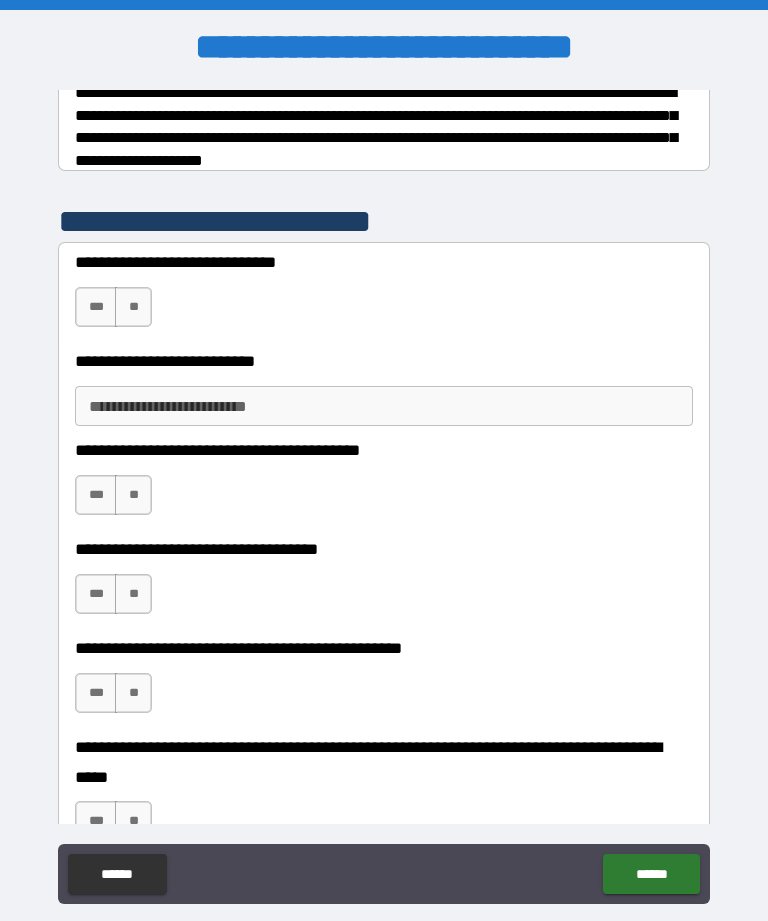 scroll, scrollTop: 340, scrollLeft: 0, axis: vertical 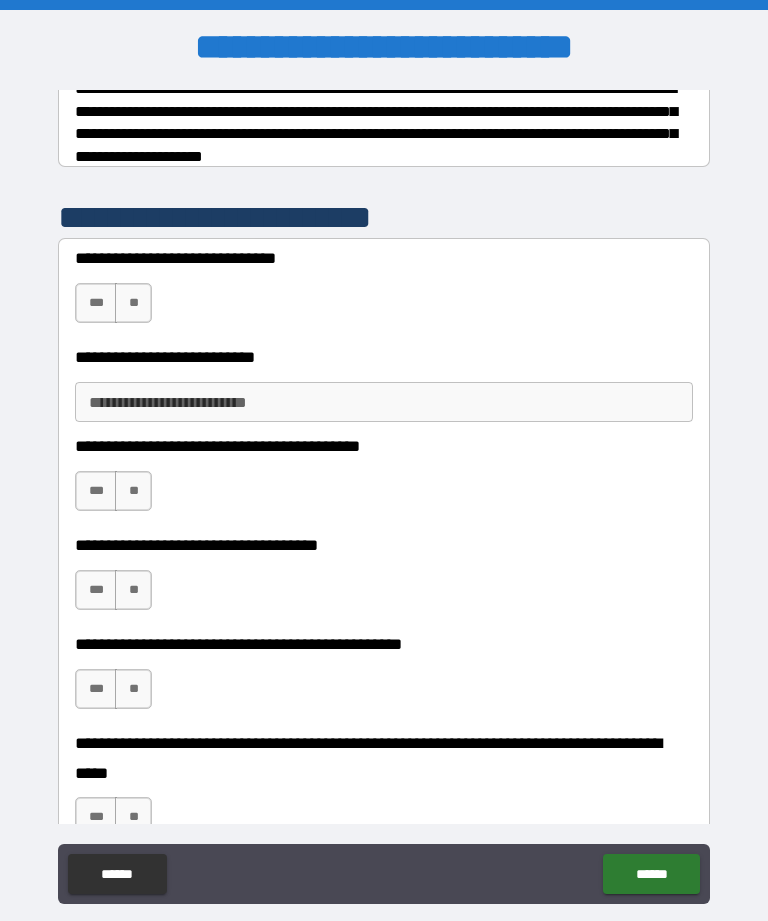 type on "*" 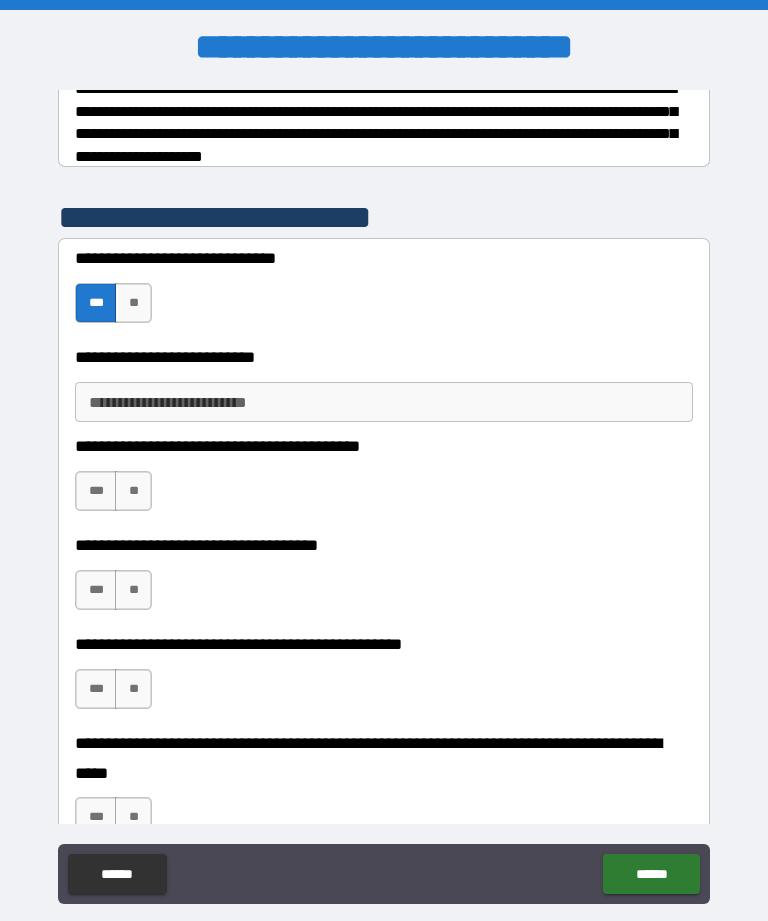 click on "**" at bounding box center (133, 491) 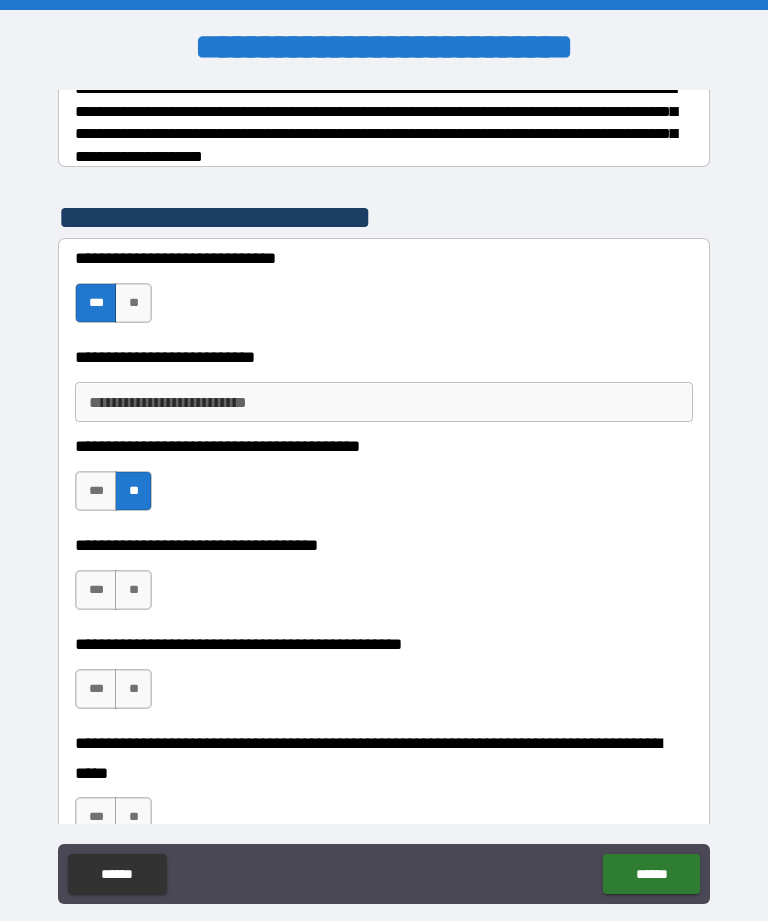 click on "**" at bounding box center [133, 590] 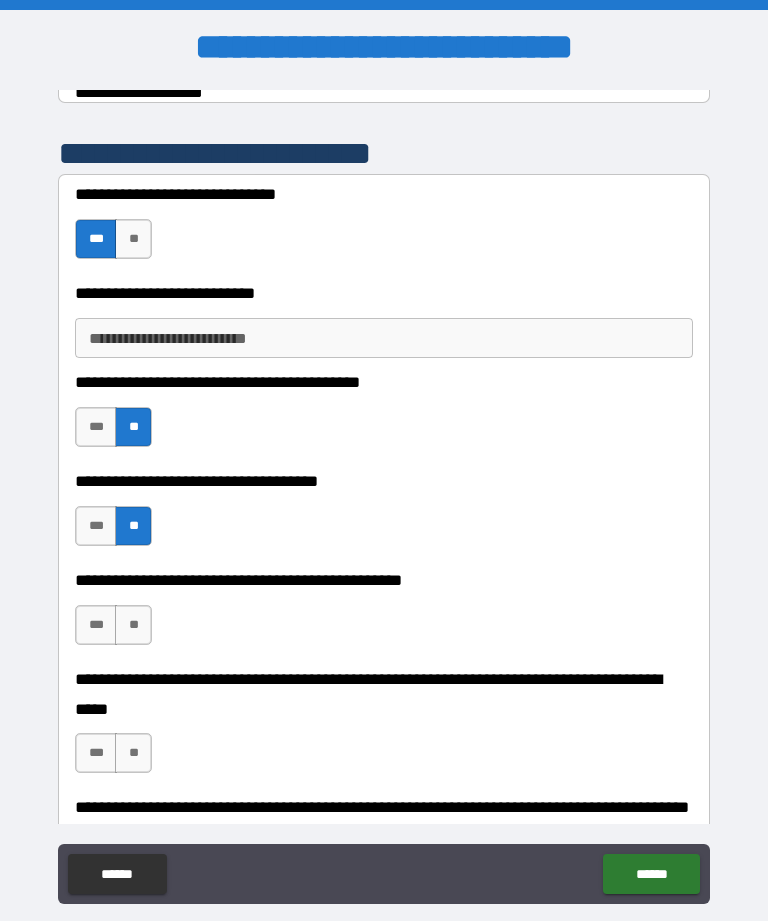 scroll, scrollTop: 405, scrollLeft: 0, axis: vertical 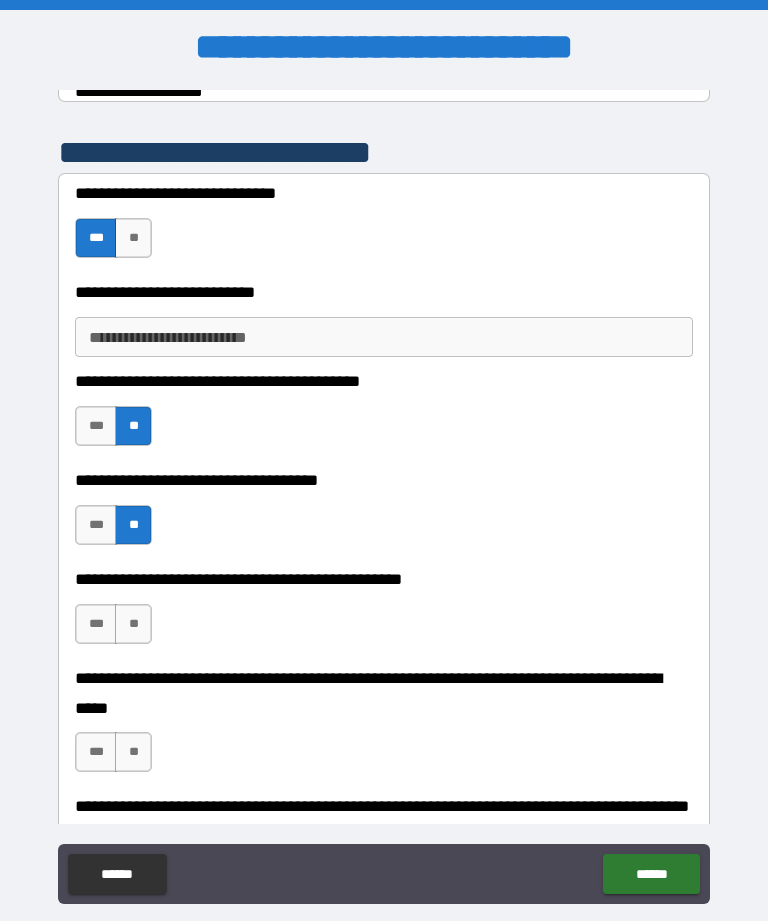 click on "**" at bounding box center (133, 624) 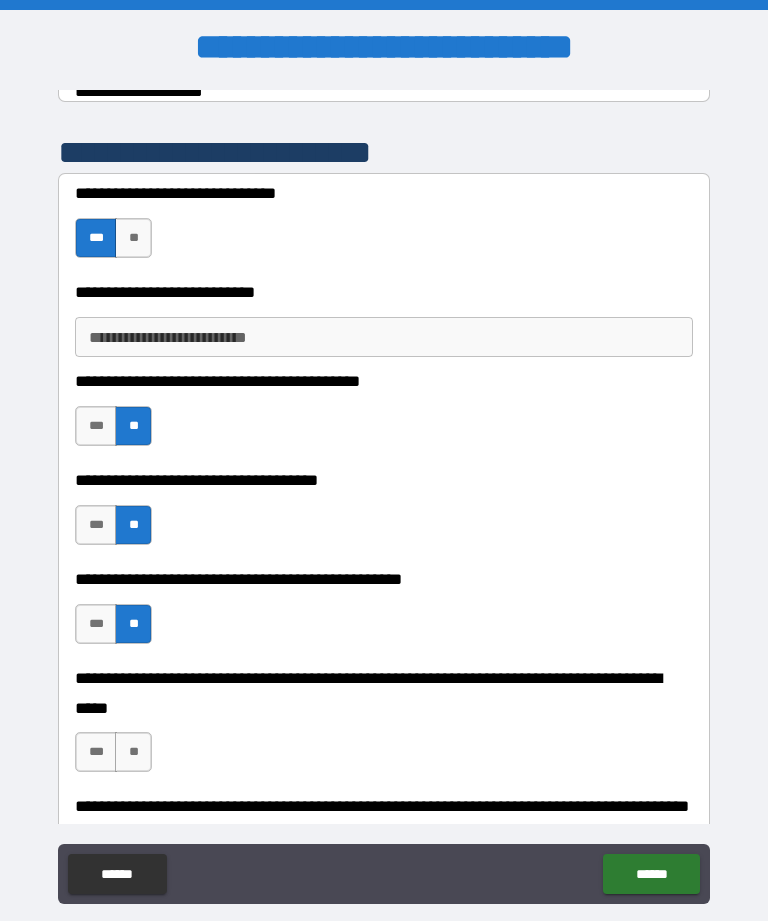 click on "**" at bounding box center (133, 752) 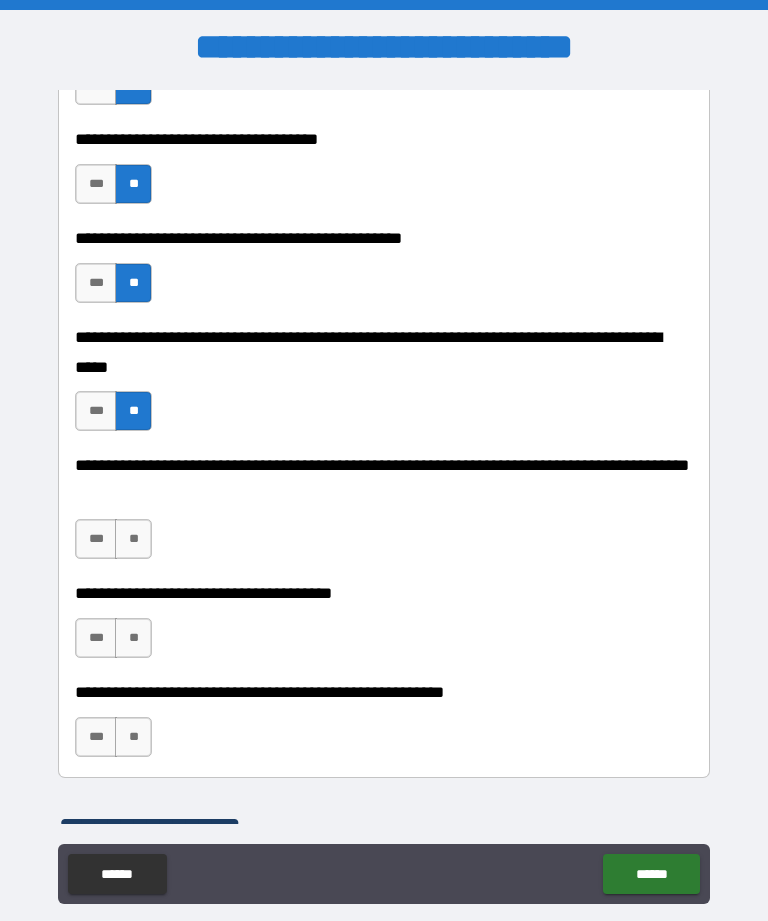 scroll, scrollTop: 746, scrollLeft: 0, axis: vertical 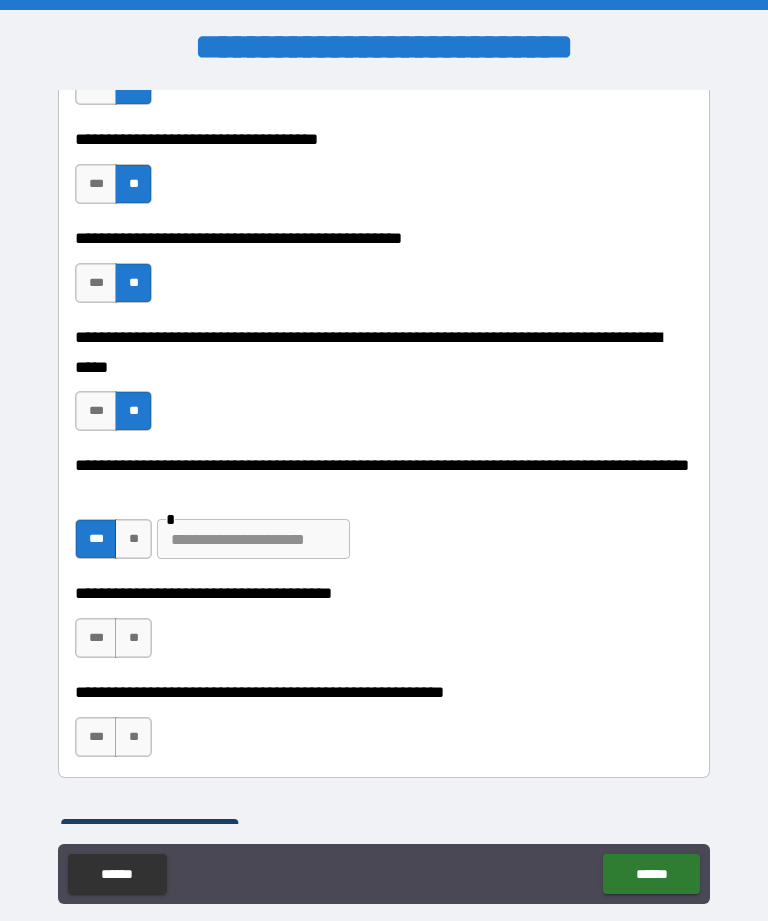 click at bounding box center [253, 539] 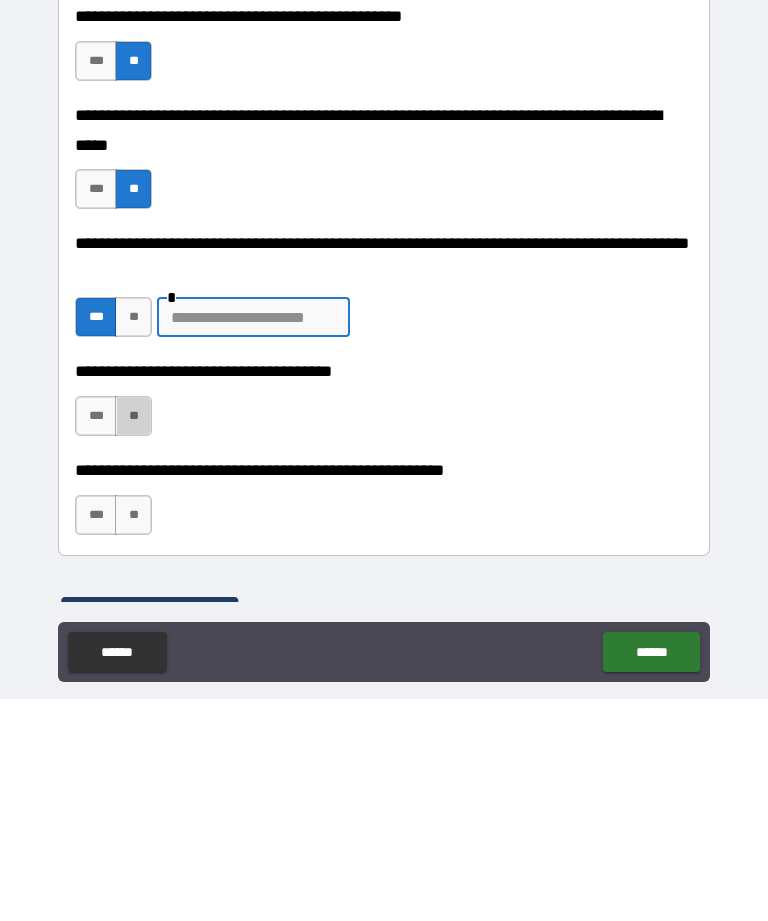 click on "**" at bounding box center [133, 638] 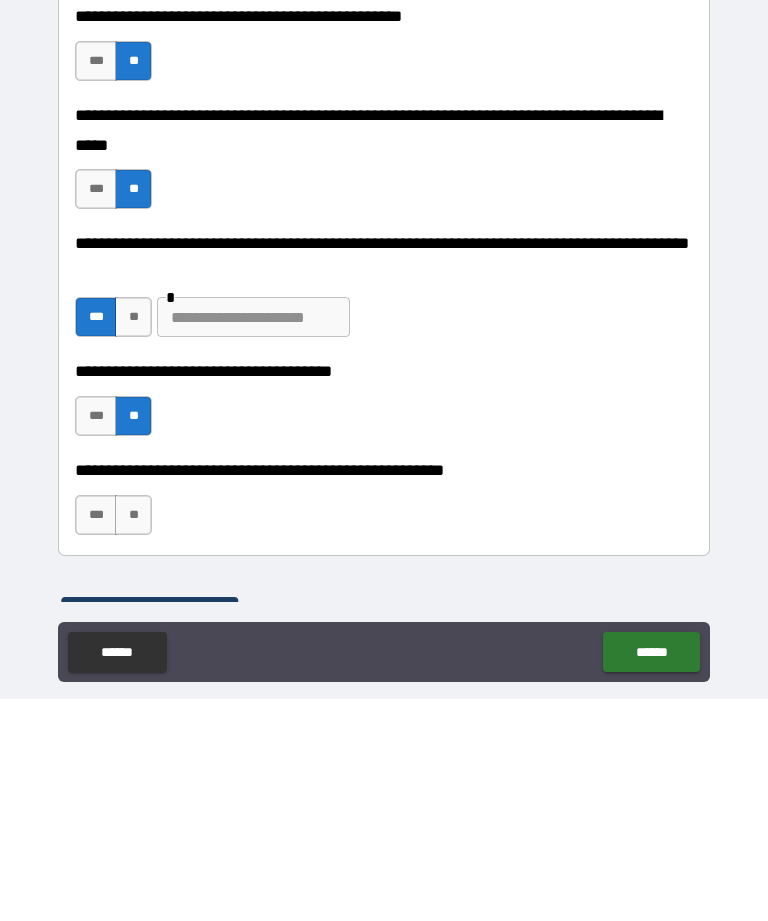 scroll, scrollTop: 64, scrollLeft: 0, axis: vertical 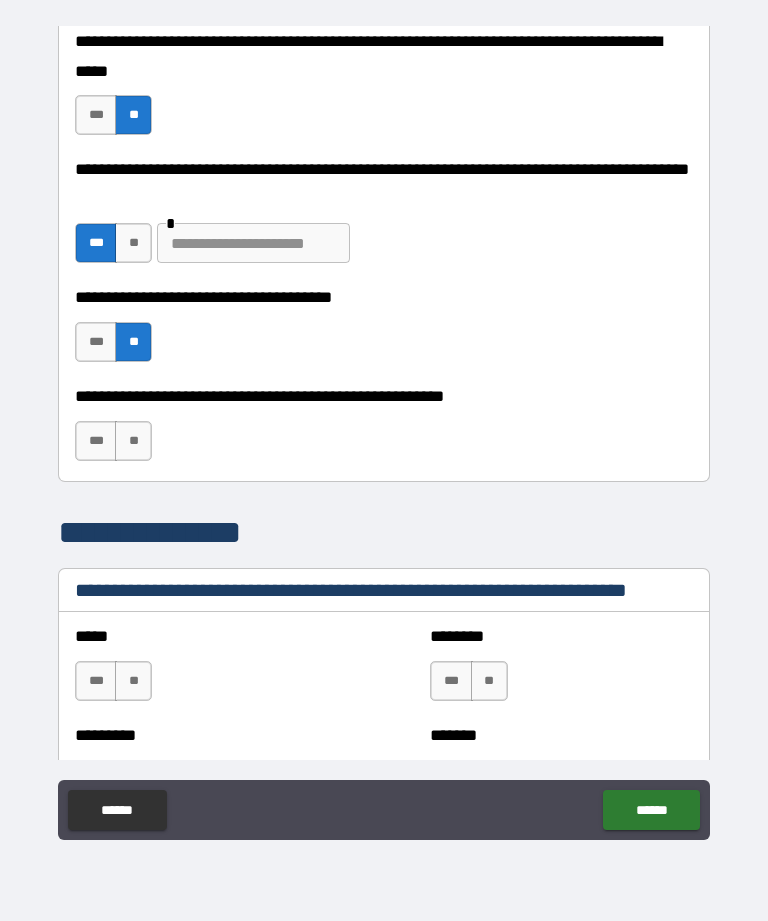 click on "***" at bounding box center (96, 441) 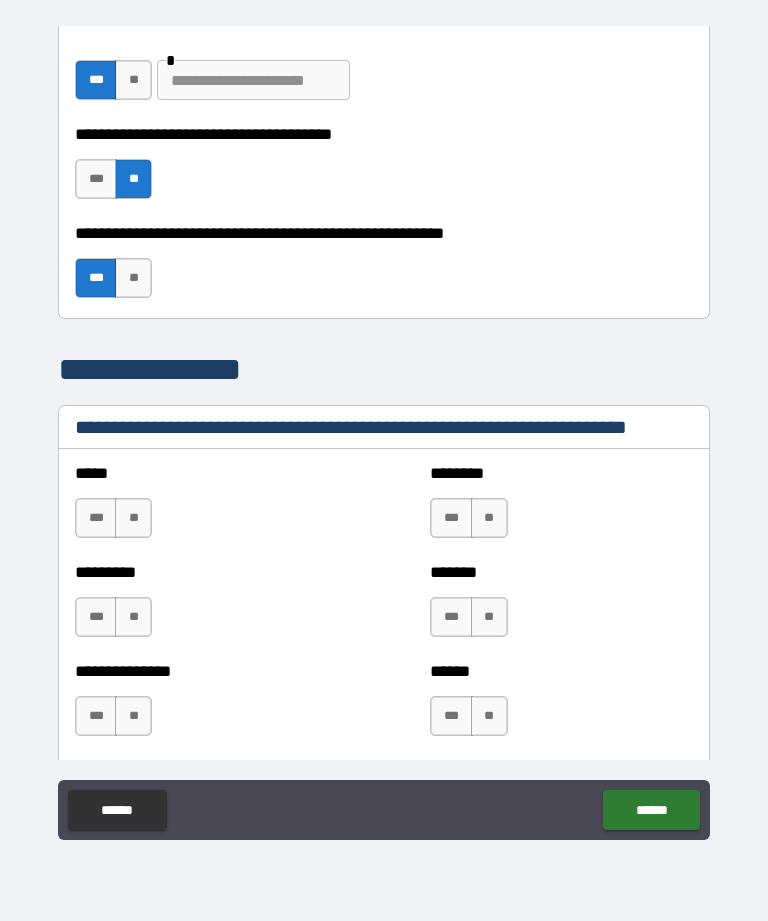 scroll, scrollTop: 1148, scrollLeft: 0, axis: vertical 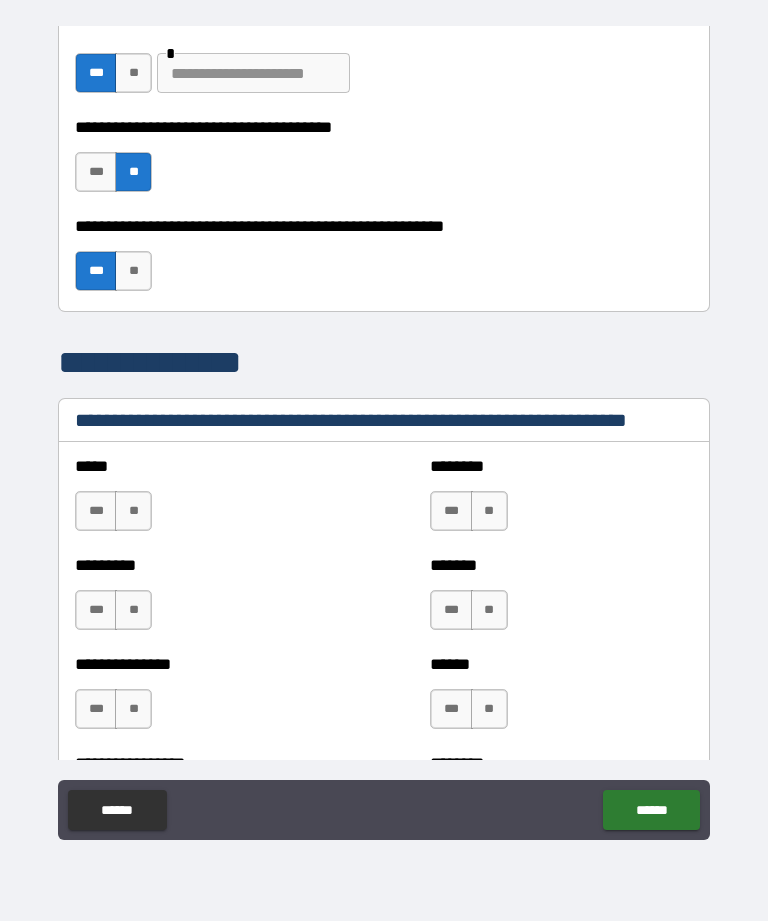 click on "**" at bounding box center (133, 511) 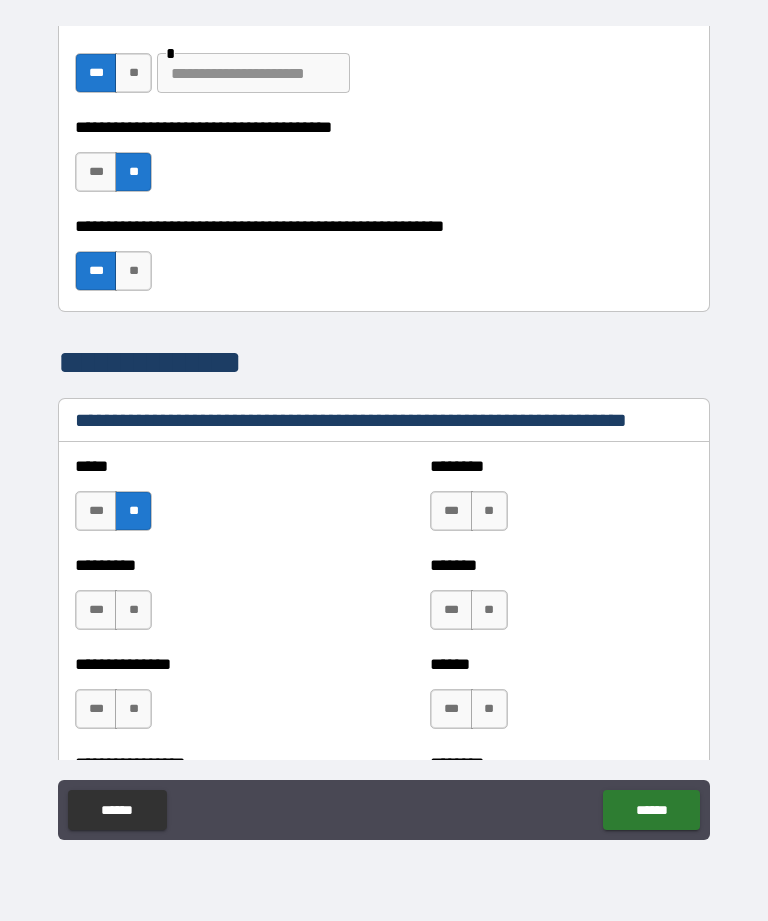 click on "********* *** **" at bounding box center (206, 600) 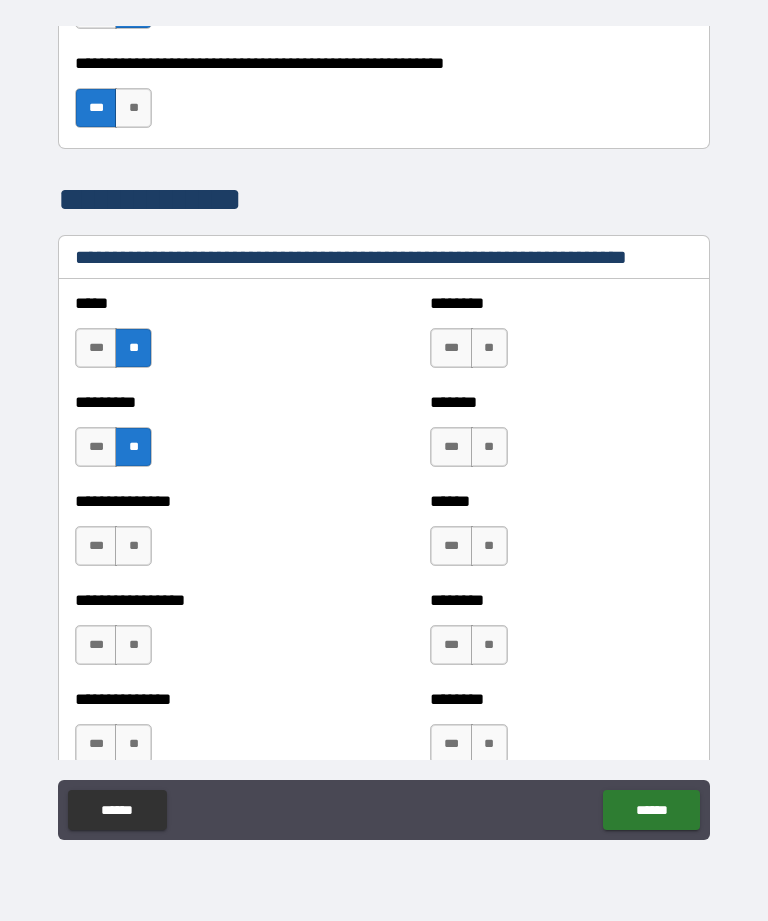 scroll, scrollTop: 1312, scrollLeft: 0, axis: vertical 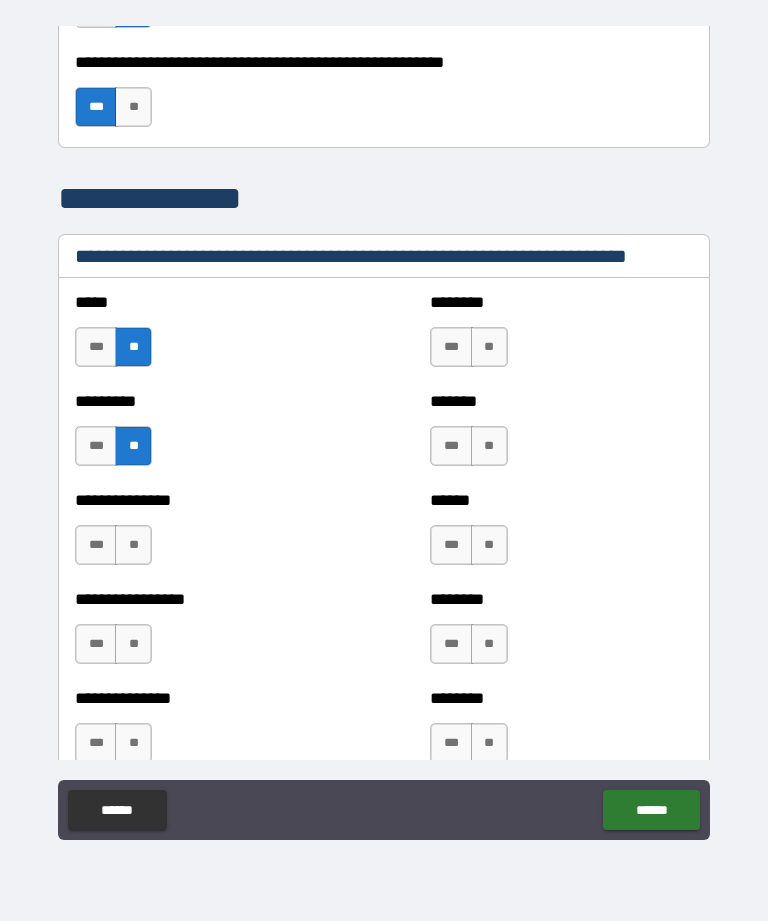 click on "**" at bounding box center (133, 545) 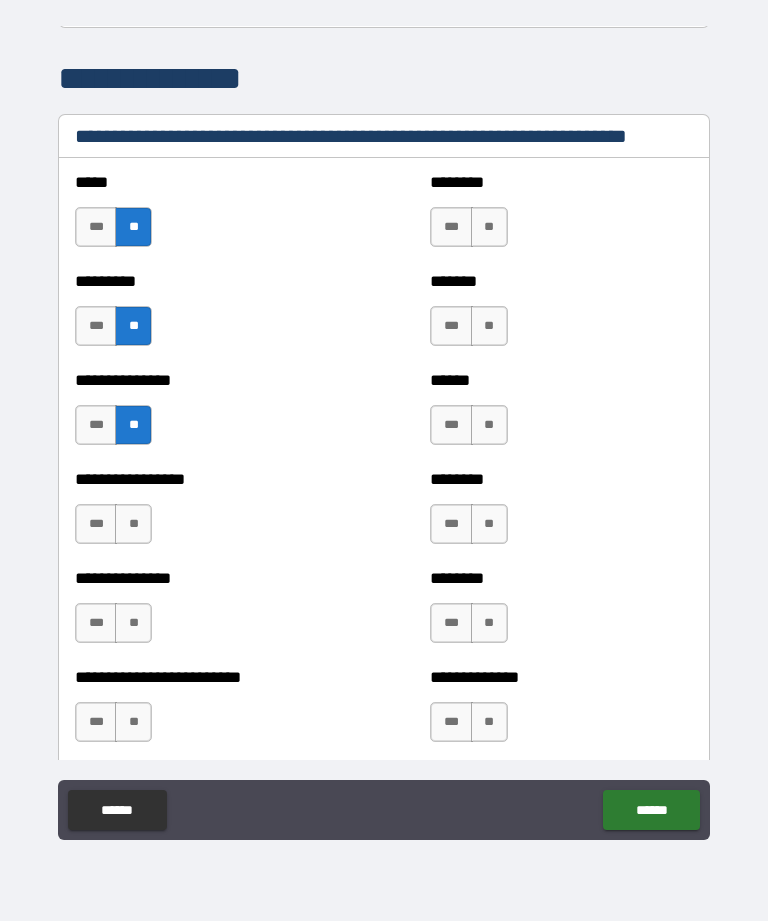 scroll, scrollTop: 1431, scrollLeft: 0, axis: vertical 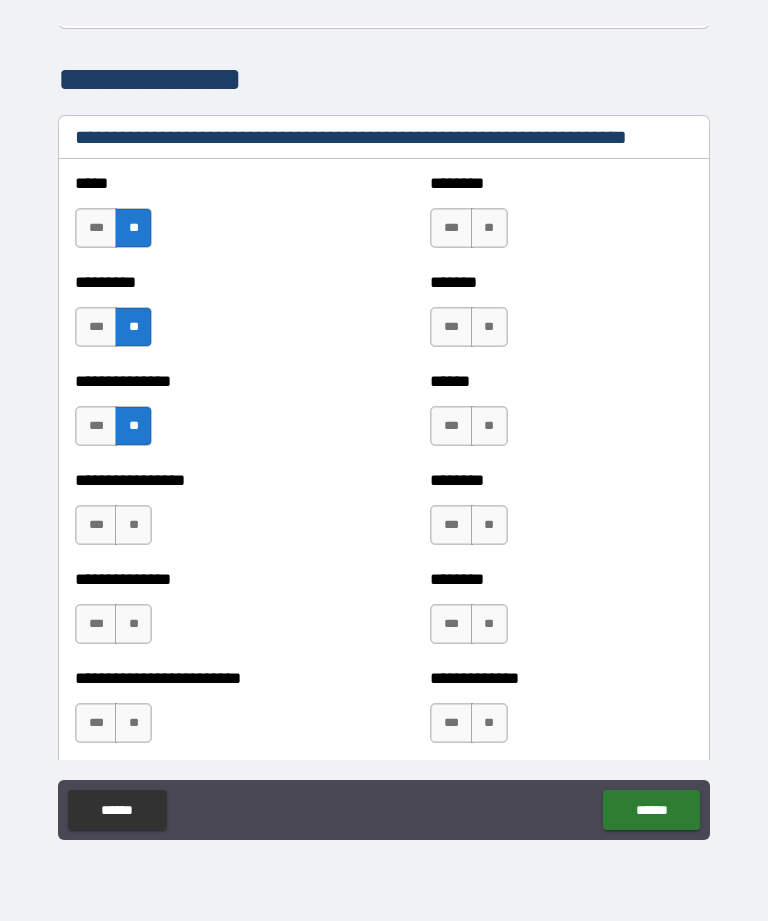click on "**" at bounding box center [133, 525] 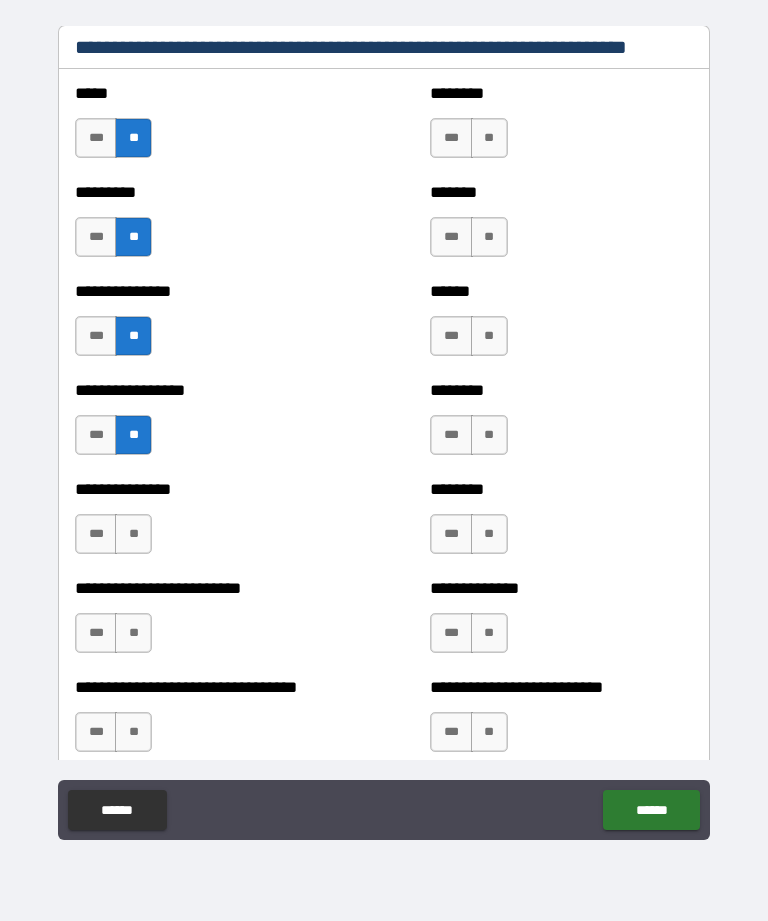 scroll, scrollTop: 1529, scrollLeft: 0, axis: vertical 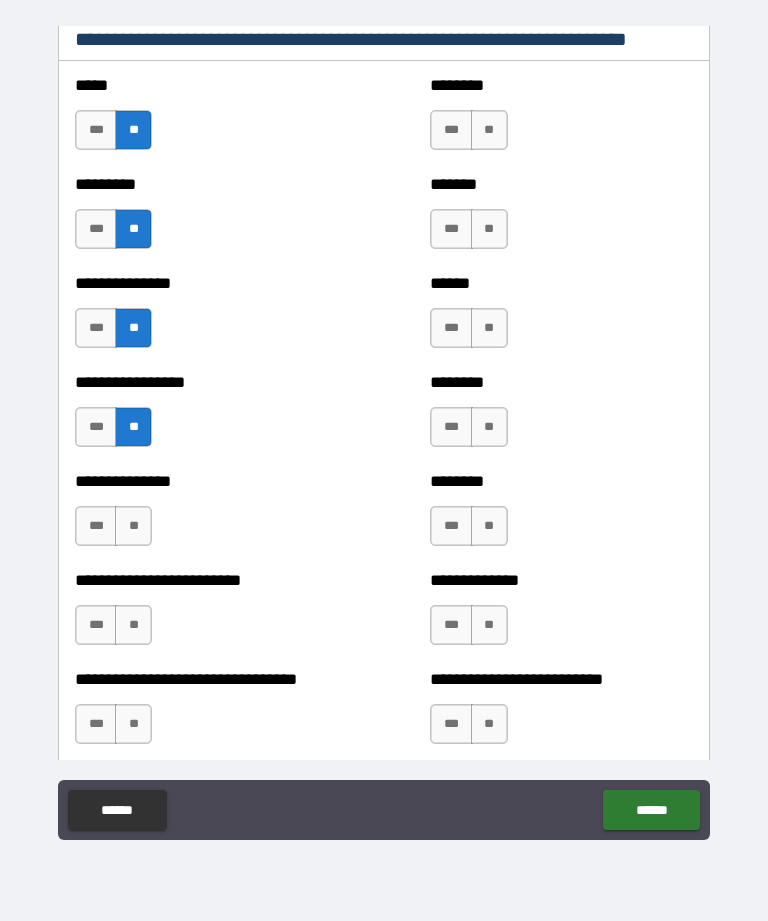 click on "**" at bounding box center [133, 526] 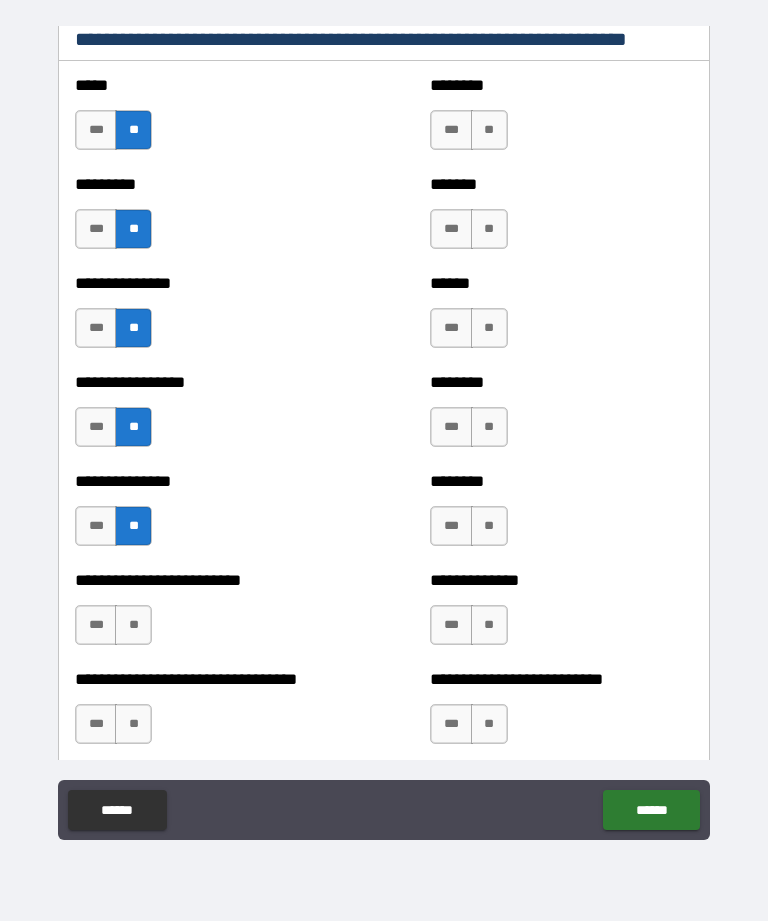 click on "**" at bounding box center (133, 625) 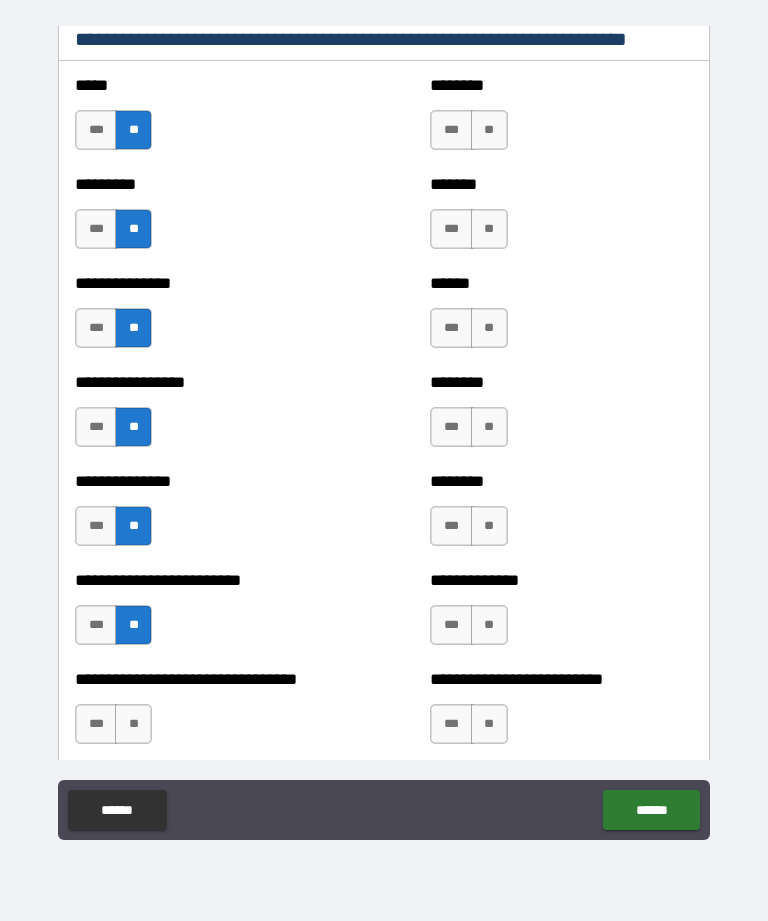click on "**" at bounding box center [133, 724] 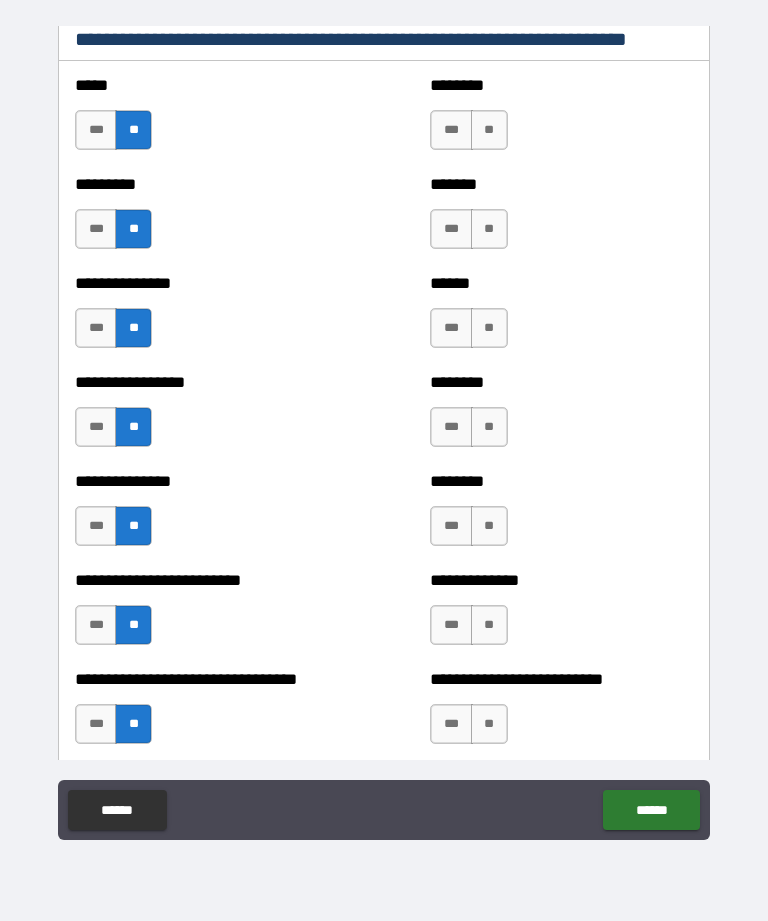 click on "**" at bounding box center [489, 130] 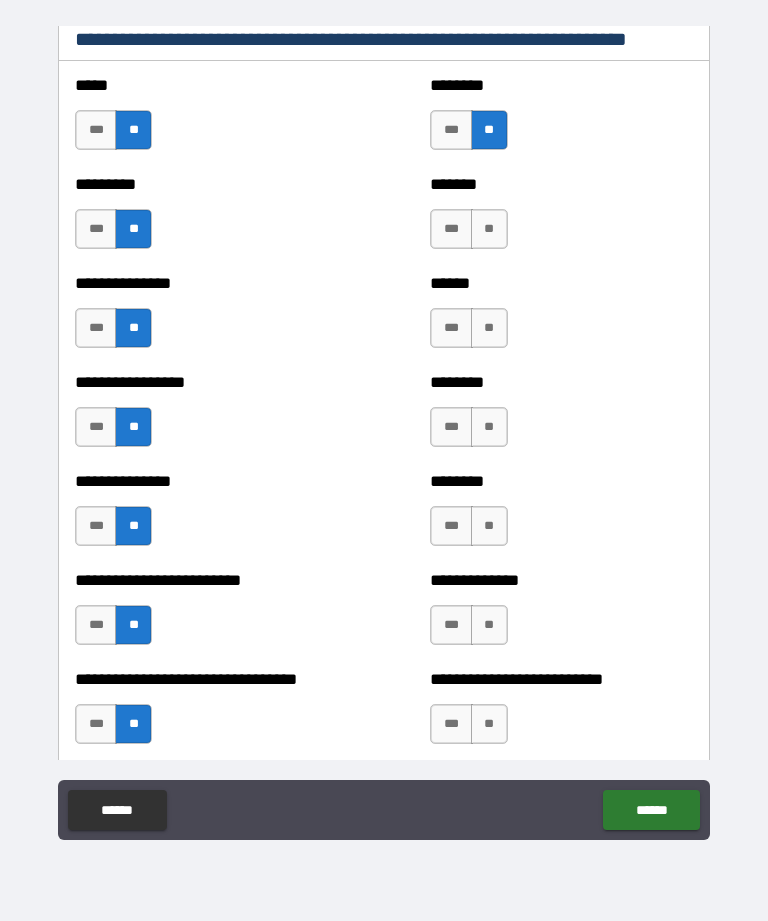 click on "**" at bounding box center (489, 229) 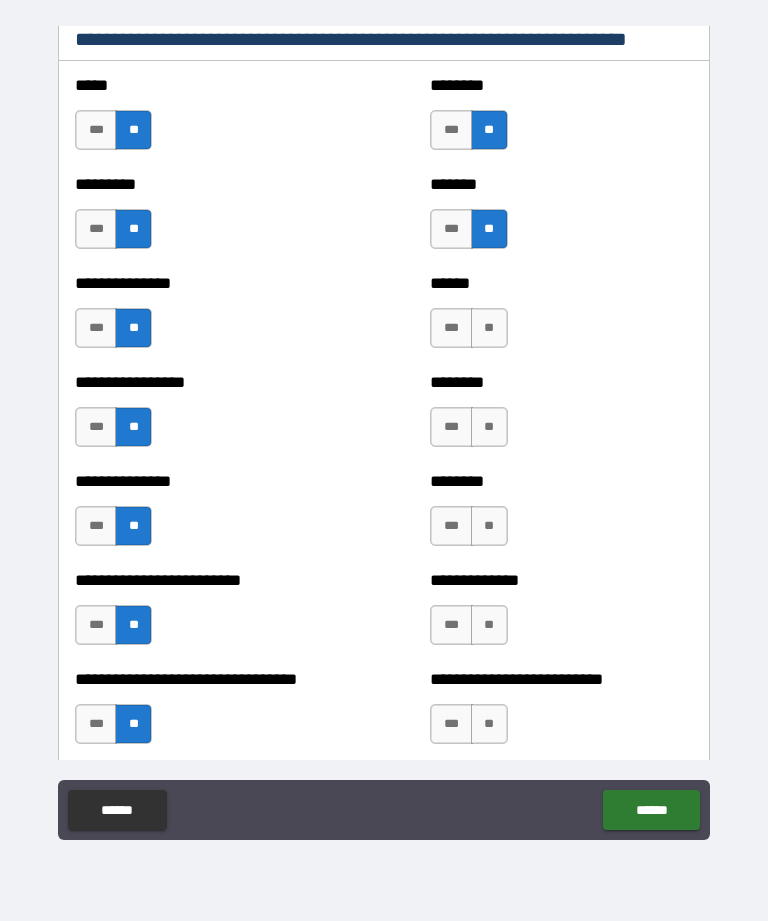 click on "**" at bounding box center (489, 328) 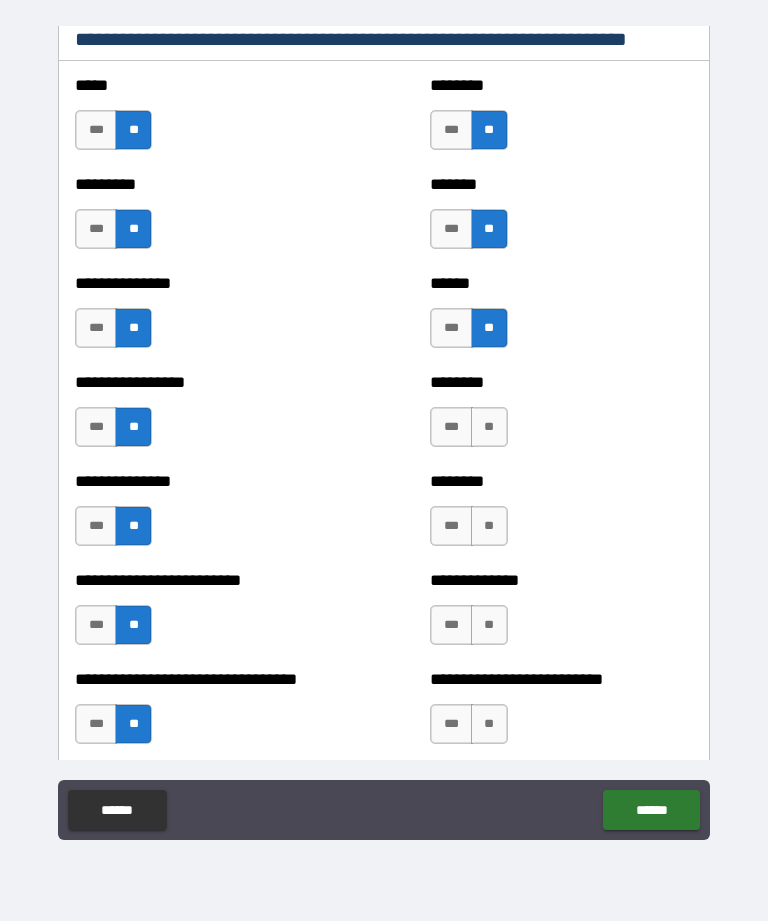 click on "**" at bounding box center [489, 427] 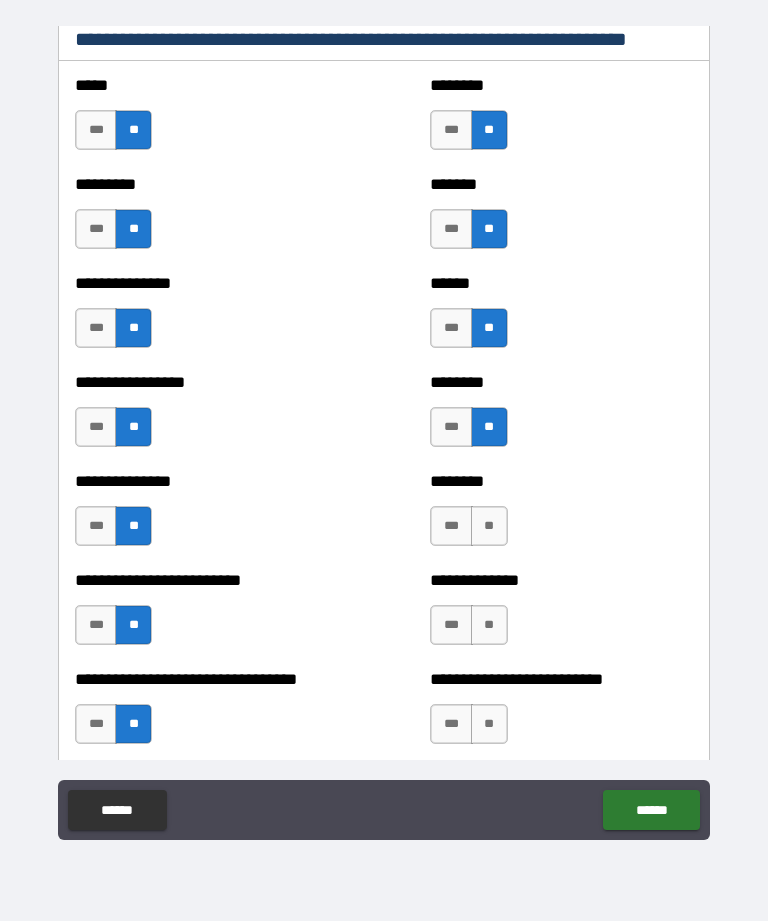 click on "**" at bounding box center [489, 526] 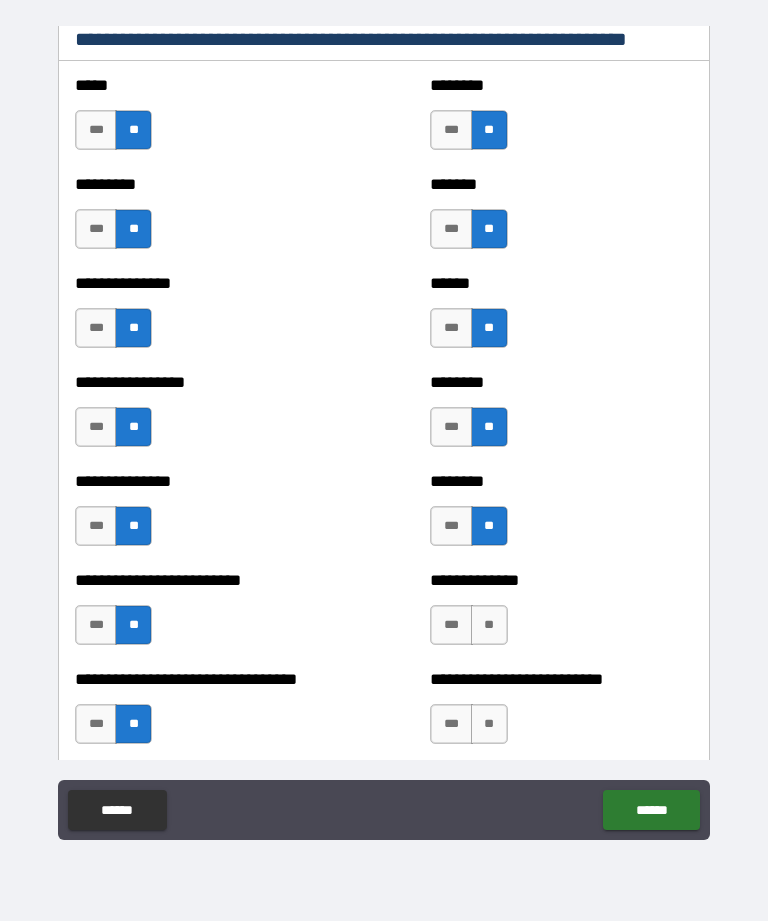 click on "**" at bounding box center (489, 625) 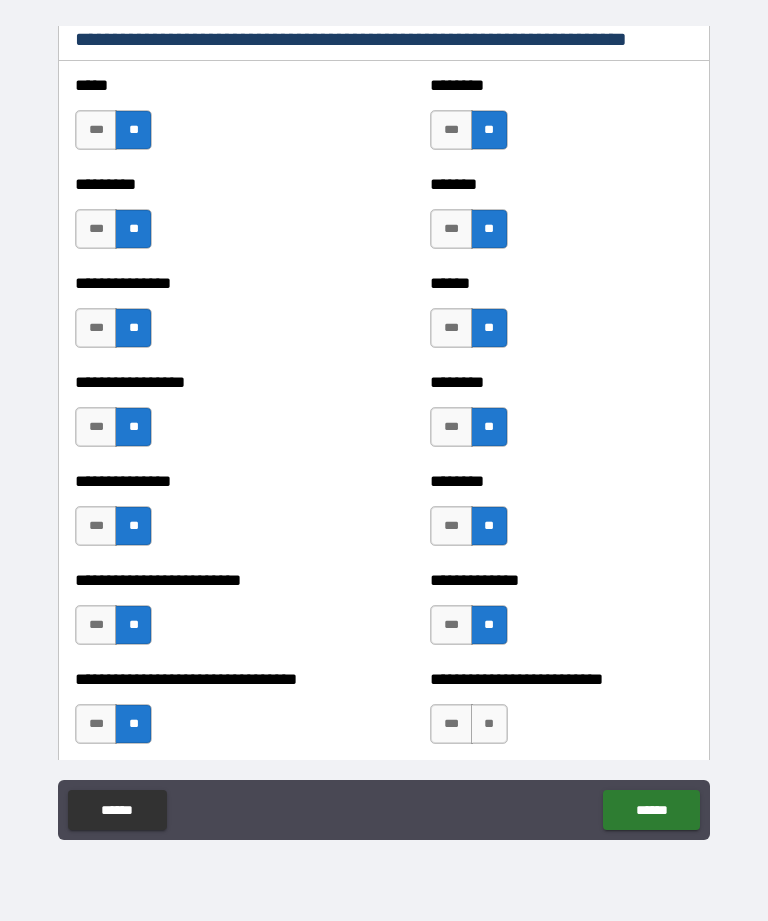 click on "**" at bounding box center [489, 724] 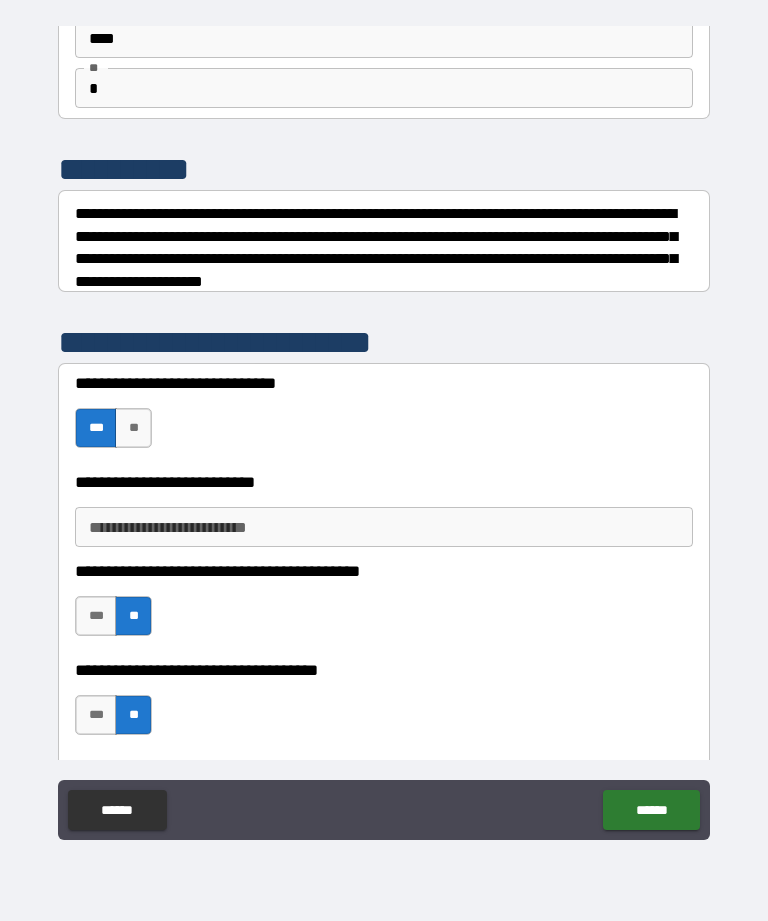 scroll, scrollTop: 148, scrollLeft: 0, axis: vertical 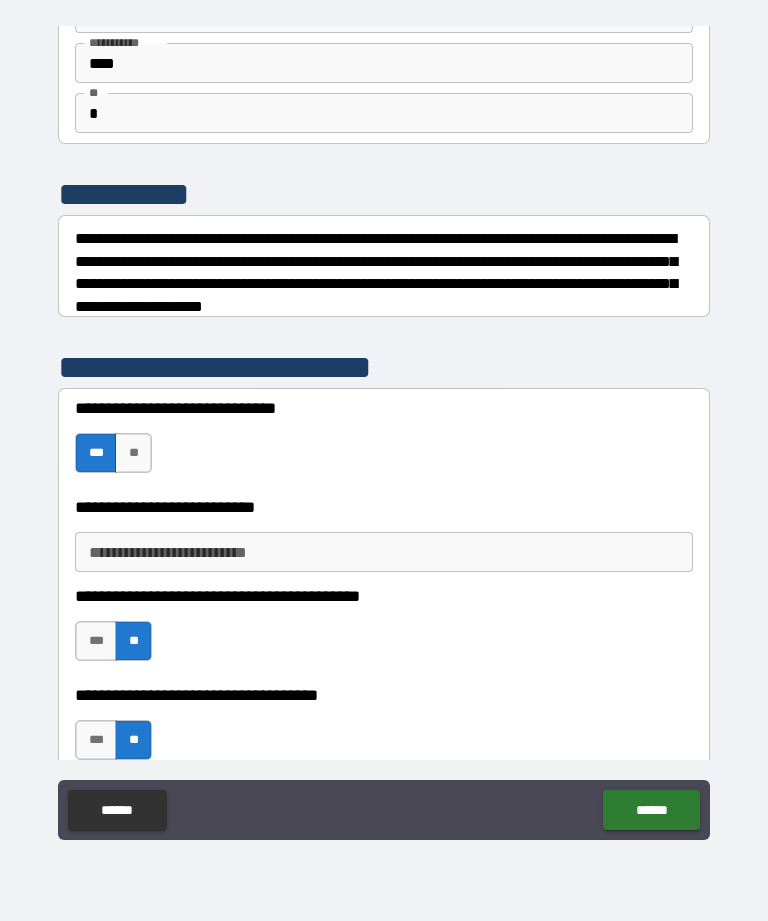 click on "**********" at bounding box center [384, 552] 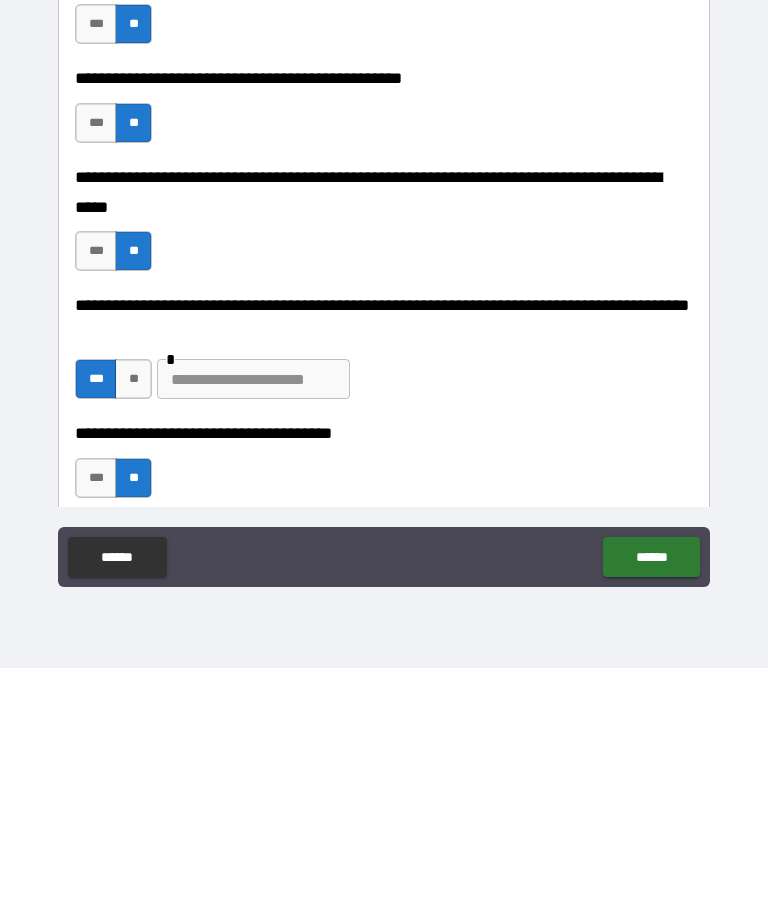scroll, scrollTop: 597, scrollLeft: 0, axis: vertical 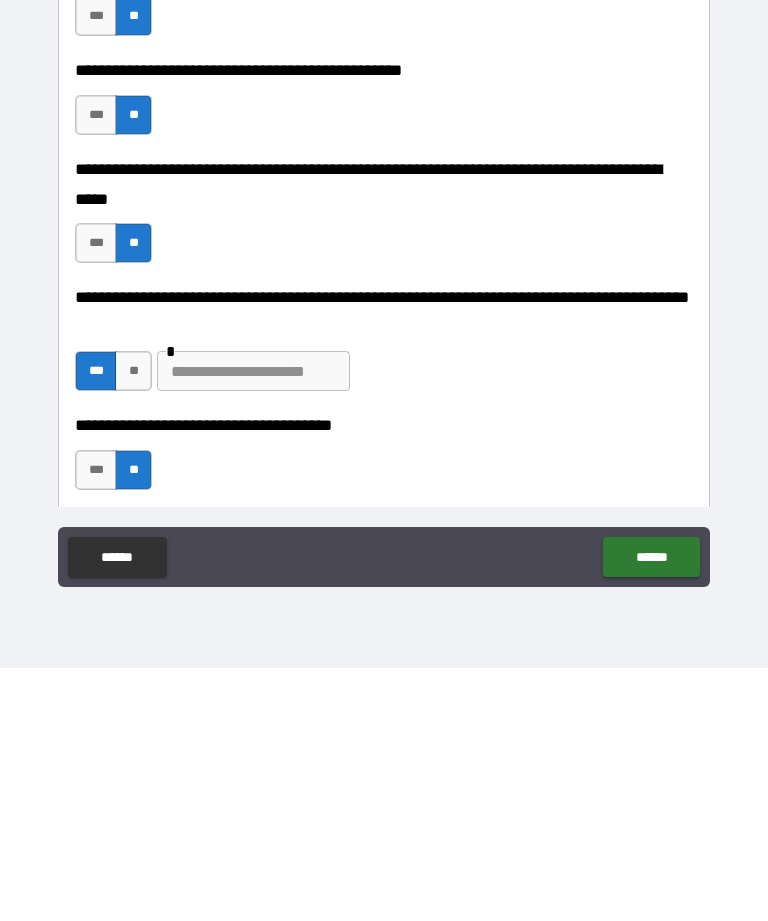type on "****" 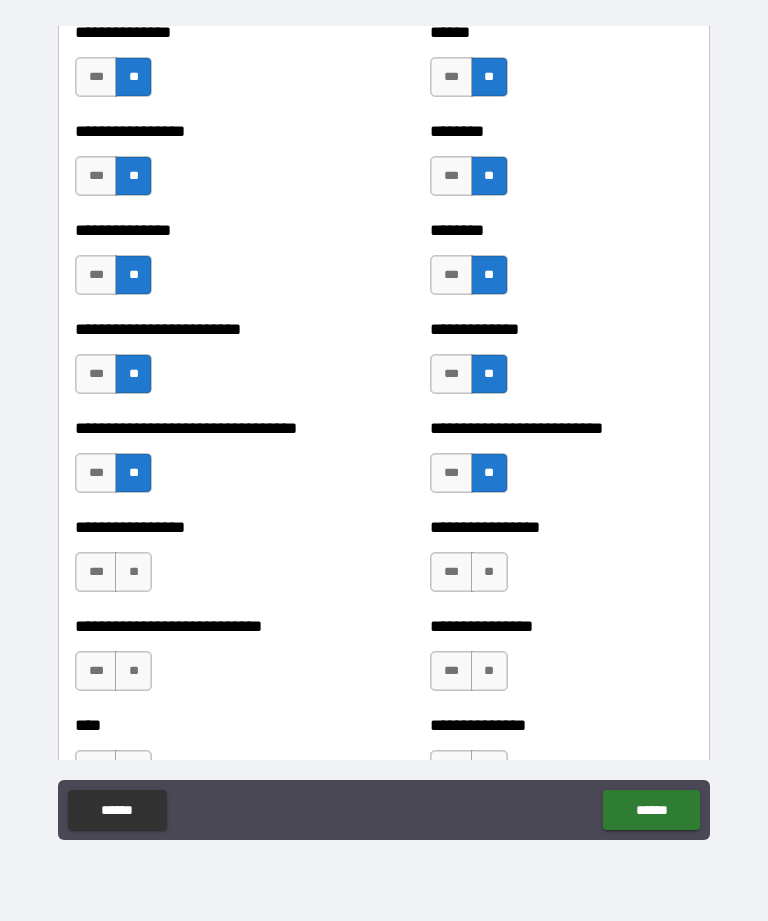 scroll, scrollTop: 1801, scrollLeft: 0, axis: vertical 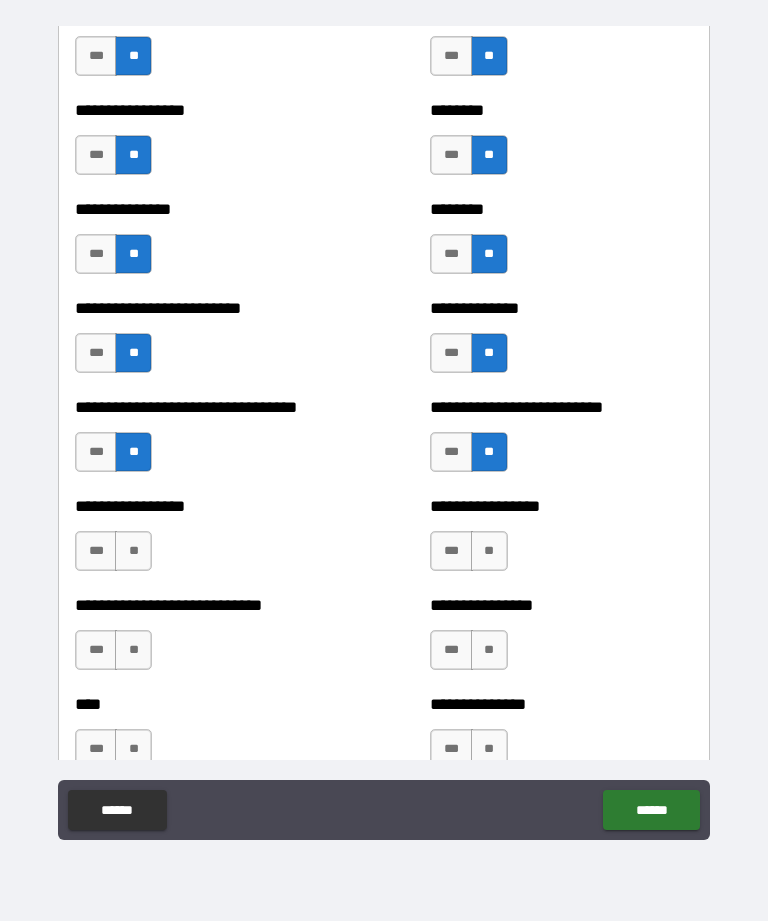 click on "**" at bounding box center (133, 551) 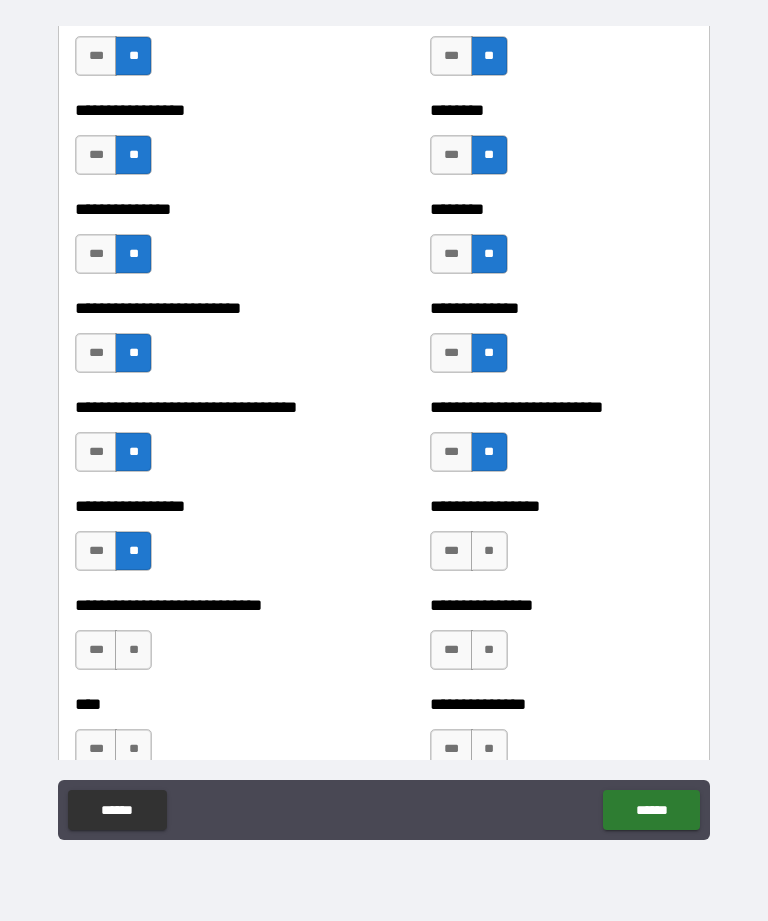click on "**" at bounding box center (133, 650) 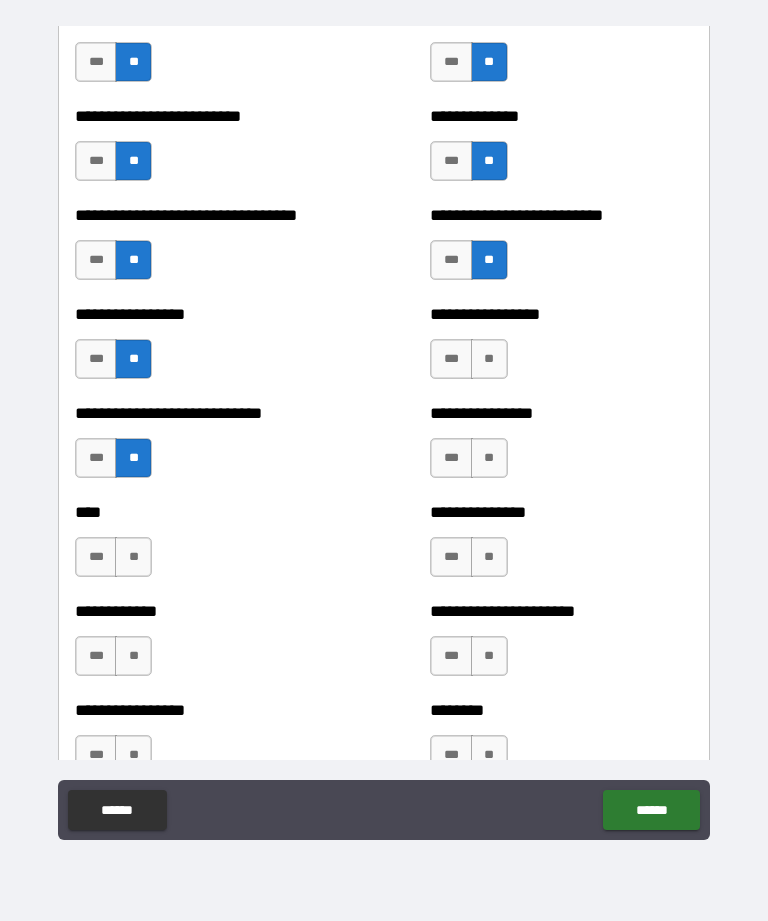scroll, scrollTop: 2005, scrollLeft: 0, axis: vertical 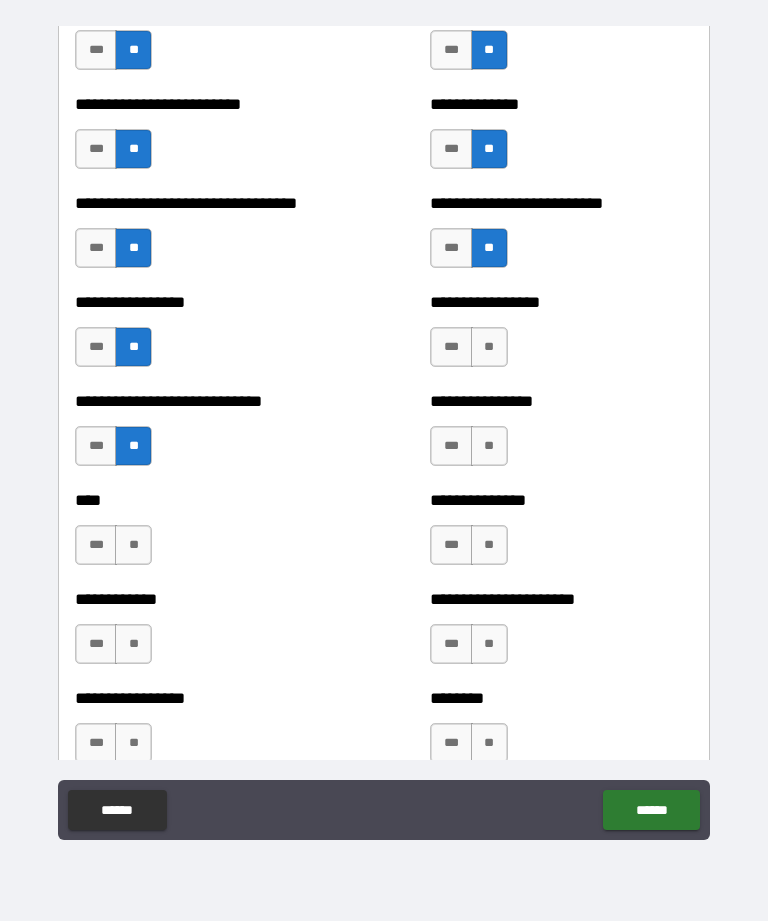 click on "**" at bounding box center [133, 545] 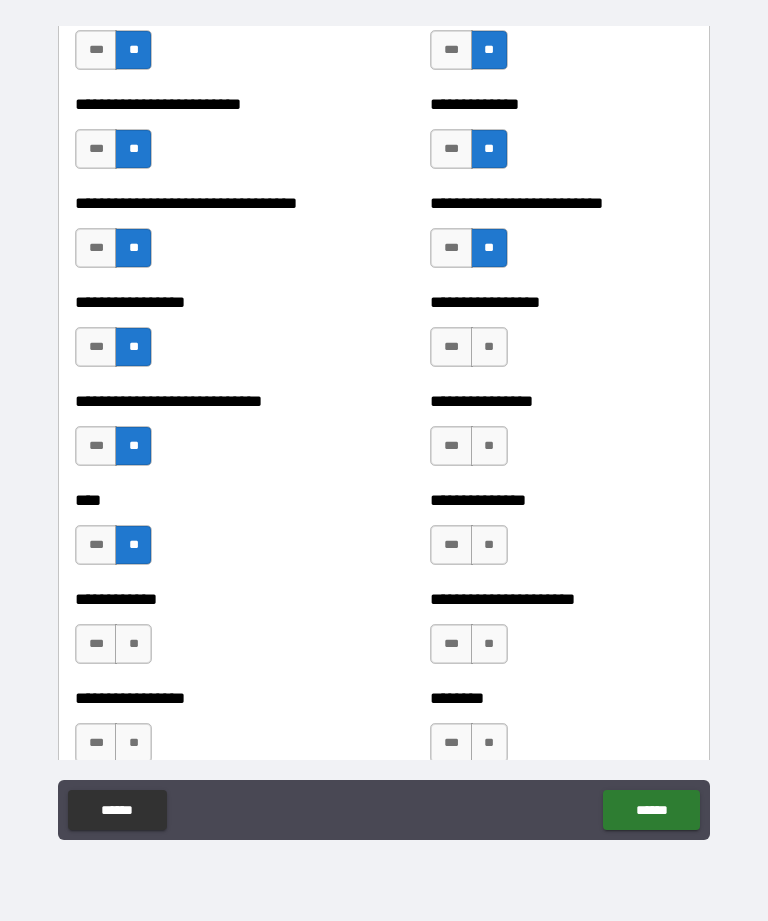 click on "**" at bounding box center [133, 644] 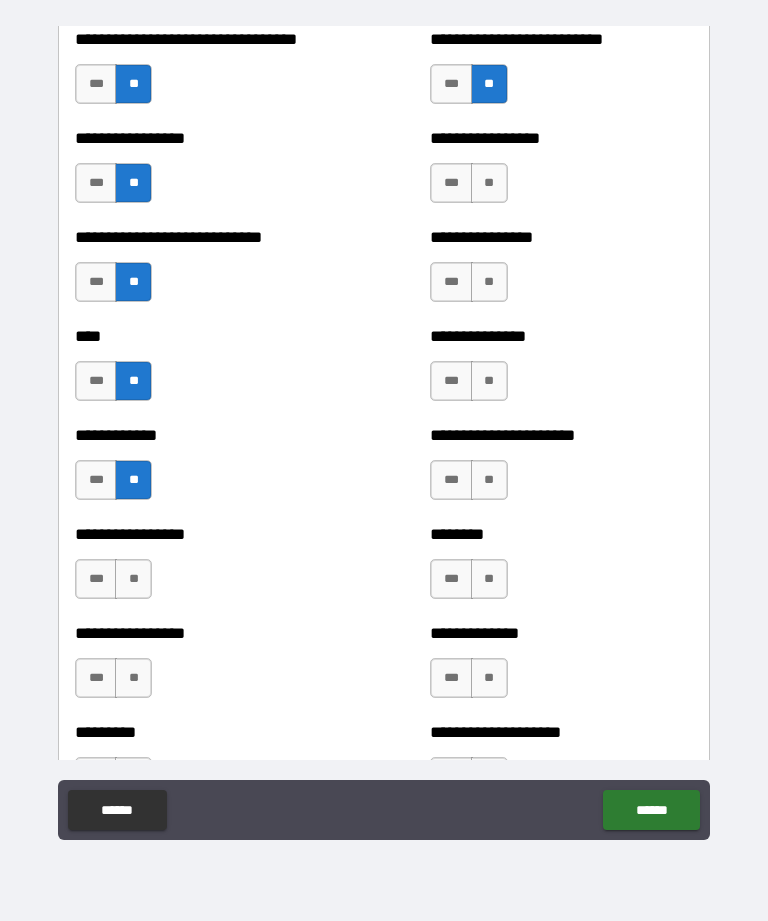 scroll, scrollTop: 2194, scrollLeft: 0, axis: vertical 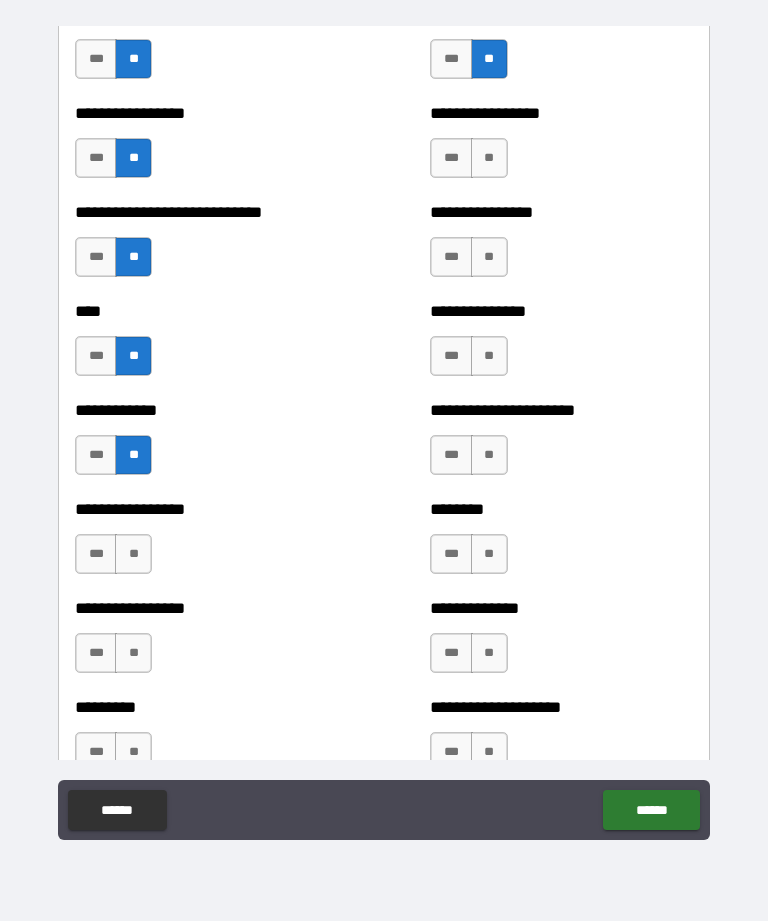 click on "**" at bounding box center [133, 554] 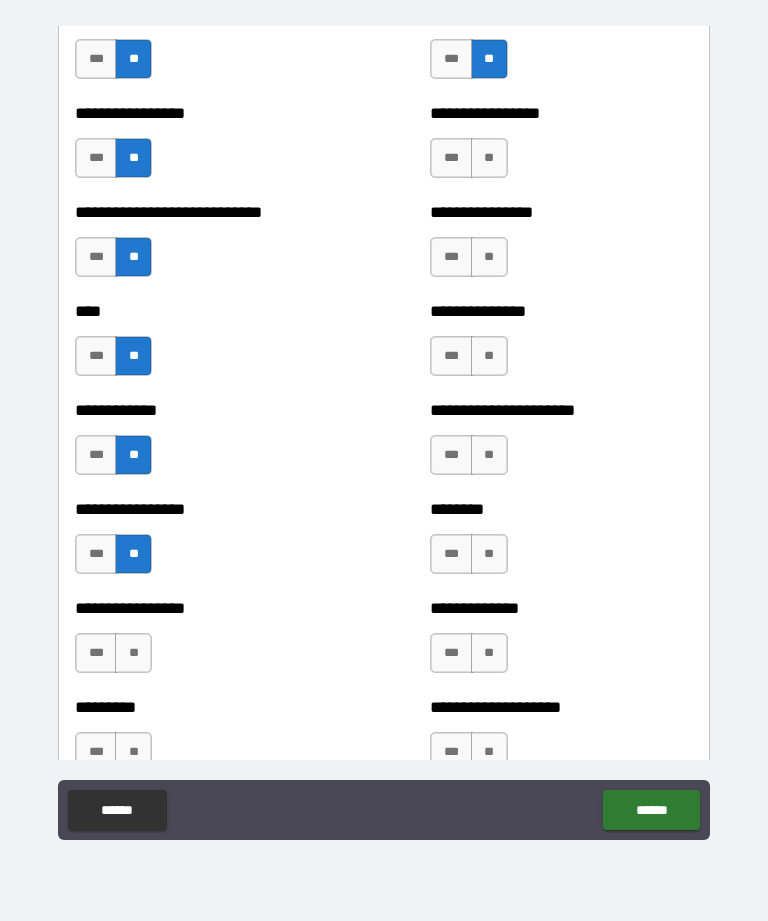 click on "**" at bounding box center (133, 653) 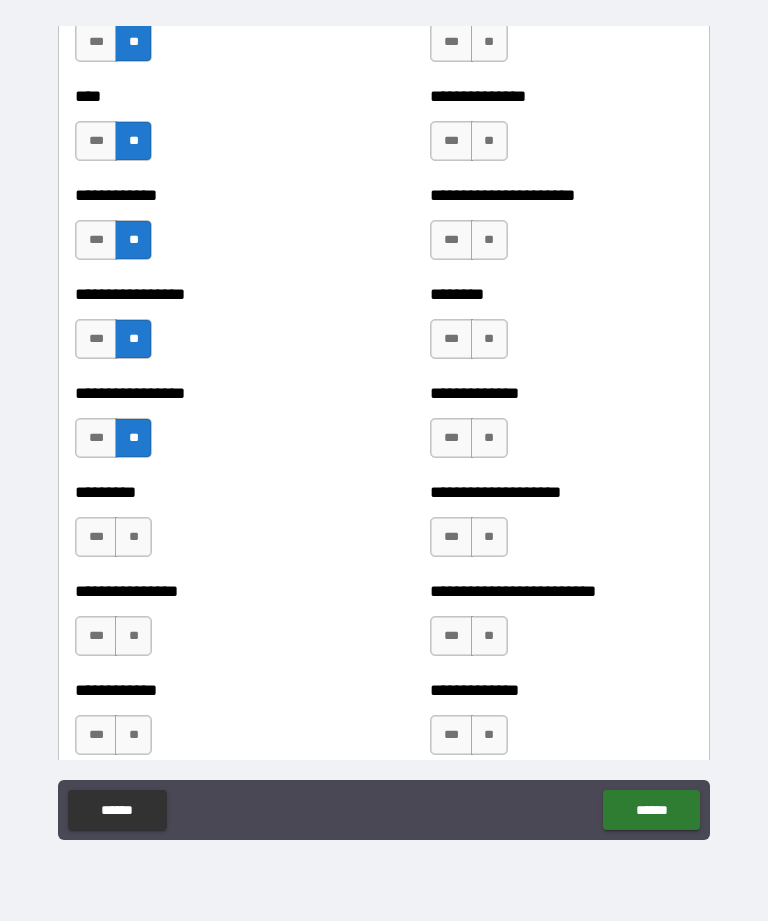 scroll, scrollTop: 2403, scrollLeft: 0, axis: vertical 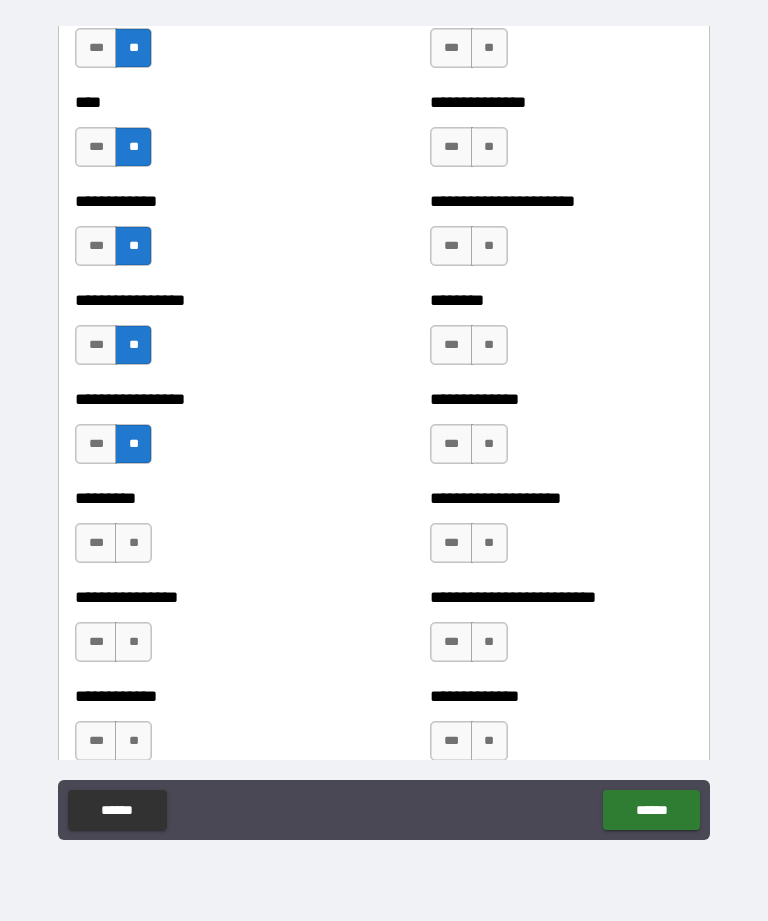 click on "**" at bounding box center [133, 543] 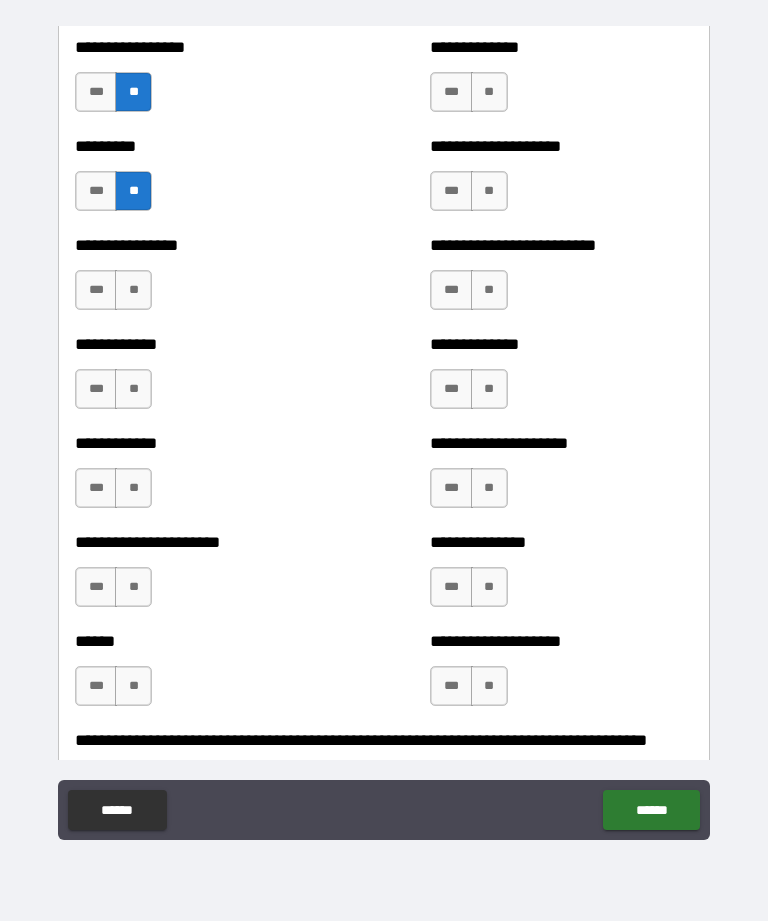scroll, scrollTop: 2754, scrollLeft: 0, axis: vertical 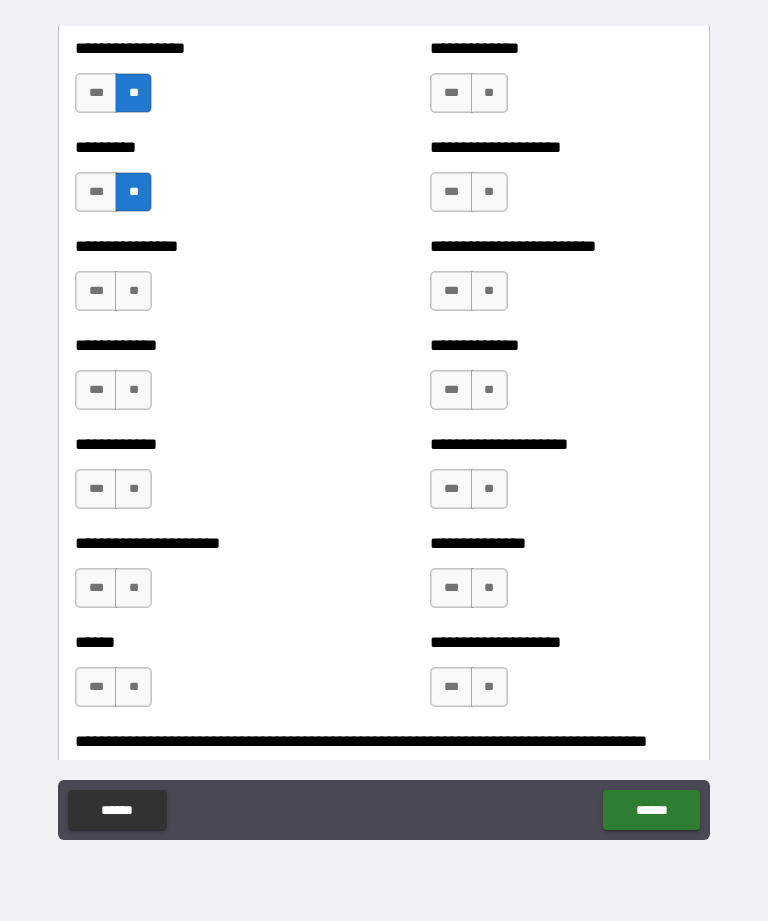 click on "**" at bounding box center (133, 291) 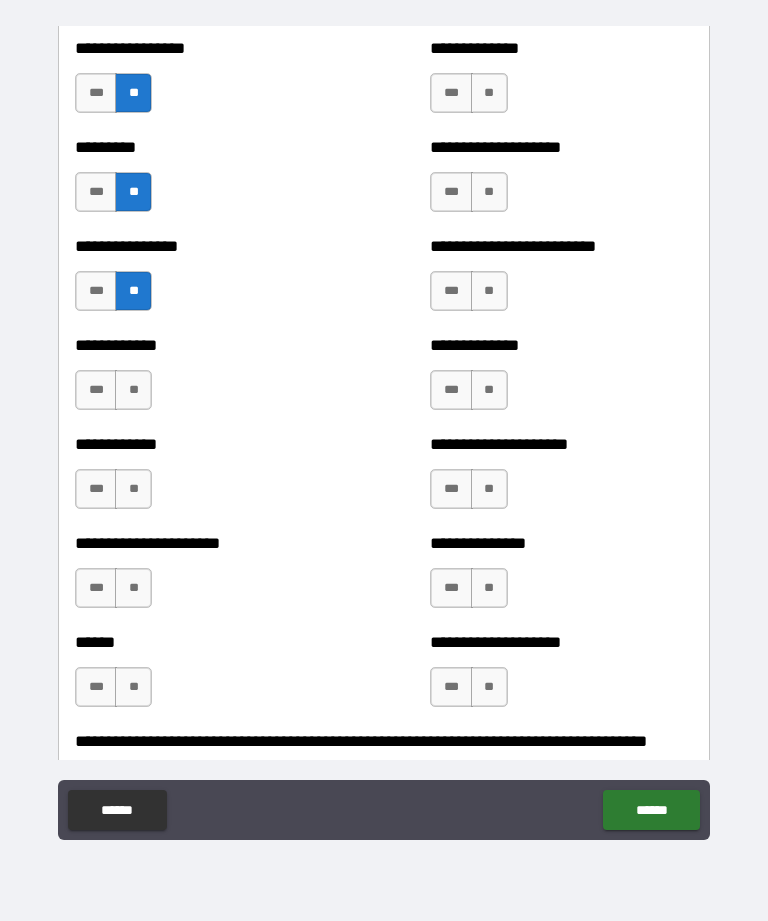 click on "**" at bounding box center [133, 390] 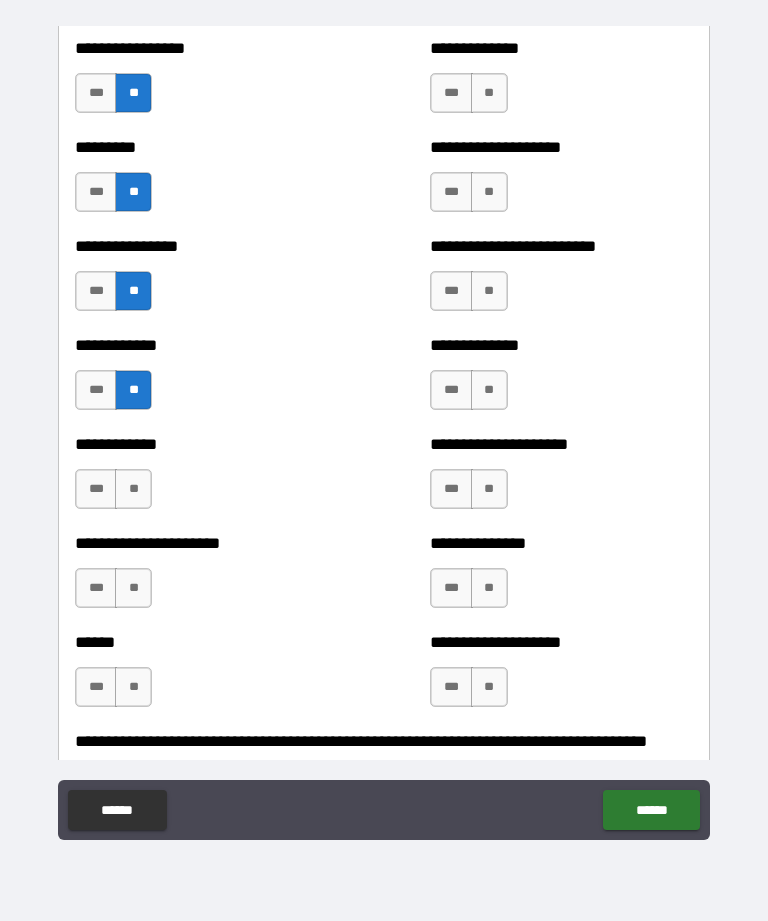 click on "**" at bounding box center [133, 489] 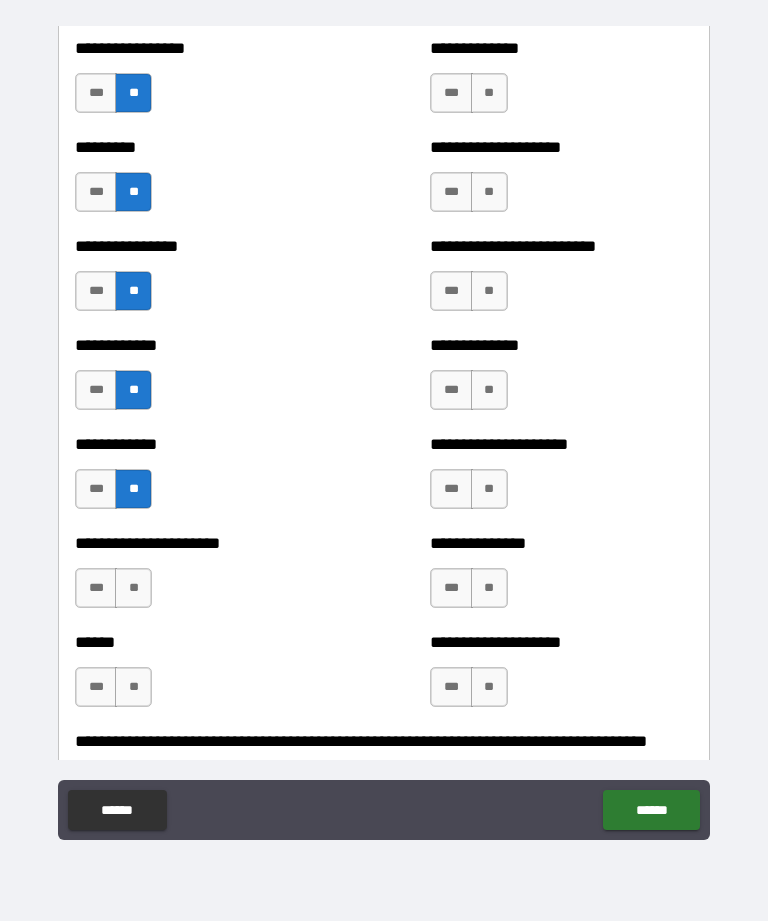 click on "**" at bounding box center [133, 588] 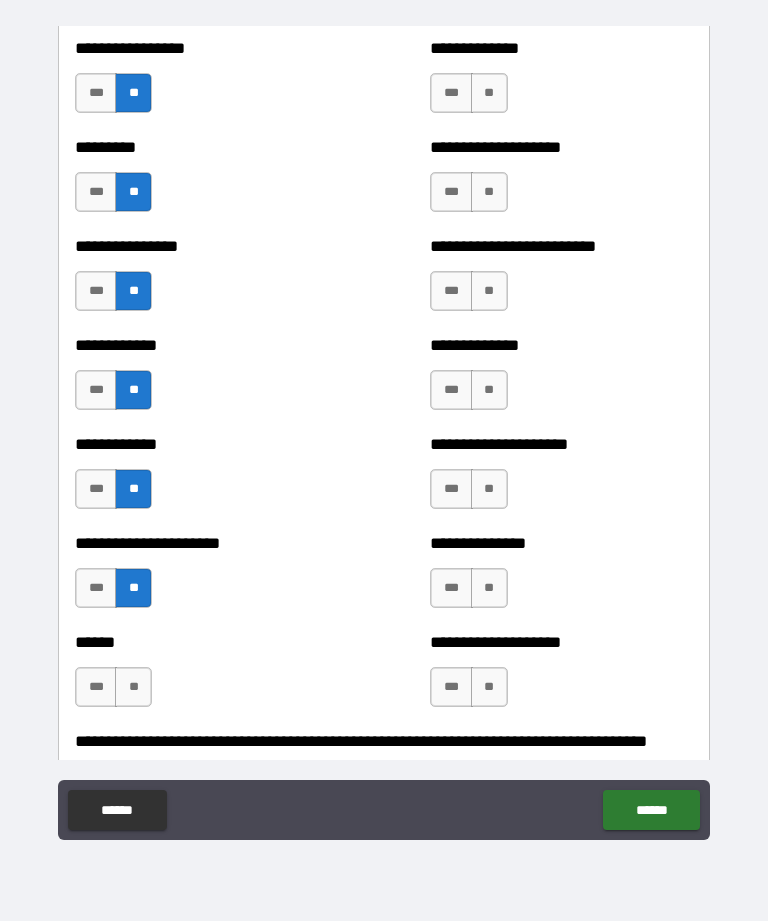 click on "**" at bounding box center (133, 687) 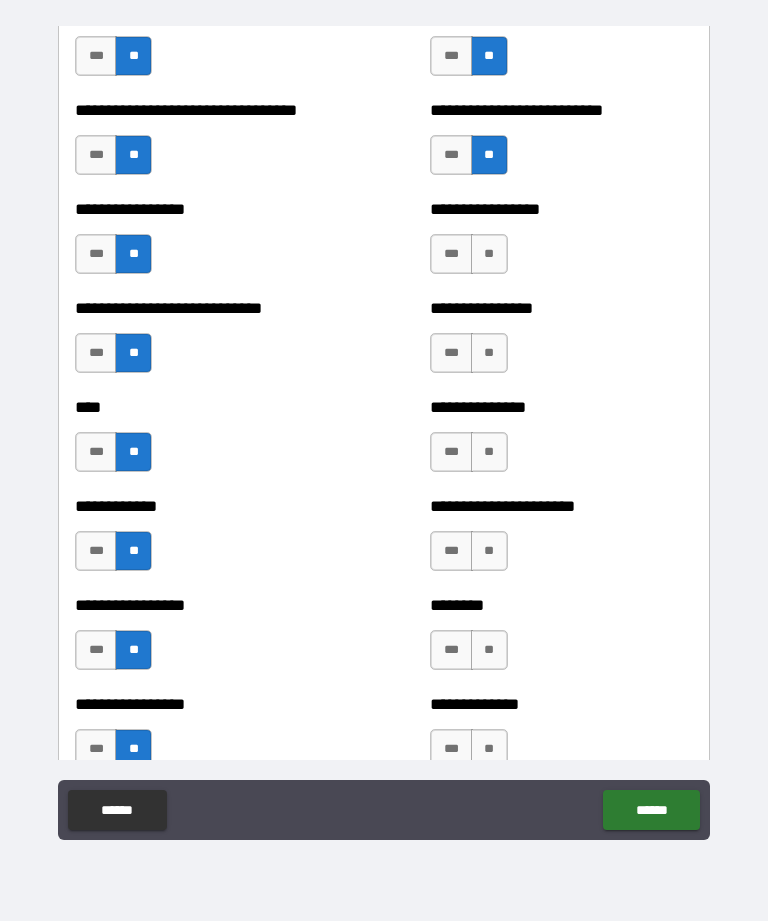 scroll, scrollTop: 2095, scrollLeft: 0, axis: vertical 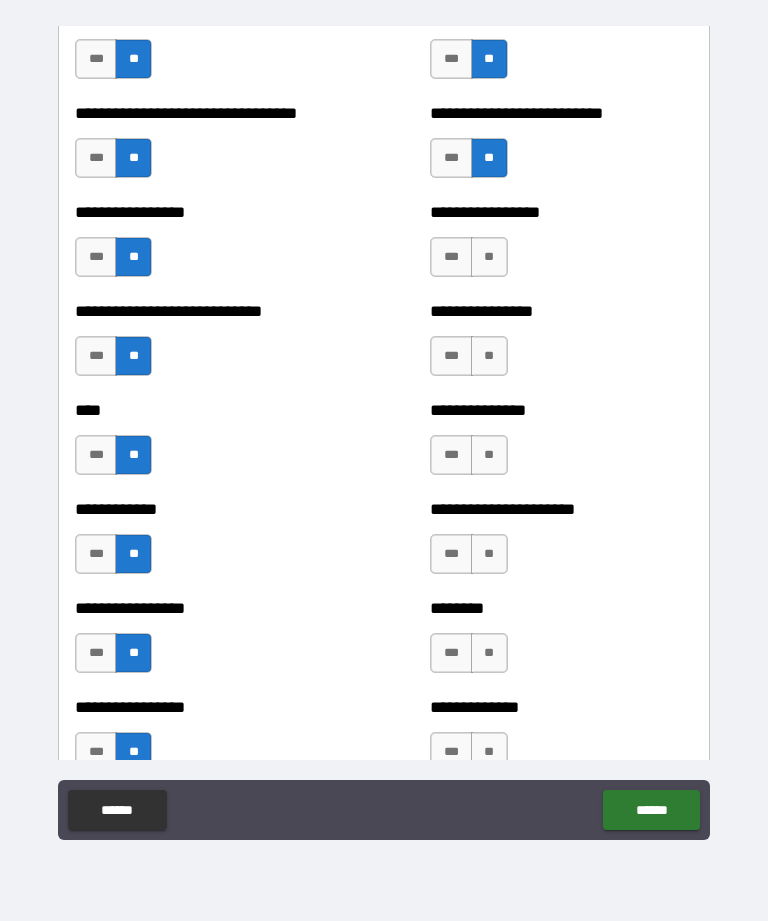 click on "**" at bounding box center [489, 257] 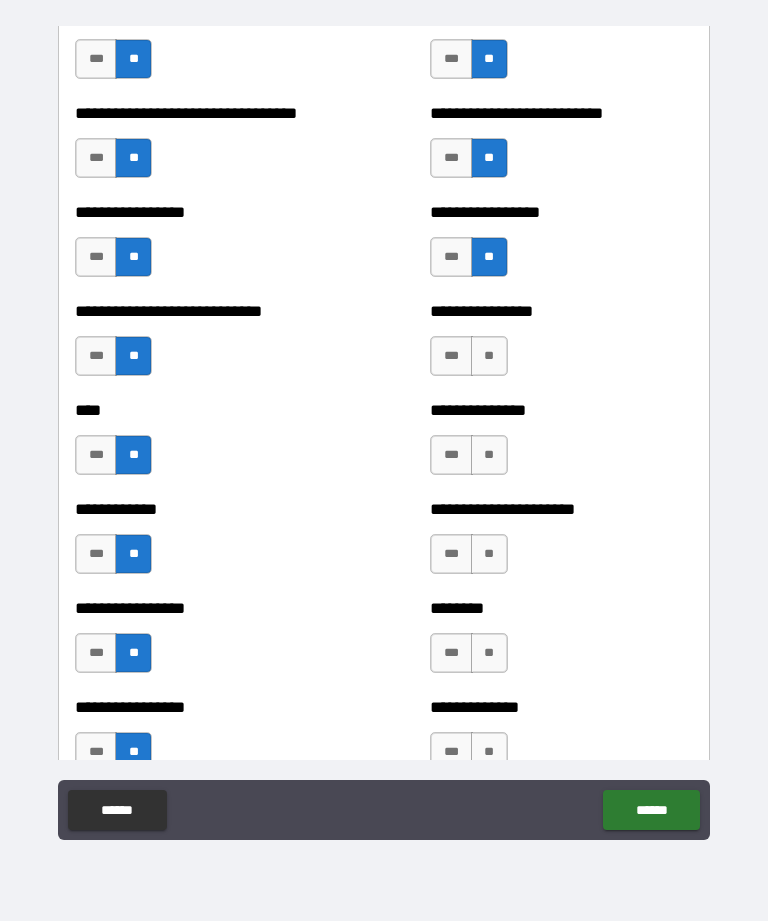 click on "**" at bounding box center (489, 356) 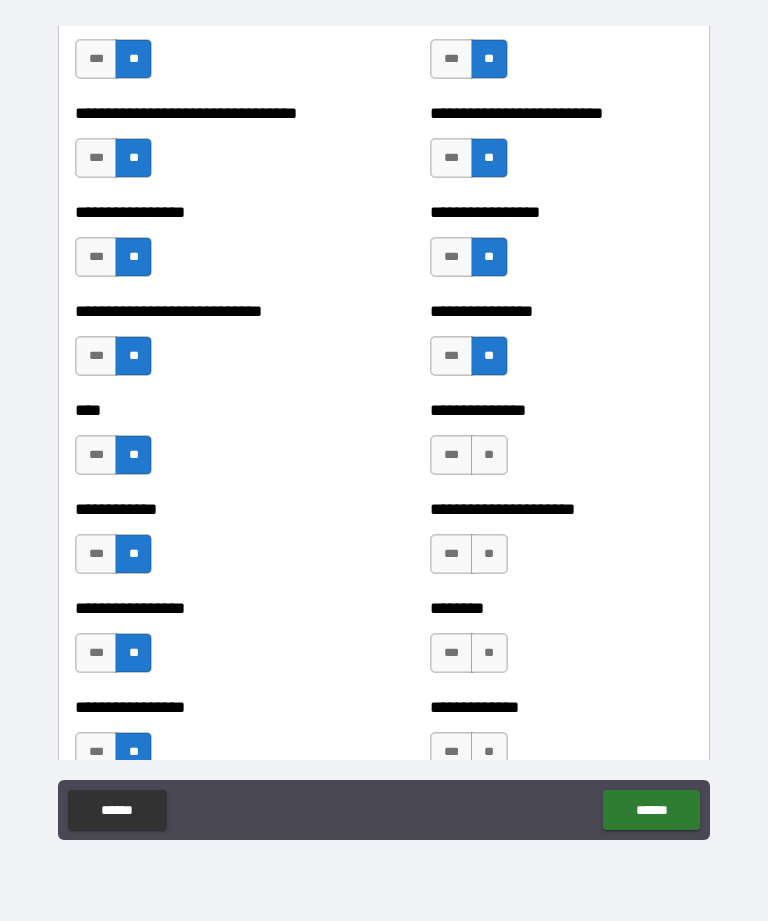click on "**" at bounding box center (489, 455) 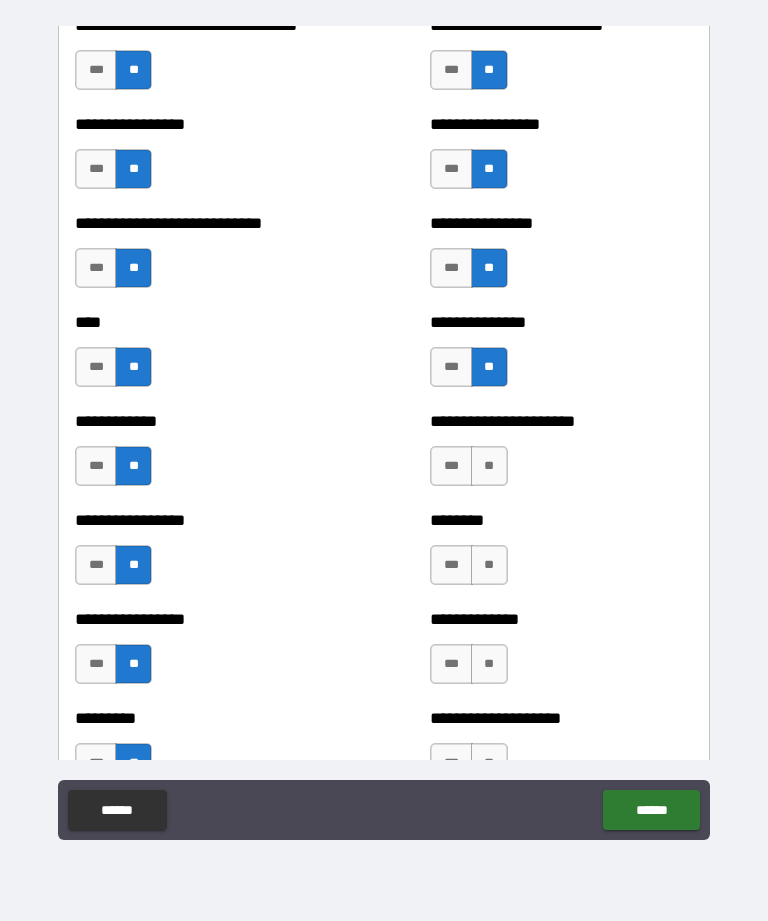 scroll, scrollTop: 2184, scrollLeft: 0, axis: vertical 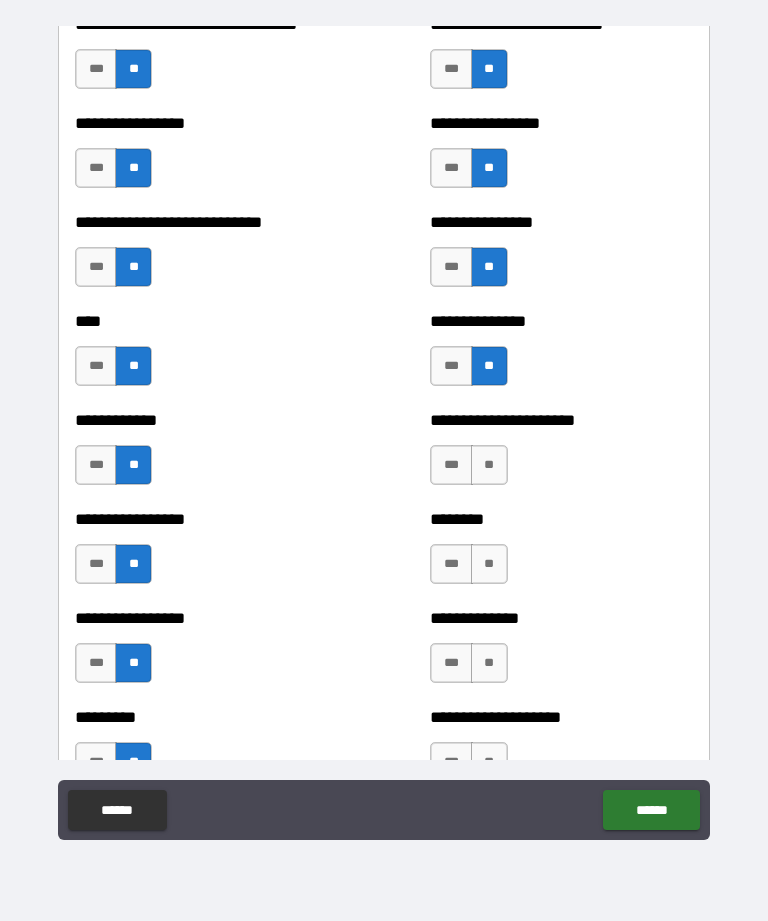 click on "**" at bounding box center (489, 465) 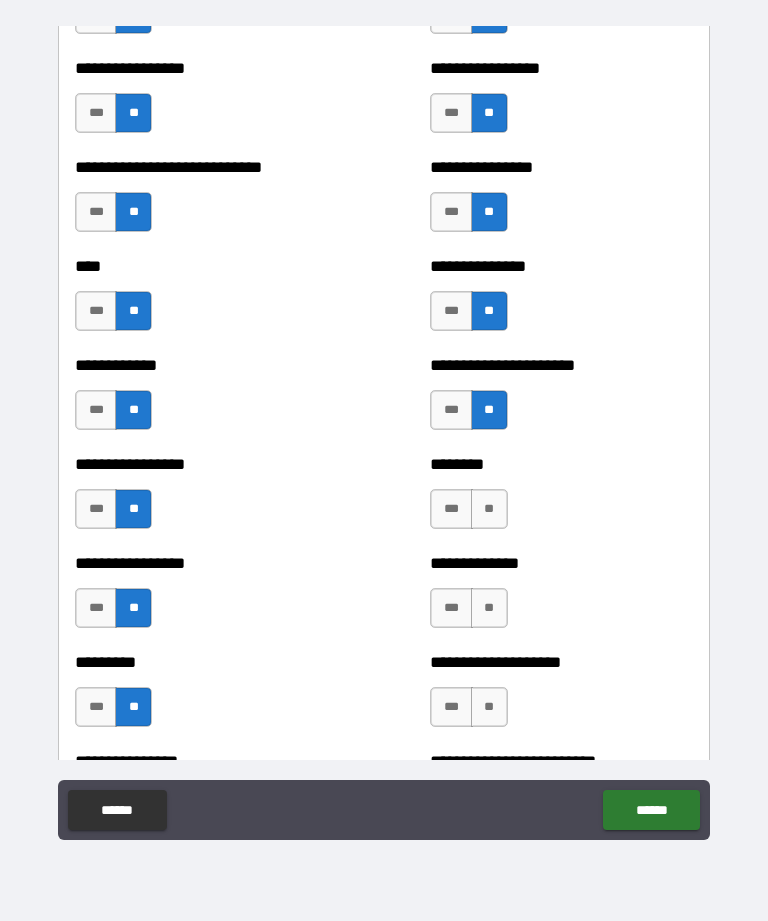 scroll, scrollTop: 2256, scrollLeft: 0, axis: vertical 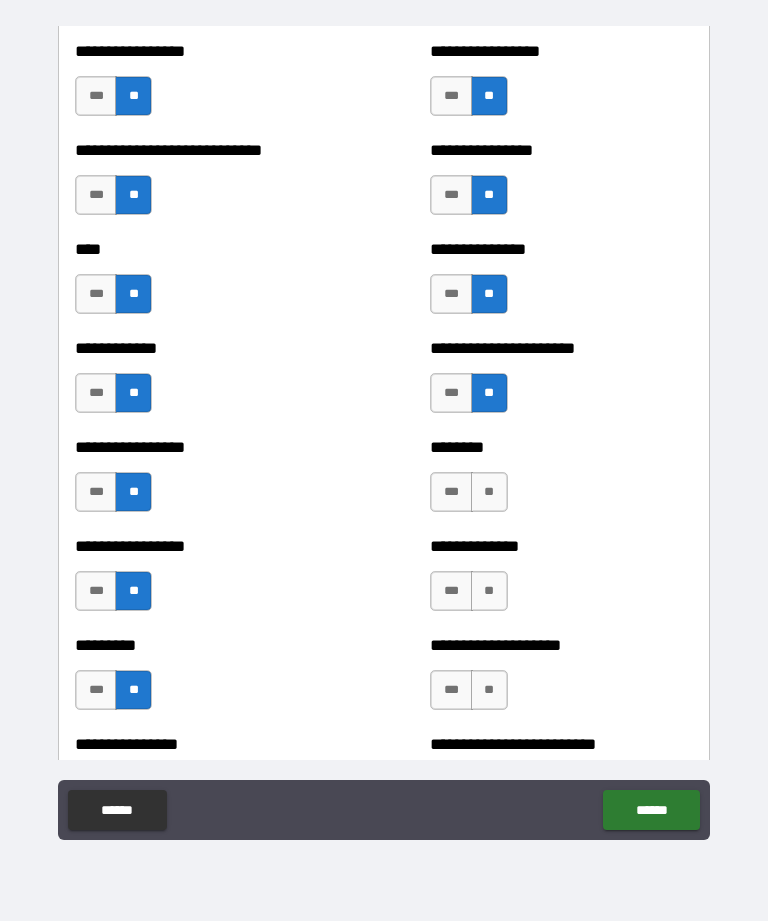 click on "**" at bounding box center [489, 492] 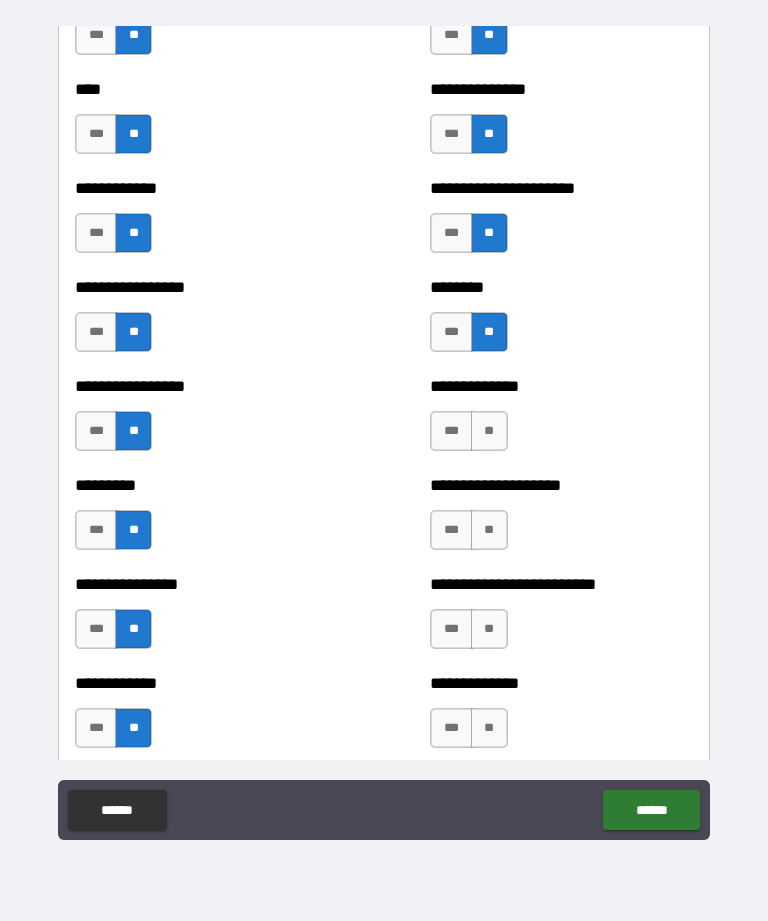 scroll, scrollTop: 2437, scrollLeft: 0, axis: vertical 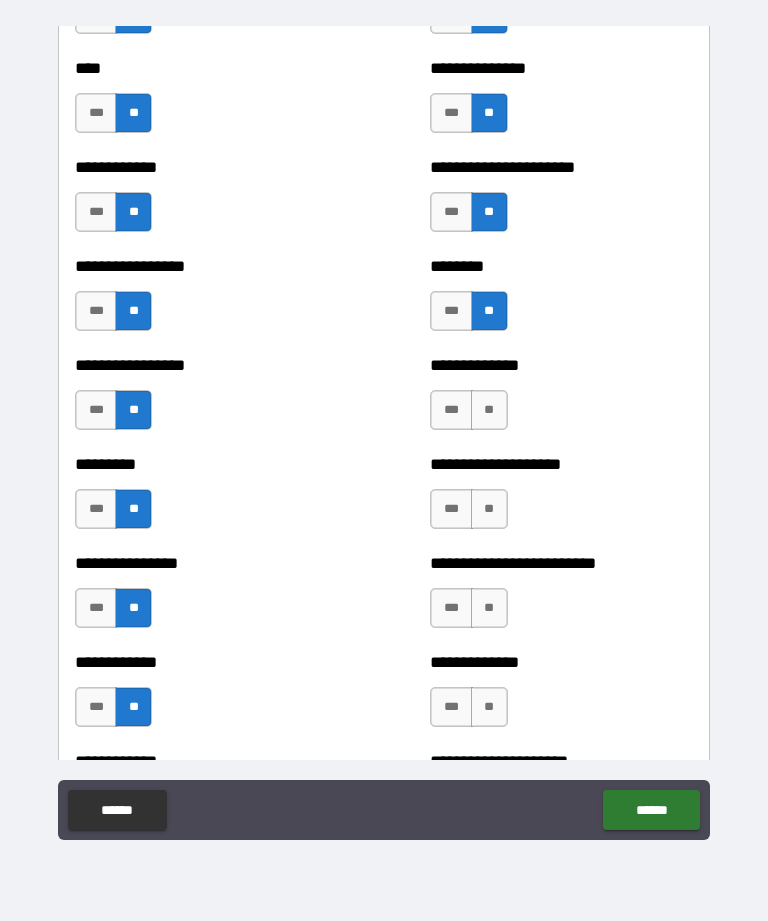 click on "**" at bounding box center [489, 410] 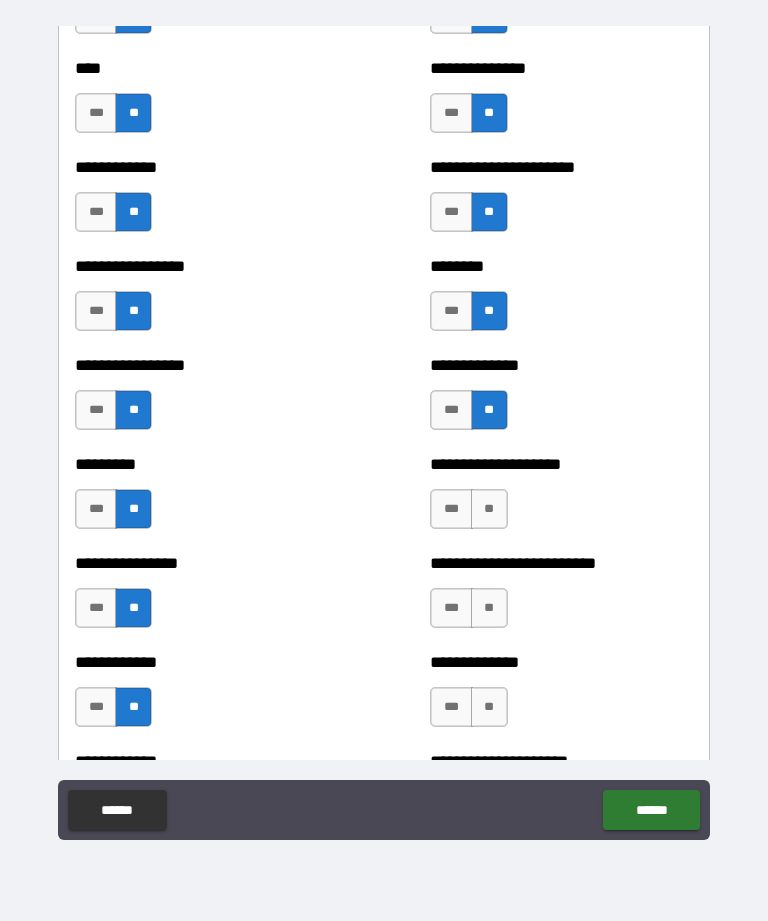 click on "**" at bounding box center (489, 509) 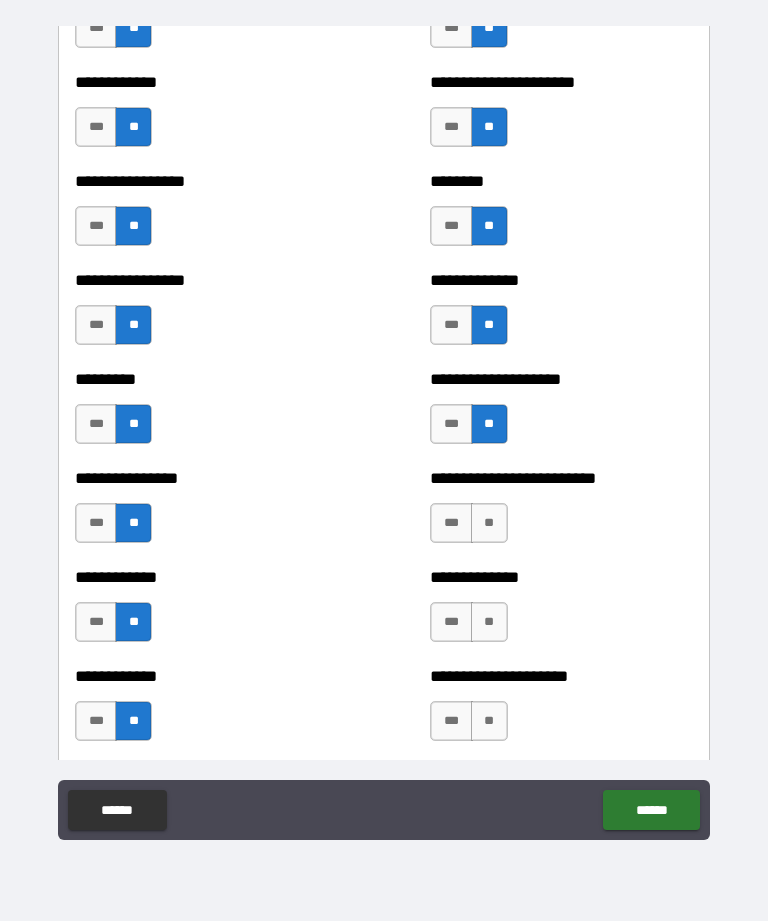 click on "**" at bounding box center [489, 523] 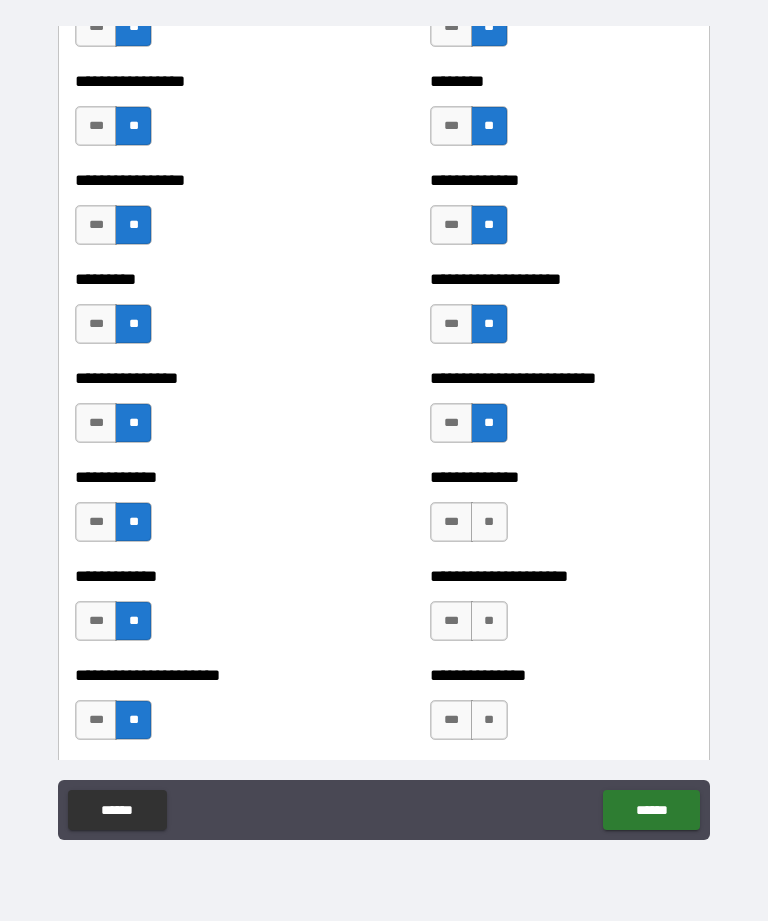 click on "**" at bounding box center [489, 522] 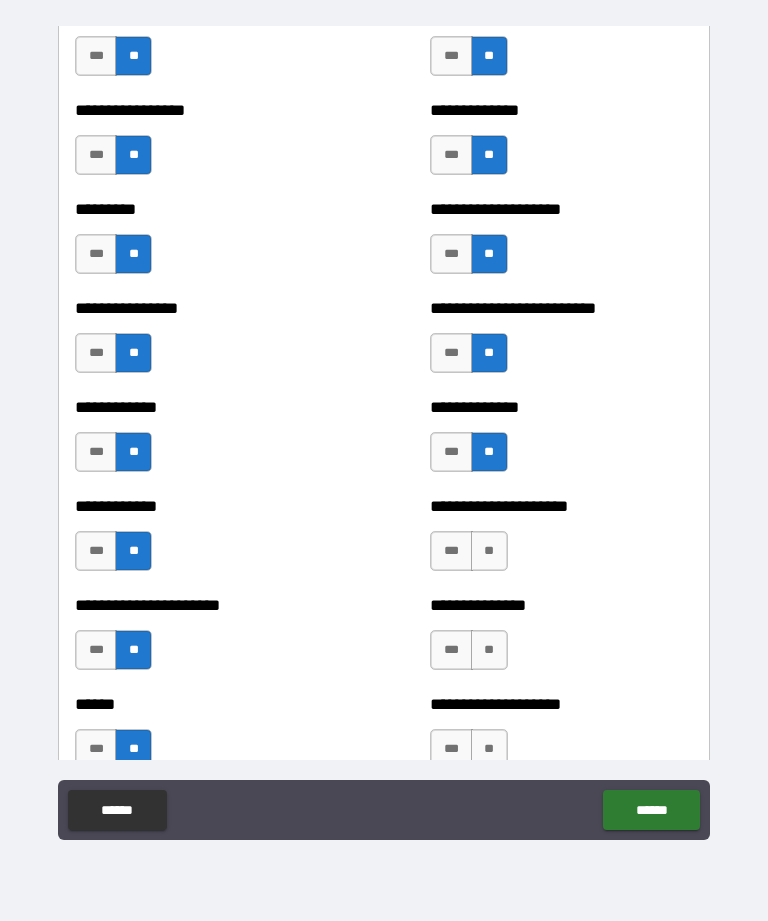 click on "**" at bounding box center [489, 551] 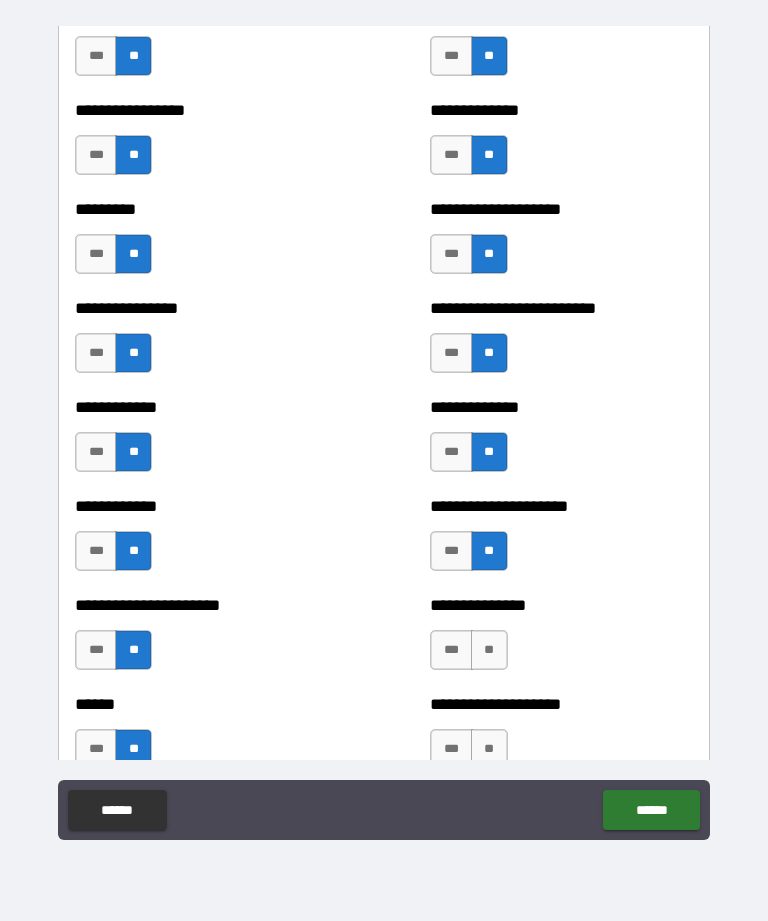 scroll, scrollTop: 2790, scrollLeft: 0, axis: vertical 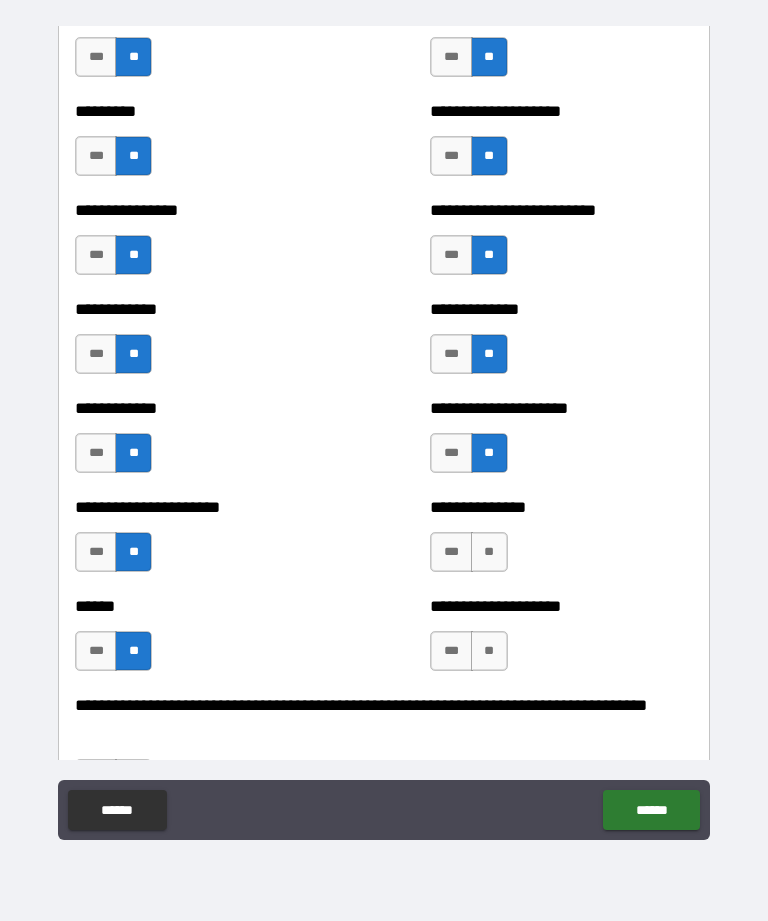 click on "**" at bounding box center [489, 552] 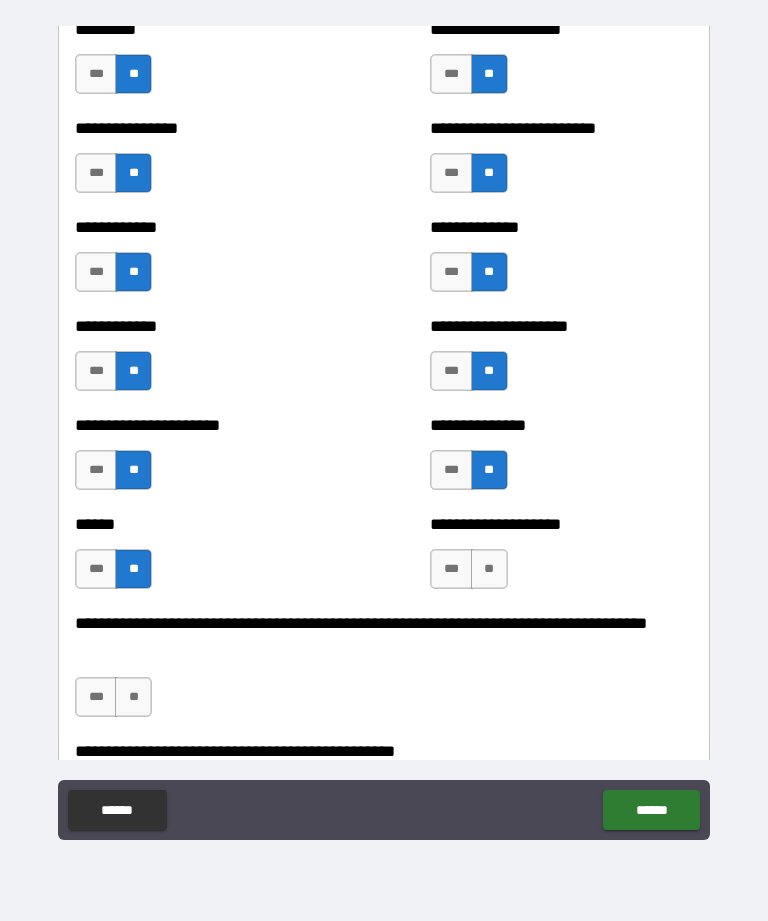 scroll, scrollTop: 2876, scrollLeft: 0, axis: vertical 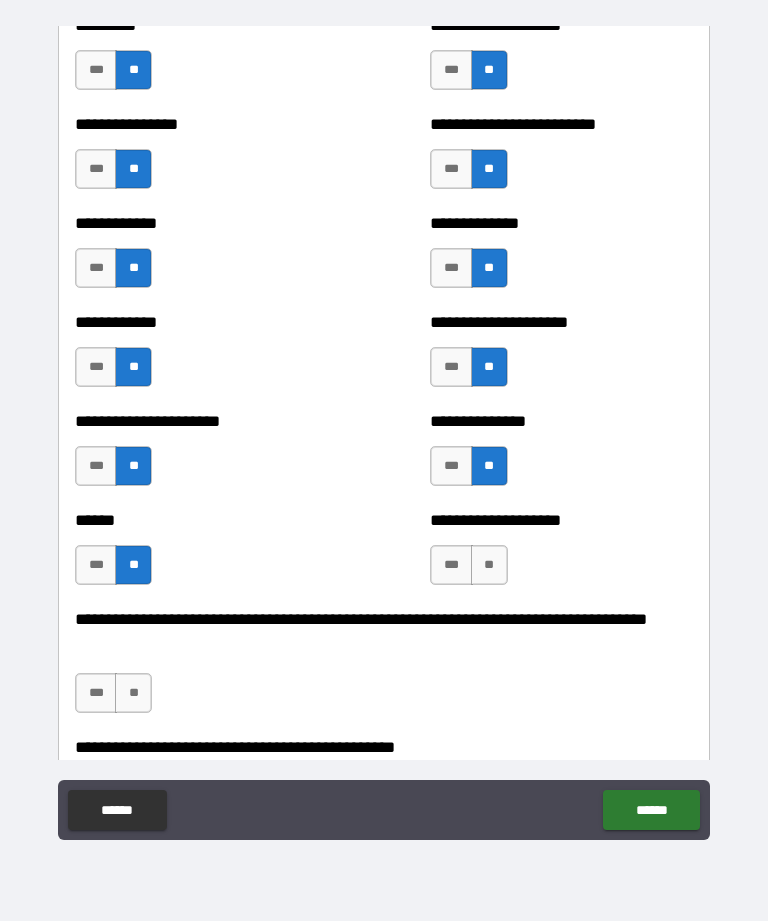 click on "**" at bounding box center (489, 565) 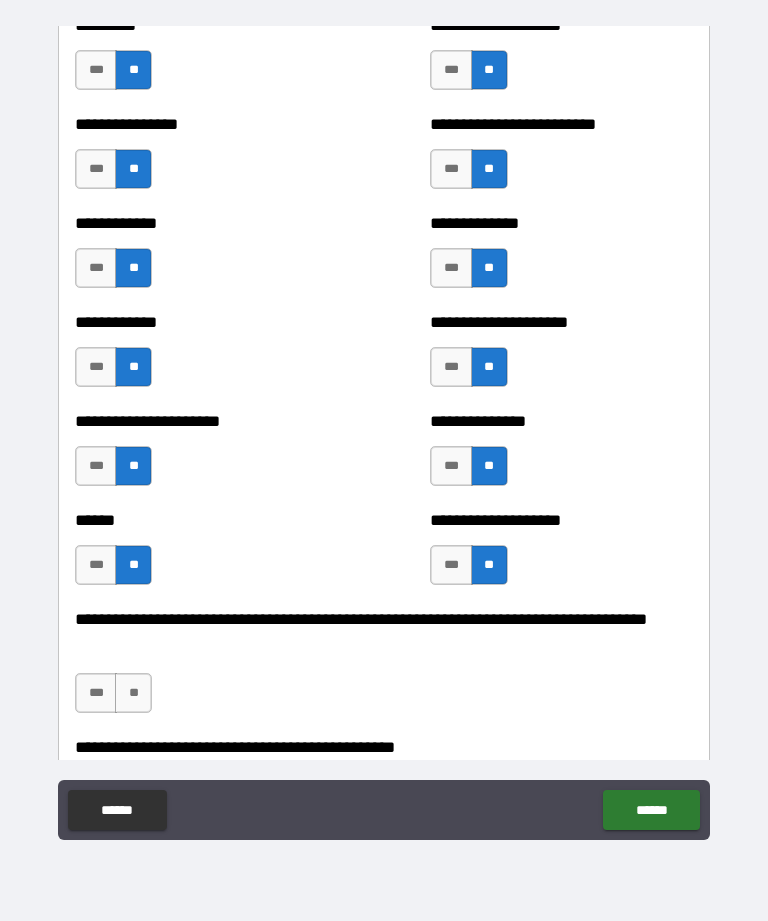 click on "**" at bounding box center (133, 693) 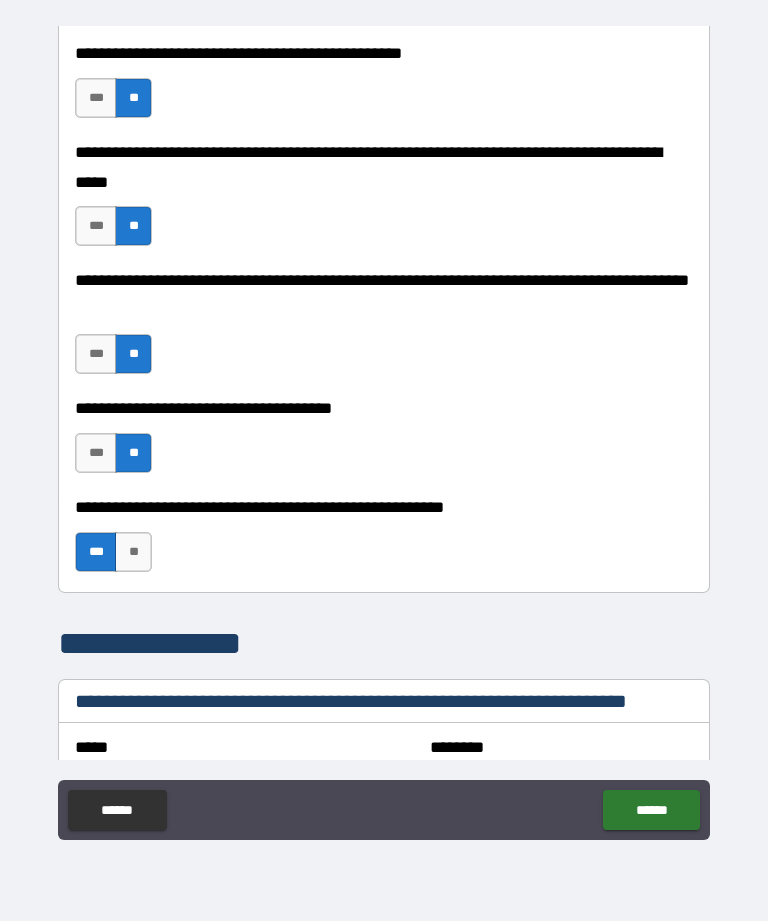 scroll, scrollTop: 870, scrollLeft: 0, axis: vertical 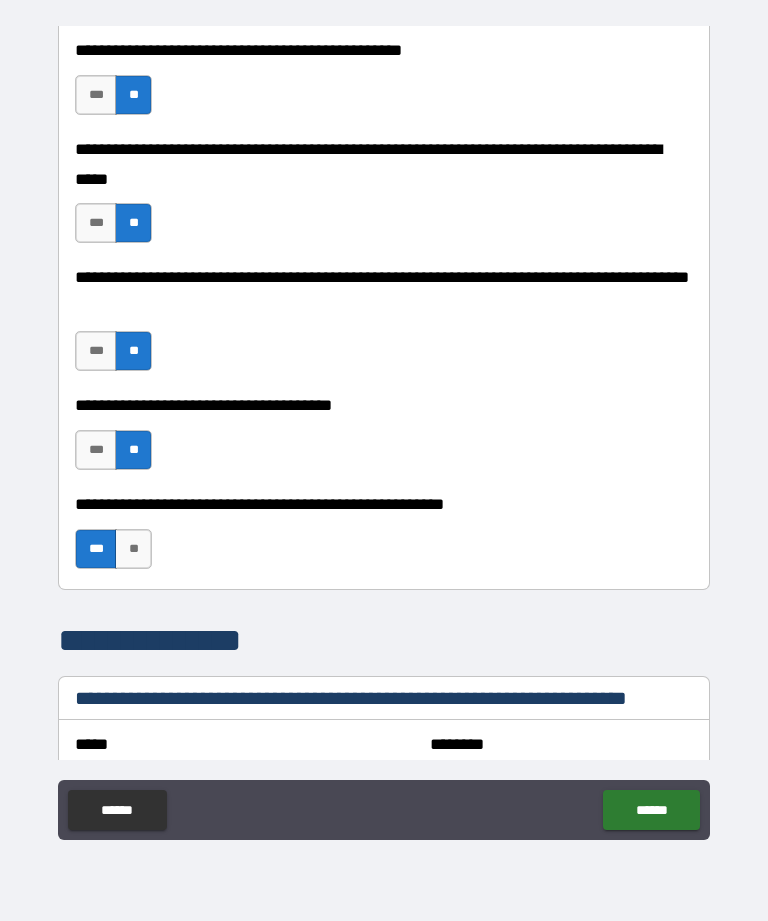 click on "***" at bounding box center [96, 351] 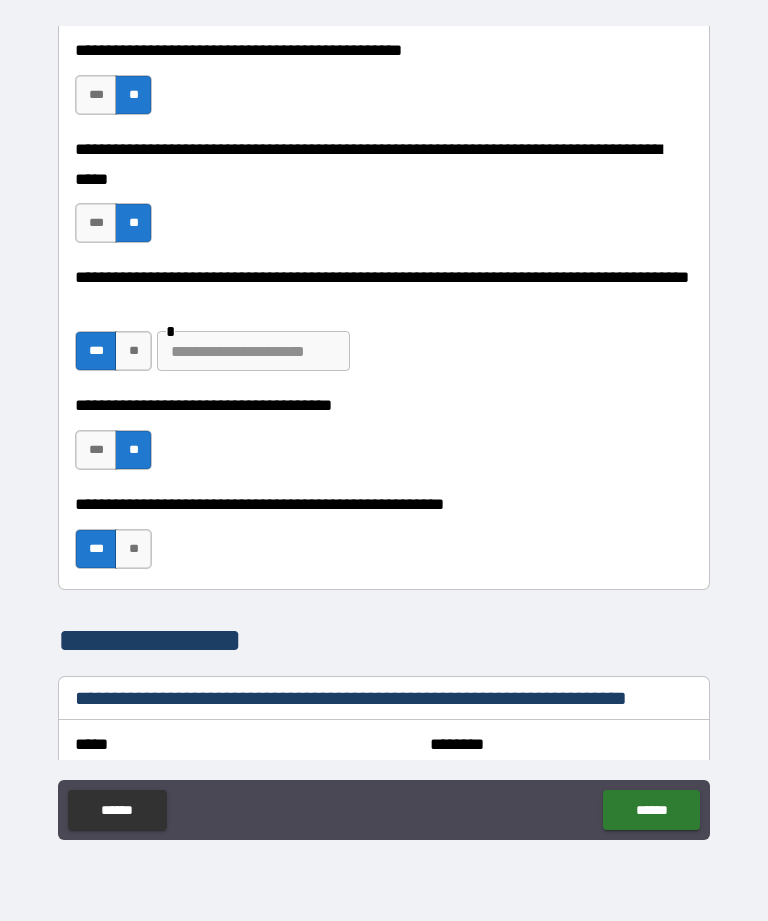 click at bounding box center [253, 351] 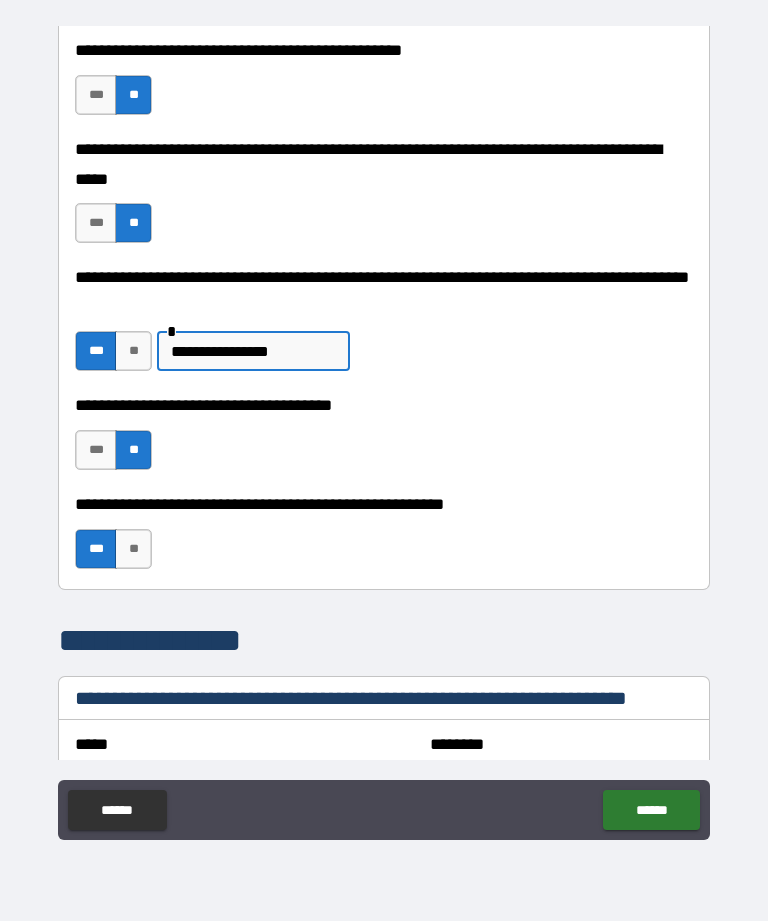 click on "**********" at bounding box center (253, 351) 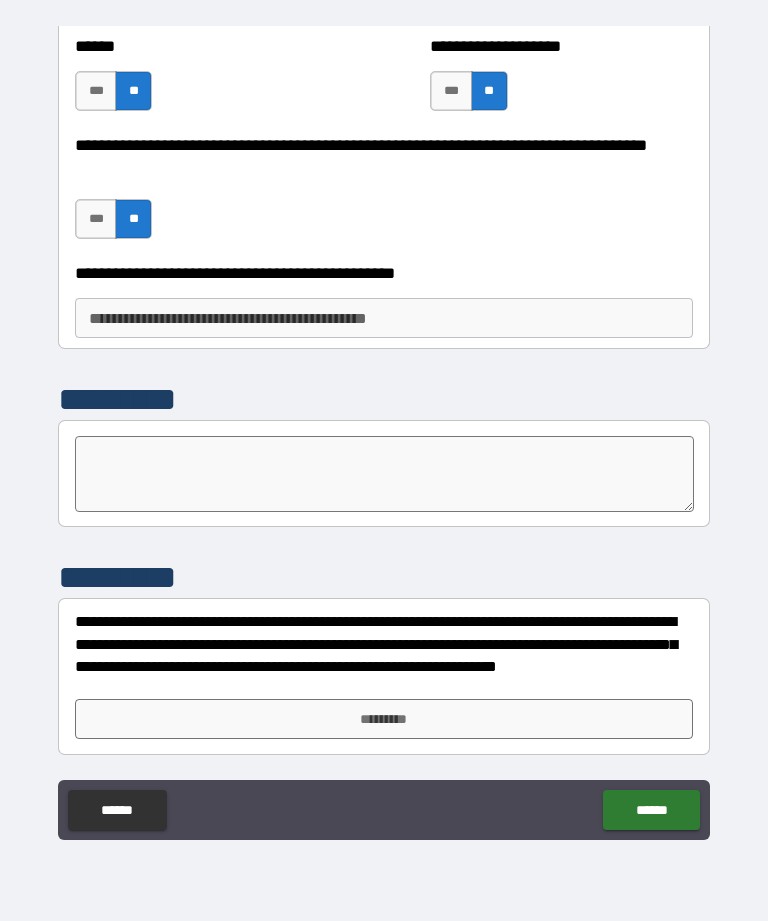 scroll, scrollTop: 3350, scrollLeft: 0, axis: vertical 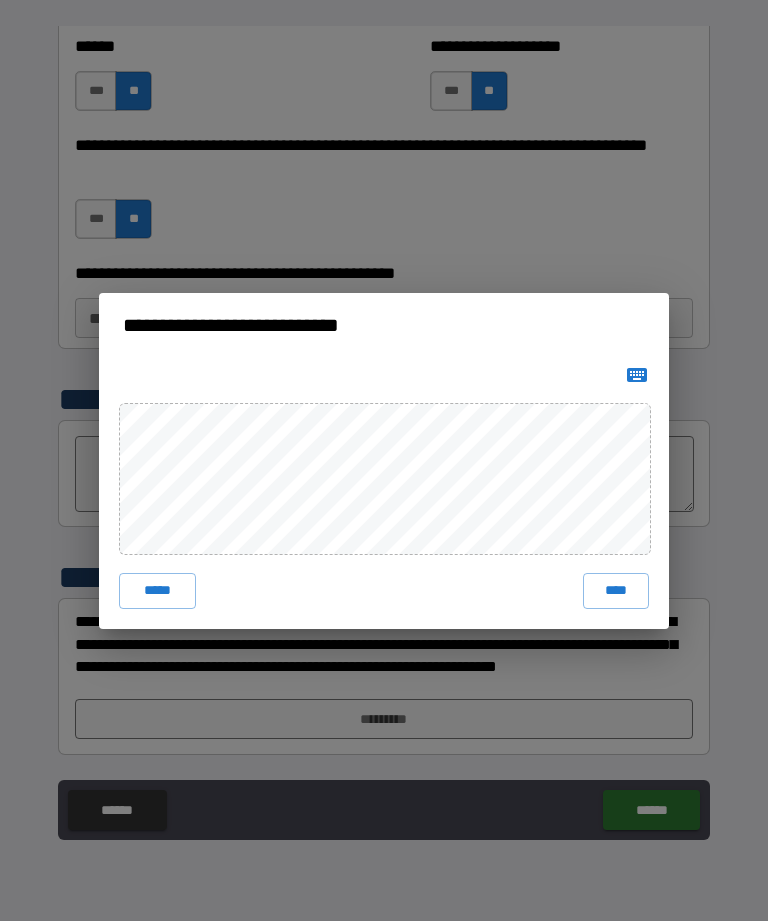 click on "****" at bounding box center (616, 591) 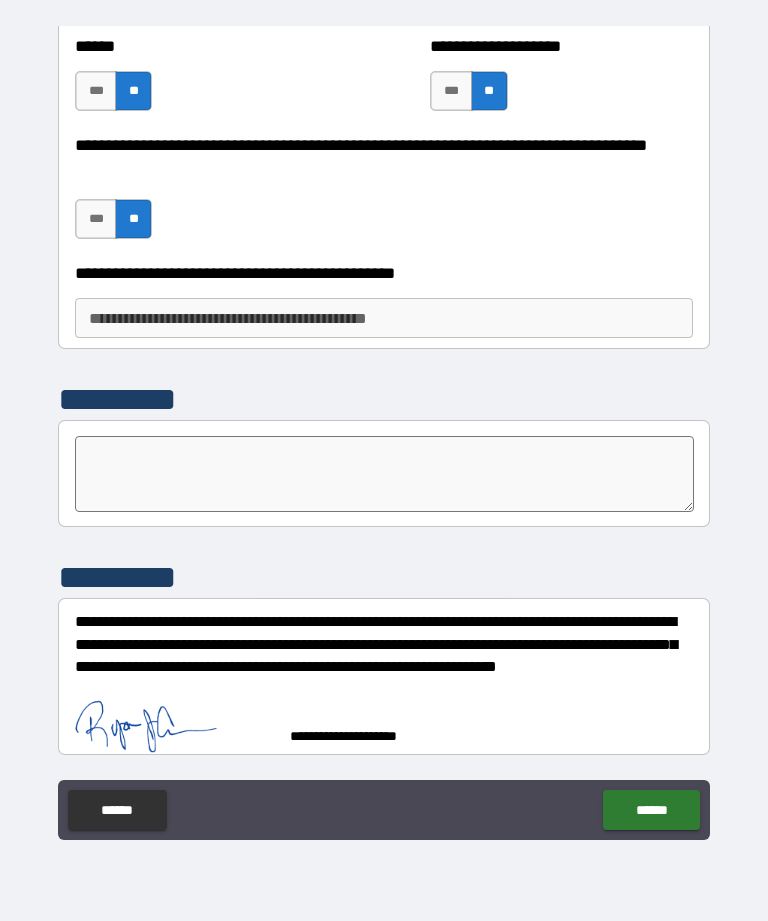 scroll, scrollTop: 3340, scrollLeft: 0, axis: vertical 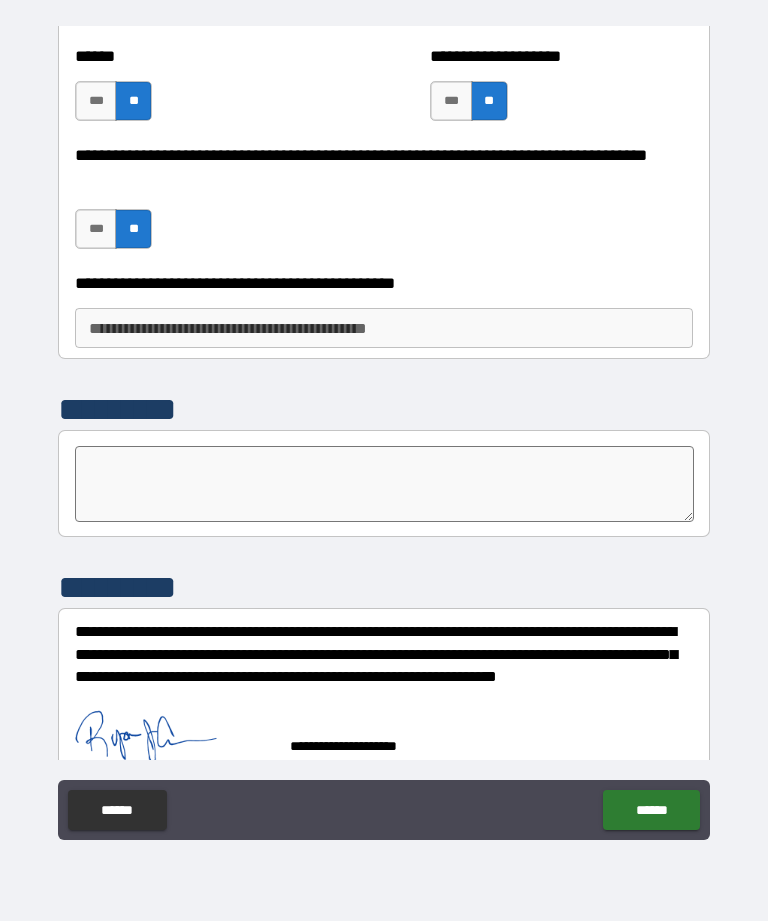 click on "******" at bounding box center [651, 810] 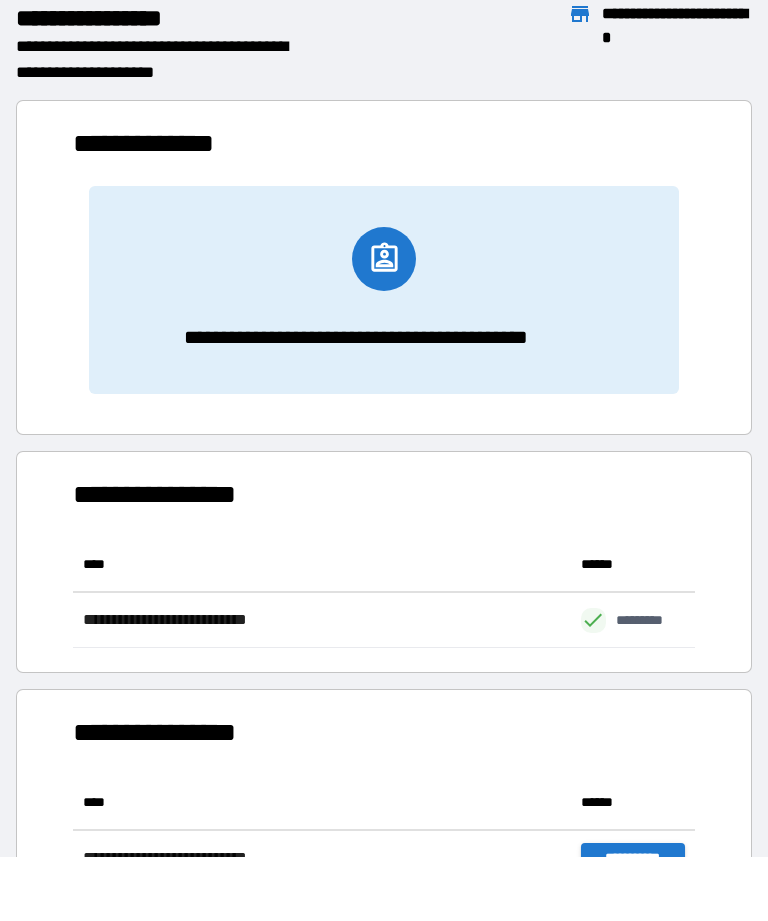 scroll, scrollTop: 1, scrollLeft: 1, axis: both 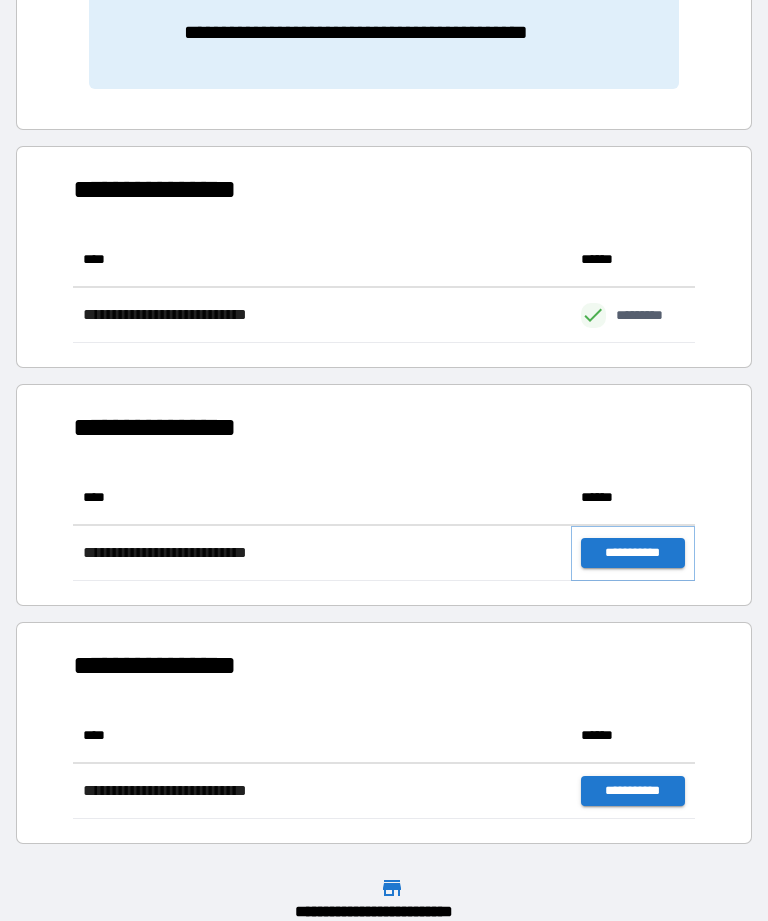 click on "**********" at bounding box center (633, 553) 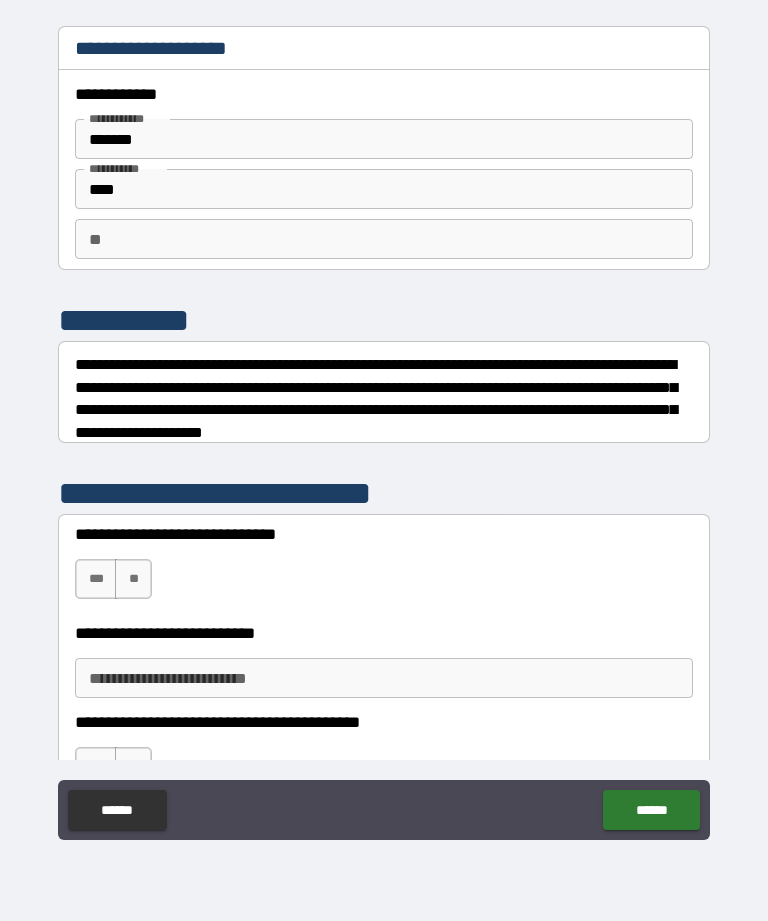 click on "**" at bounding box center [384, 239] 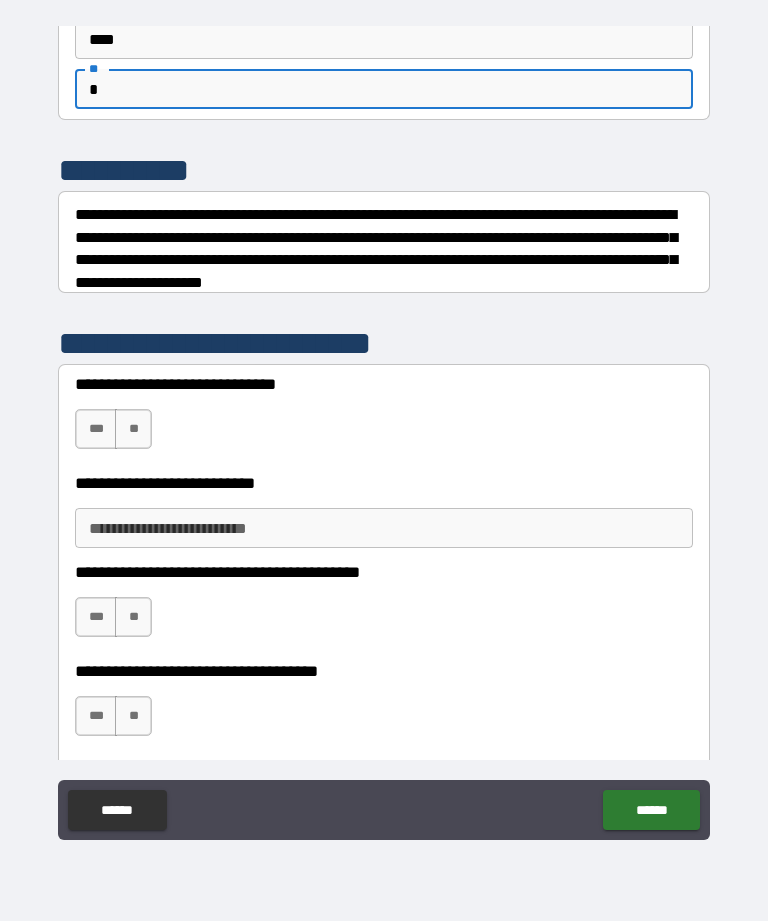 scroll, scrollTop: 149, scrollLeft: 0, axis: vertical 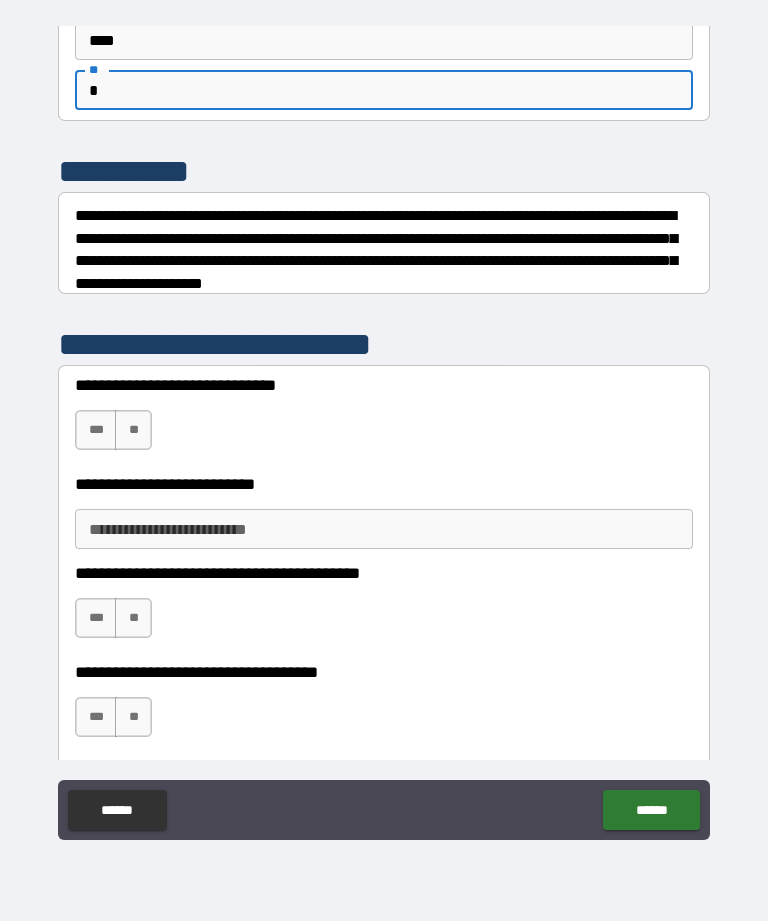 type on "*" 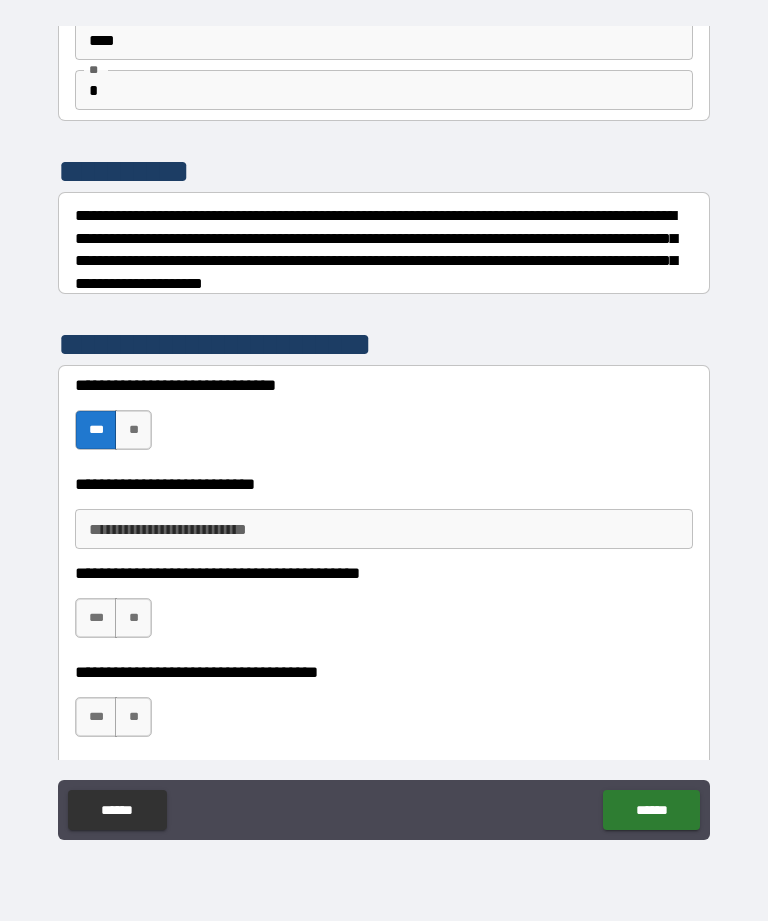 click on "**********" at bounding box center (384, 529) 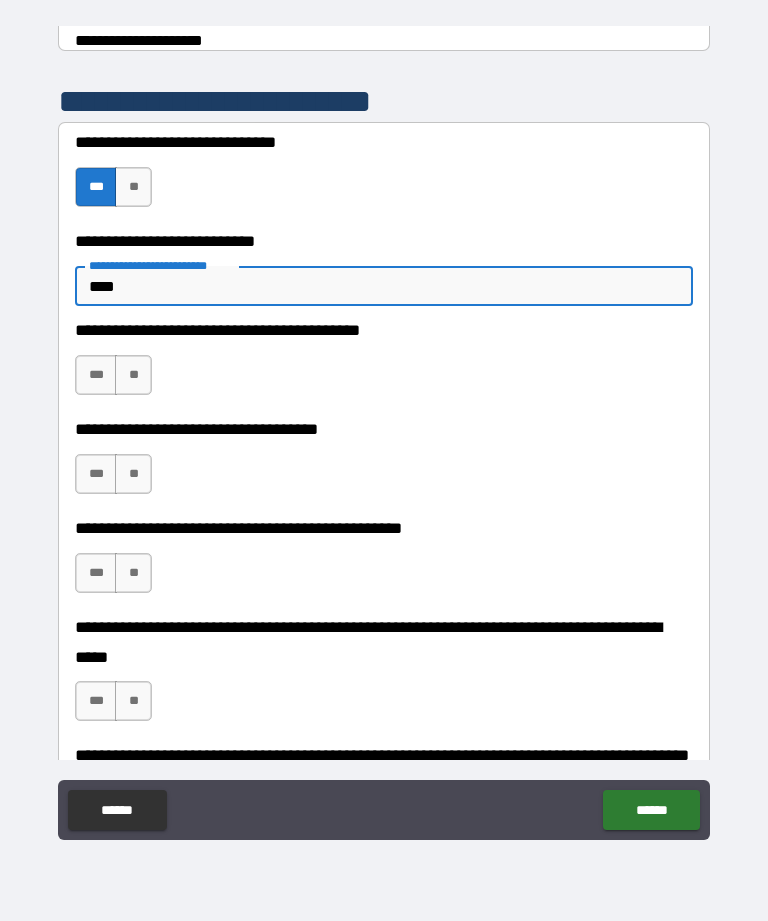 scroll, scrollTop: 391, scrollLeft: 0, axis: vertical 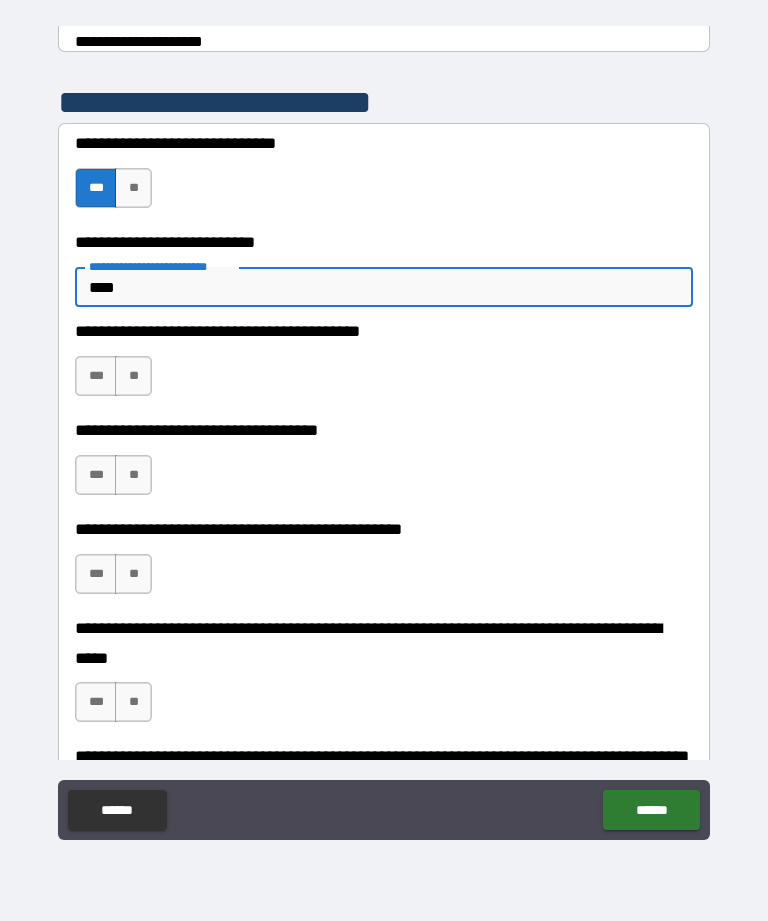 type on "****" 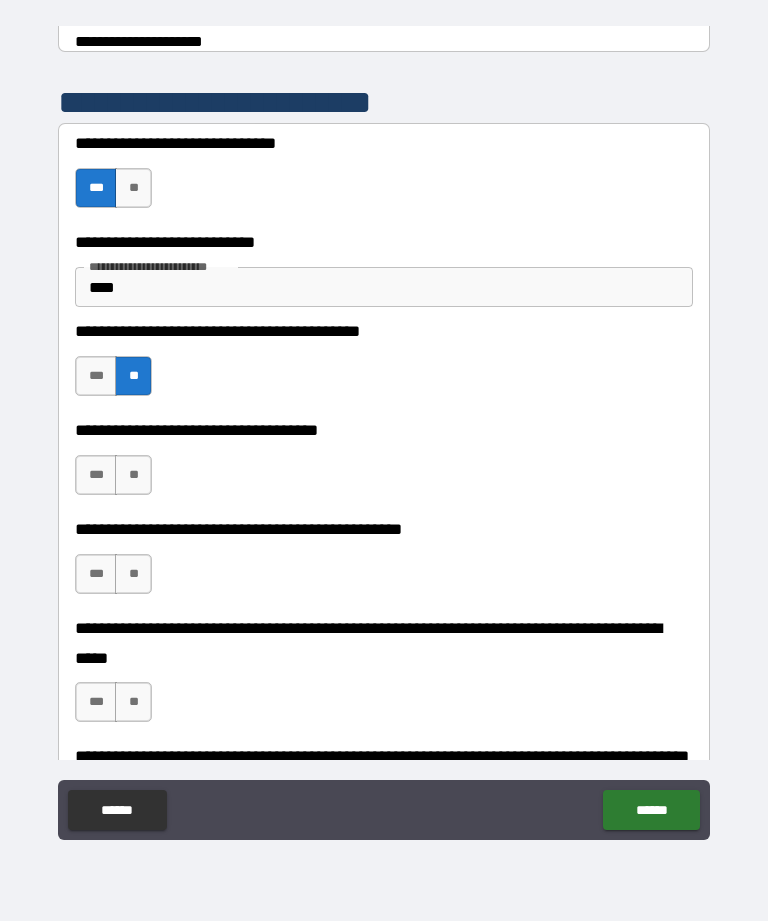 click on "**" at bounding box center (133, 475) 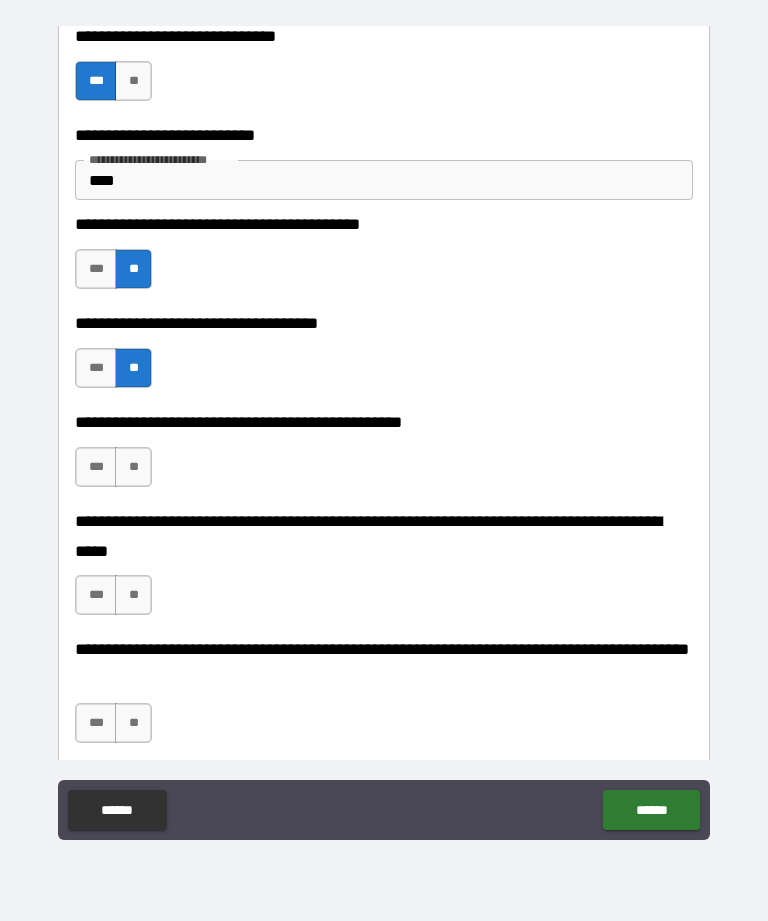 scroll, scrollTop: 497, scrollLeft: 0, axis: vertical 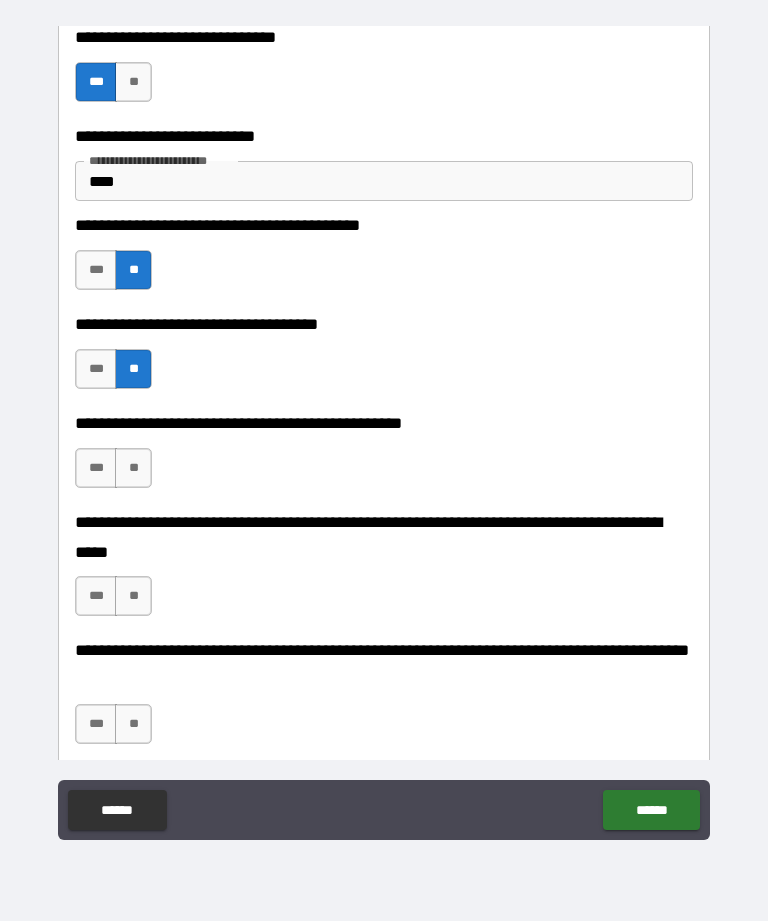 click on "**" at bounding box center (133, 468) 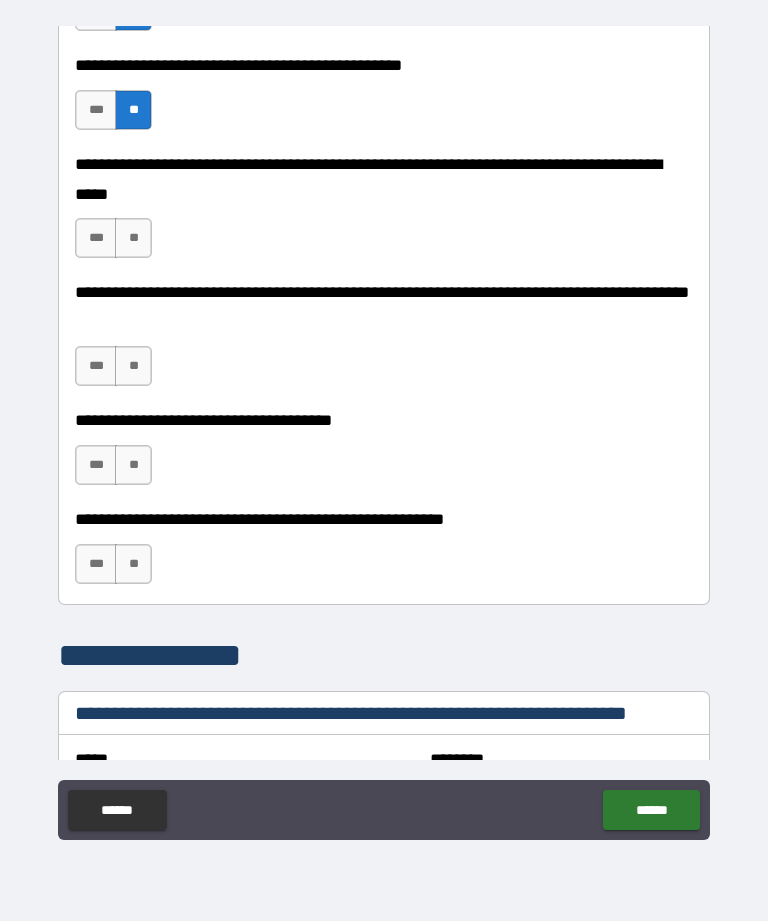 scroll, scrollTop: 854, scrollLeft: 0, axis: vertical 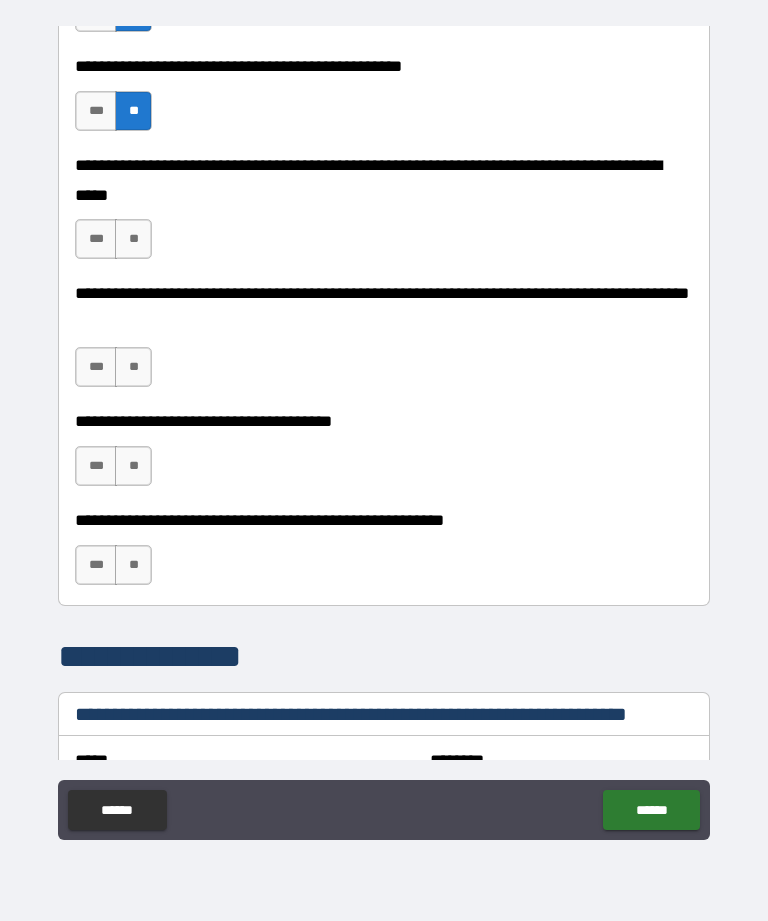 click on "**" at bounding box center [133, 239] 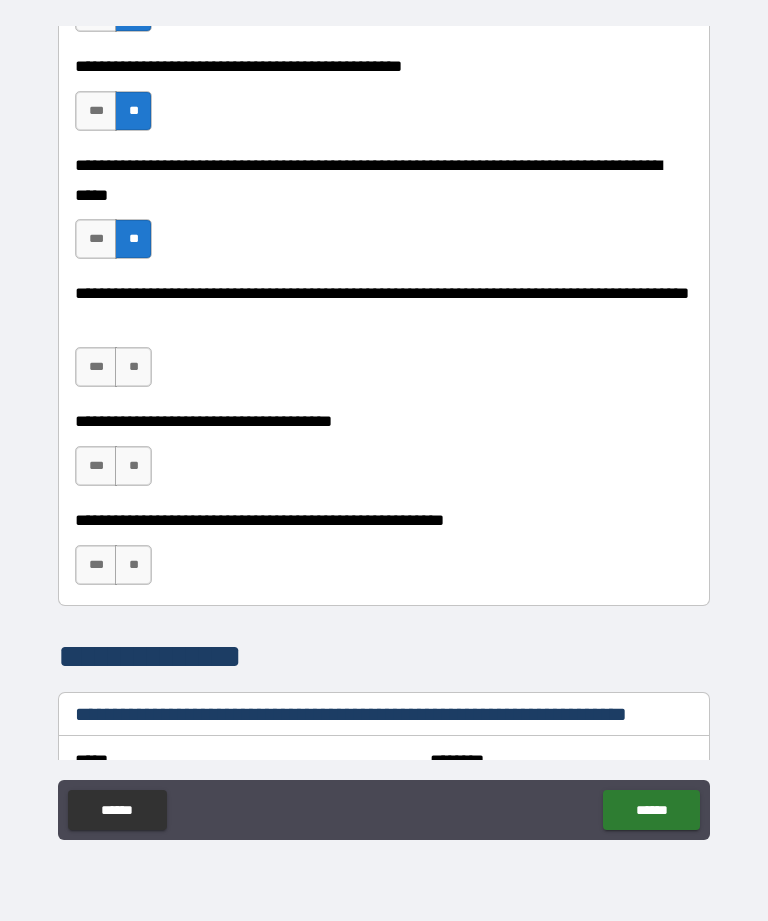 click on "***" at bounding box center (96, 367) 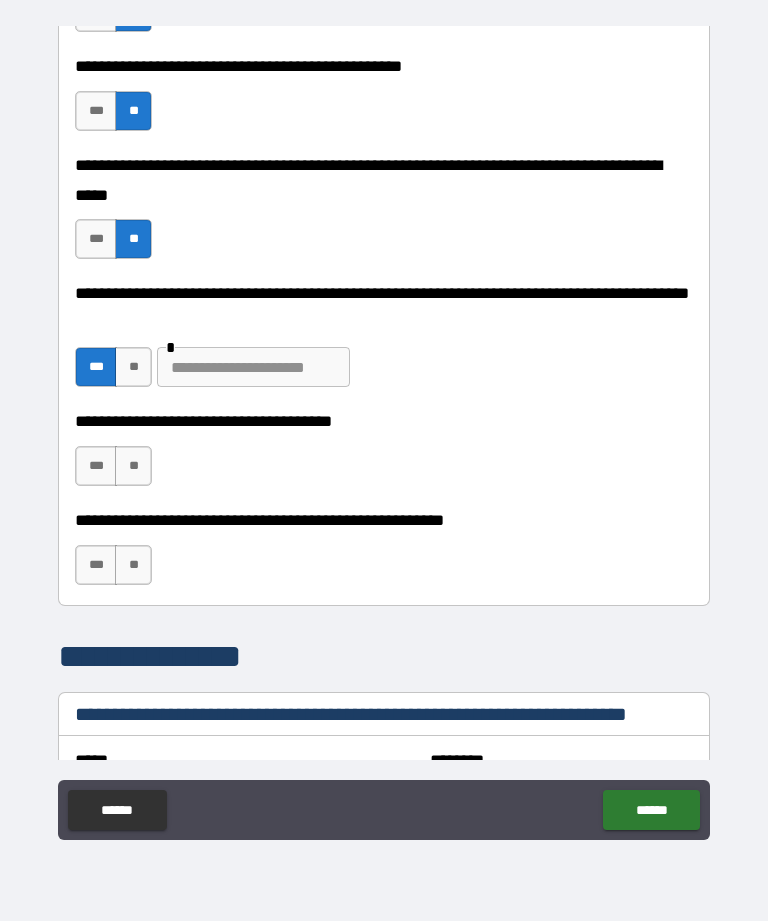 click on "***" at bounding box center [96, 466] 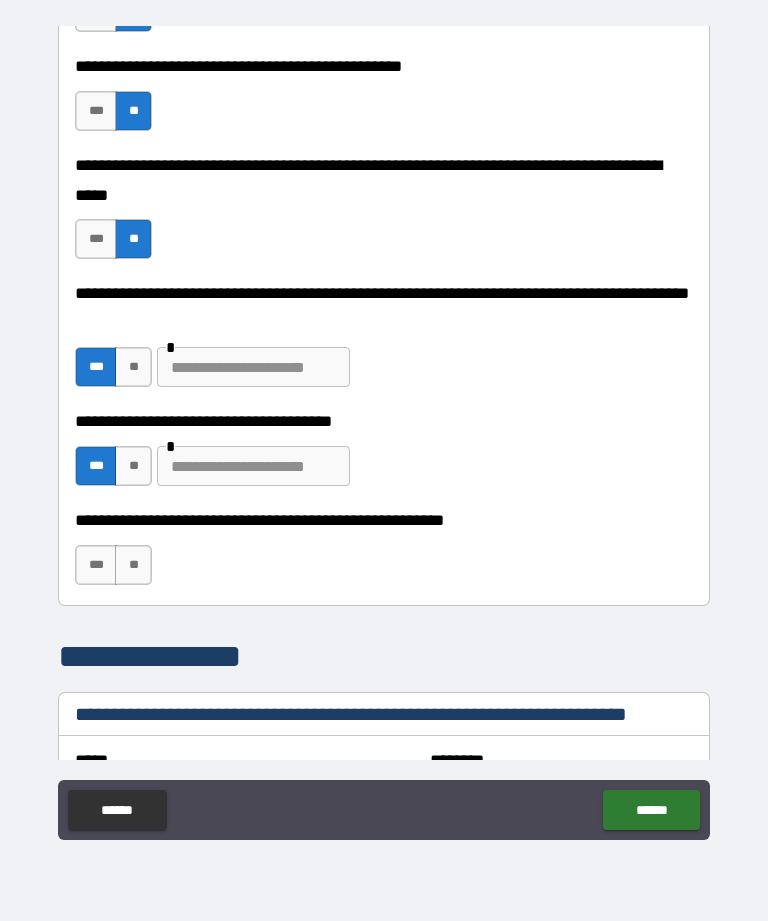 click at bounding box center [253, 466] 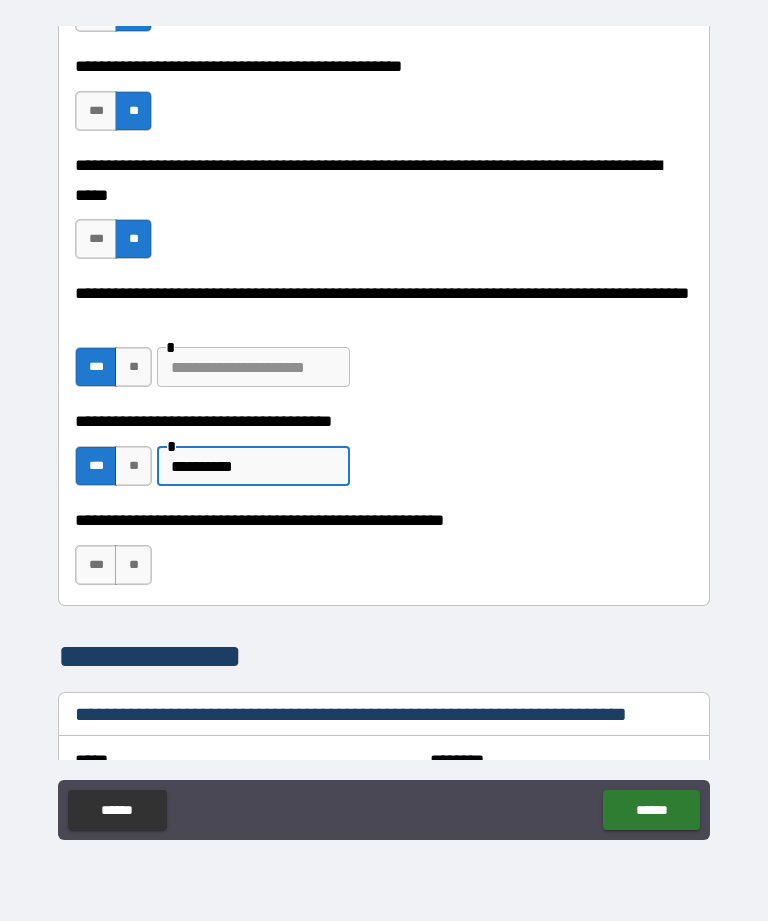 type on "**********" 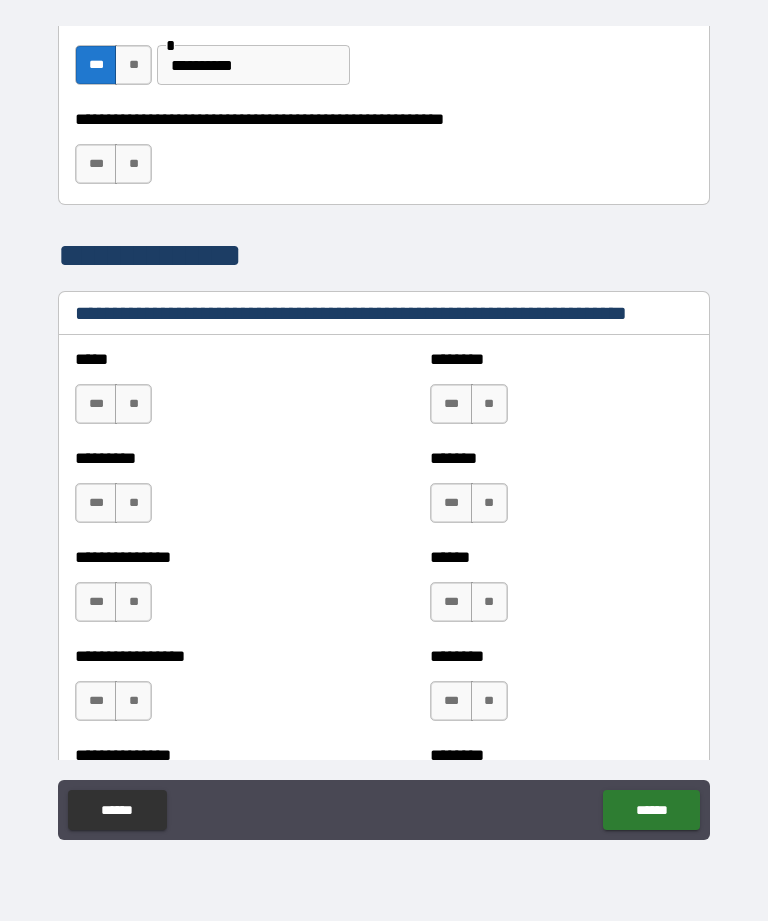scroll, scrollTop: 1253, scrollLeft: 0, axis: vertical 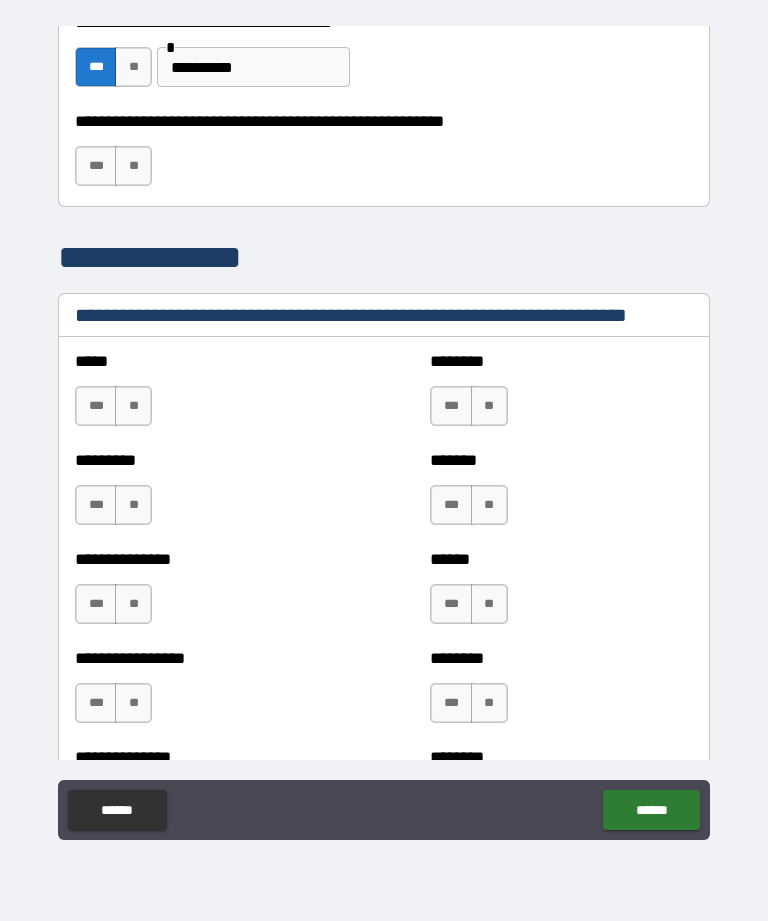 type on "**********" 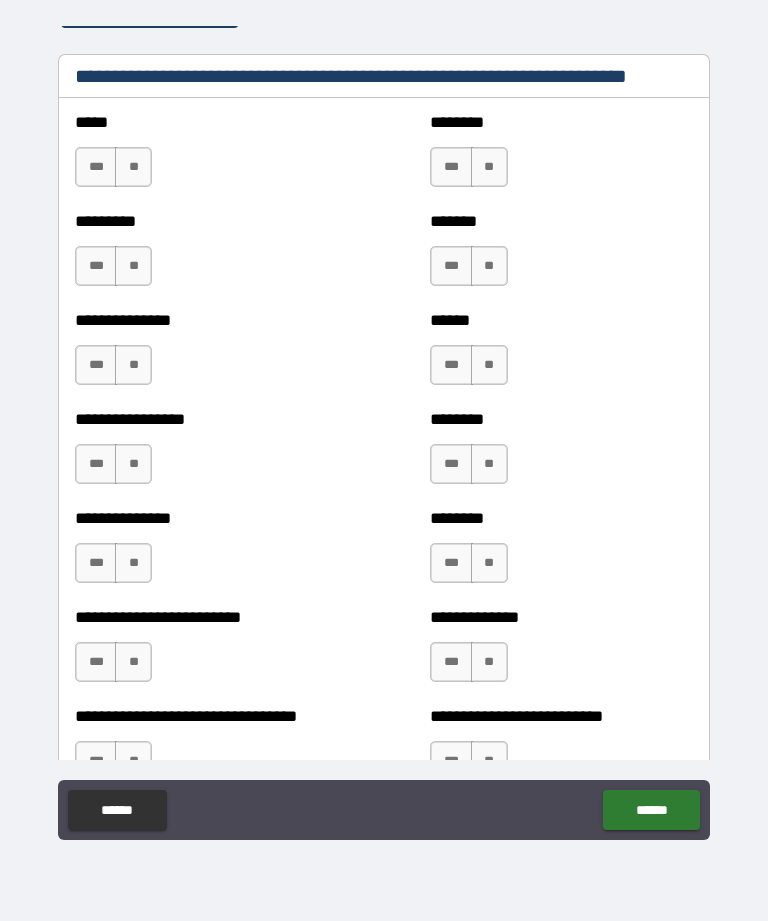 scroll, scrollTop: 1492, scrollLeft: 0, axis: vertical 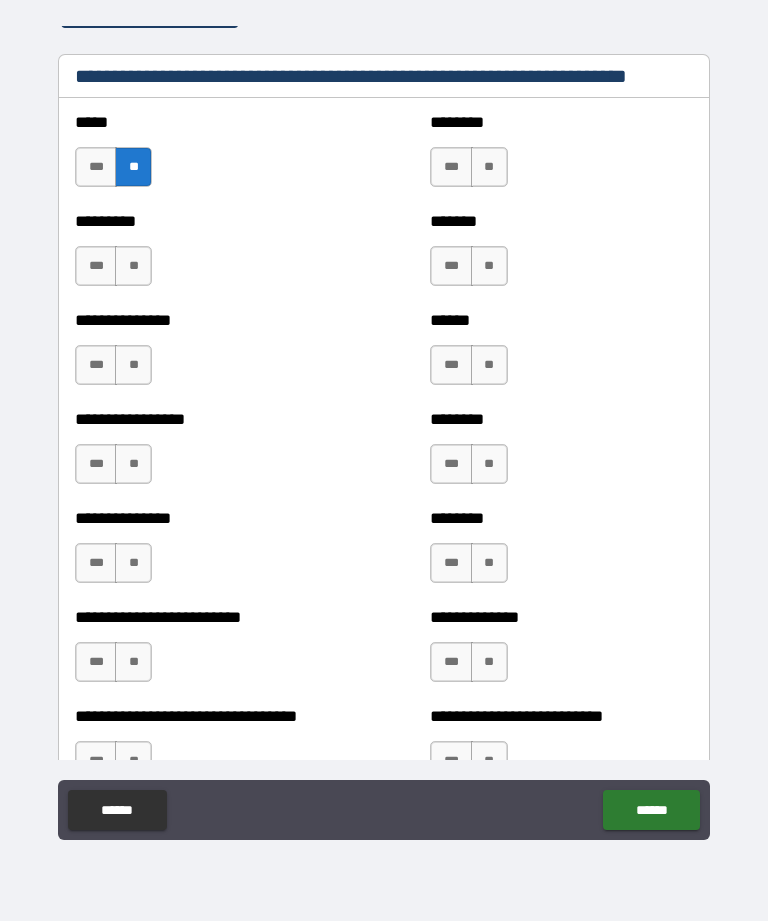 click on "**" at bounding box center [133, 266] 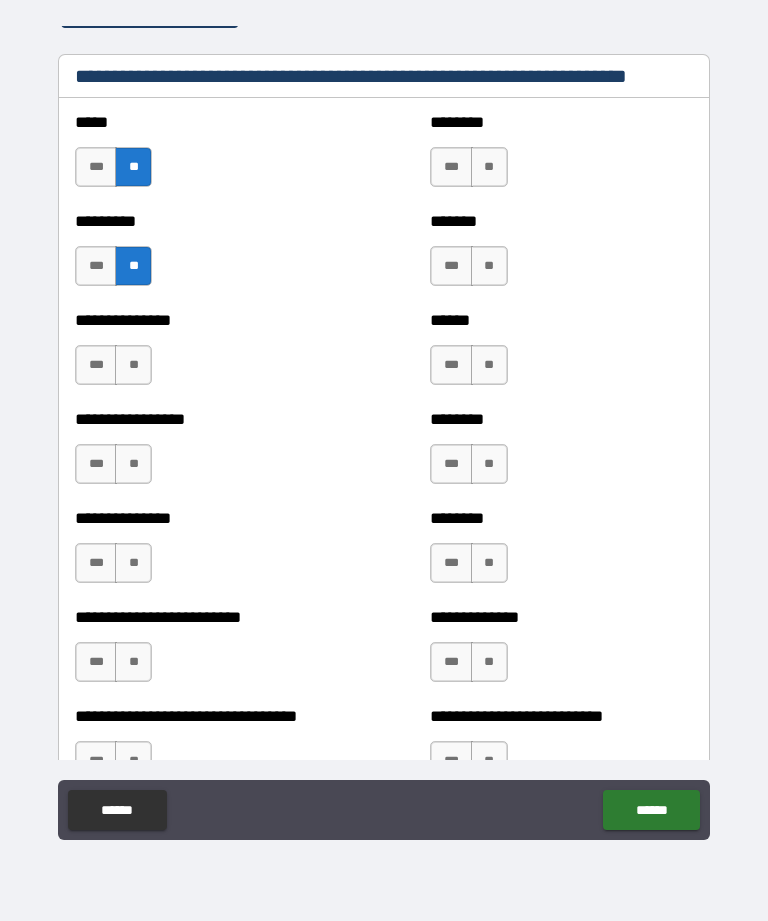 click on "**" at bounding box center [133, 365] 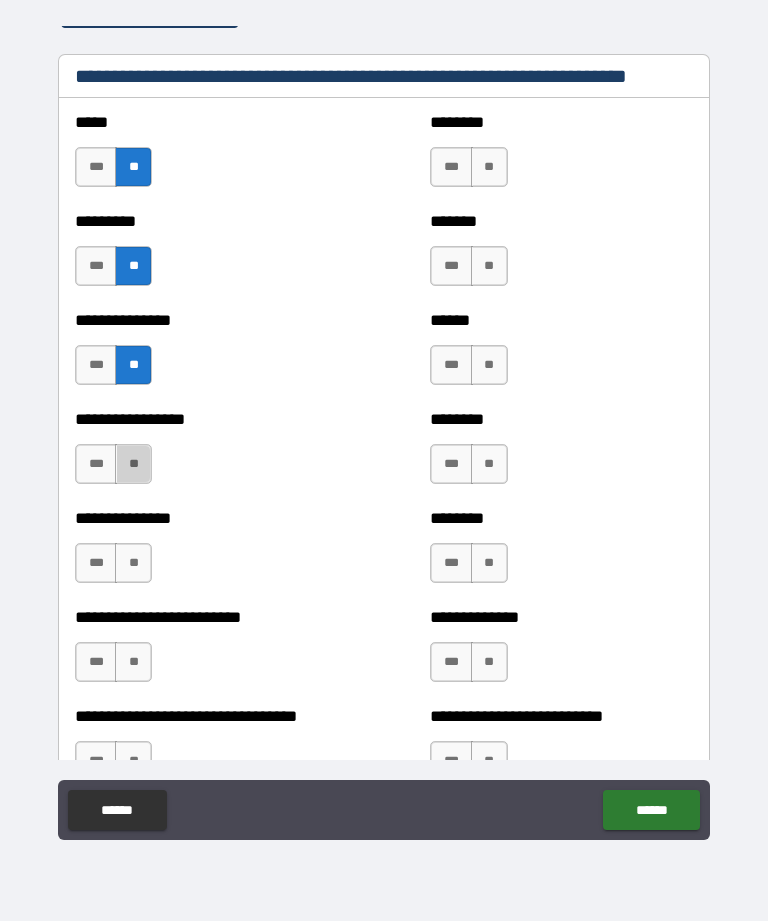 click on "**" at bounding box center [133, 464] 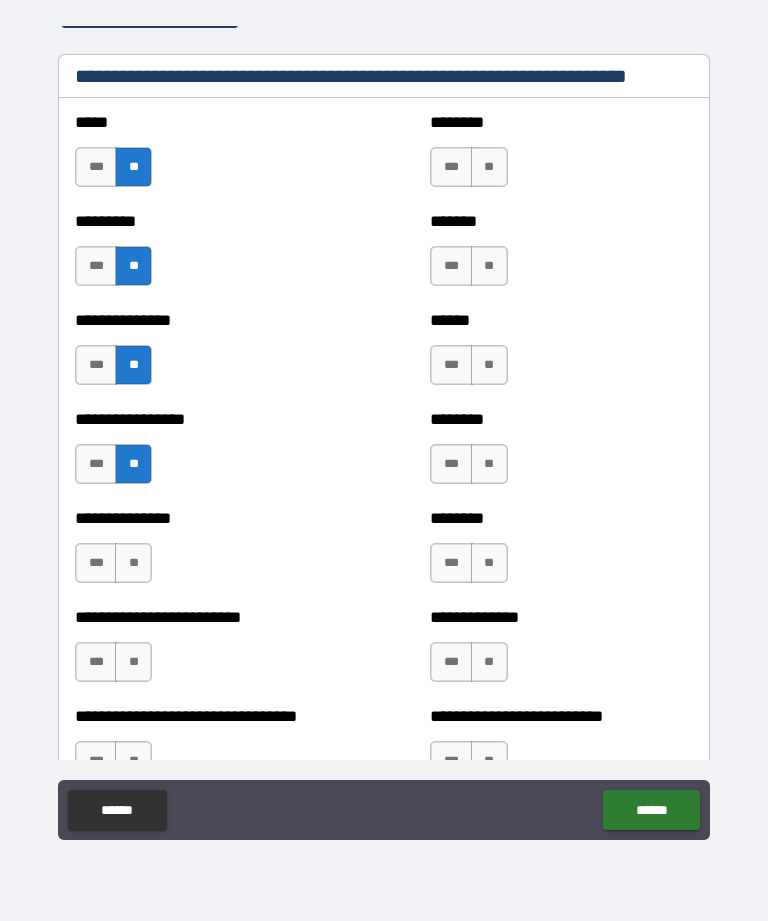 click on "***" at bounding box center [96, 563] 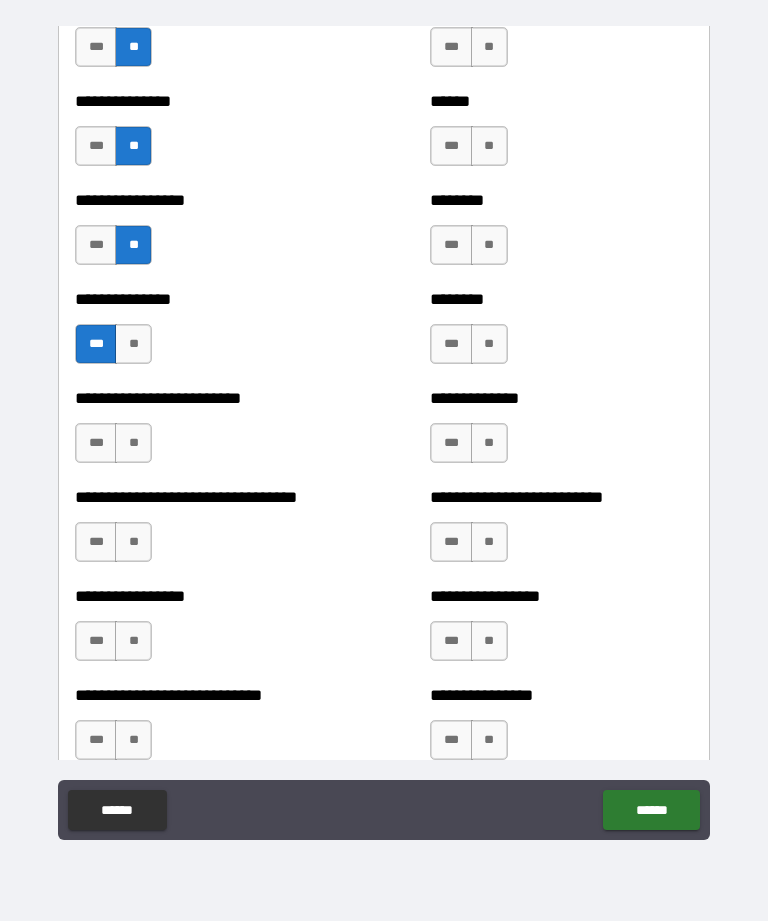 scroll, scrollTop: 1719, scrollLeft: 0, axis: vertical 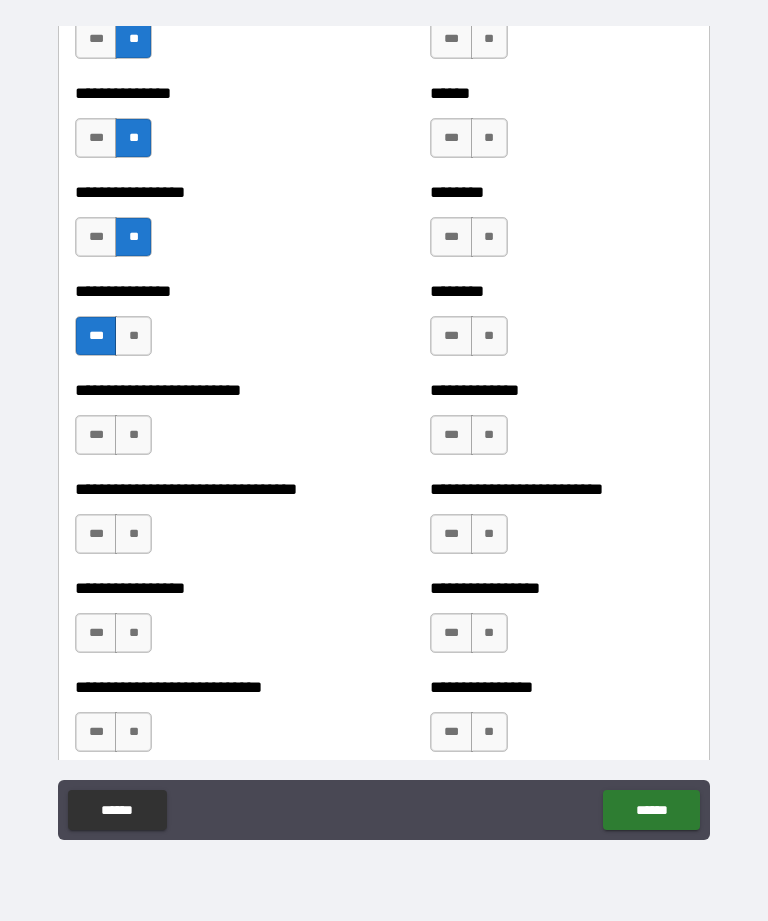 click on "***" at bounding box center (96, 435) 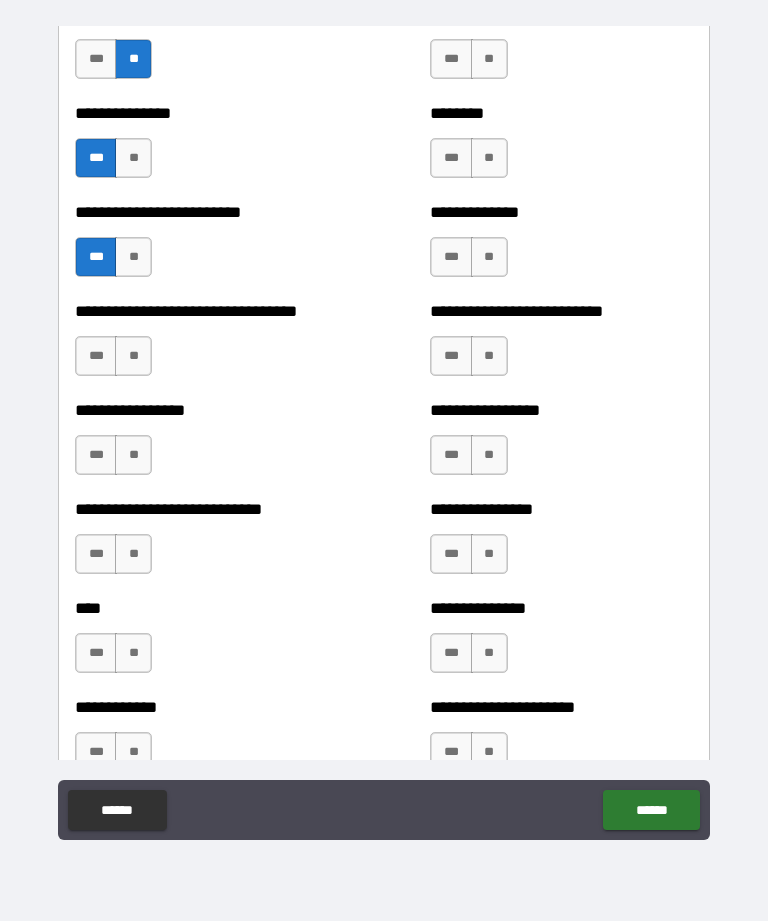 scroll, scrollTop: 1896, scrollLeft: 0, axis: vertical 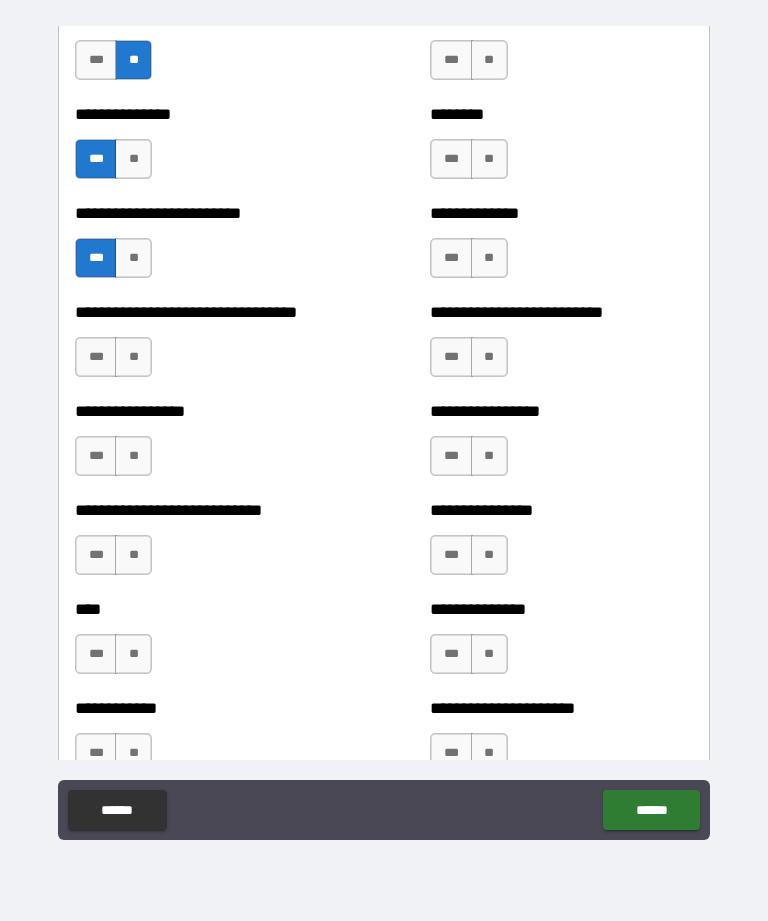 click on "**" at bounding box center [133, 357] 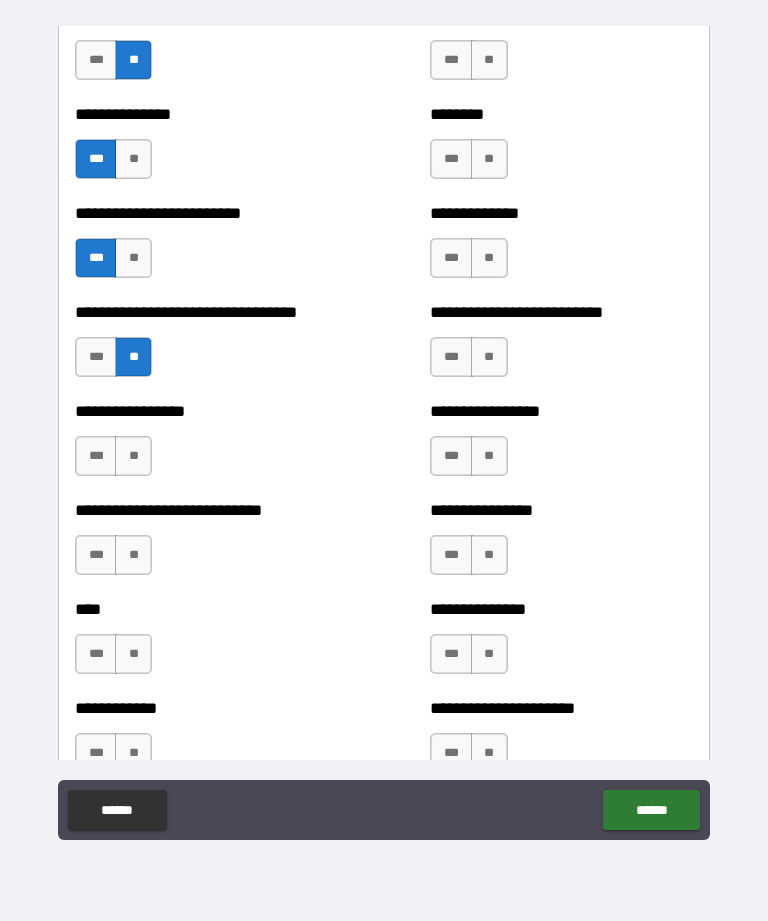 click on "**" at bounding box center [133, 456] 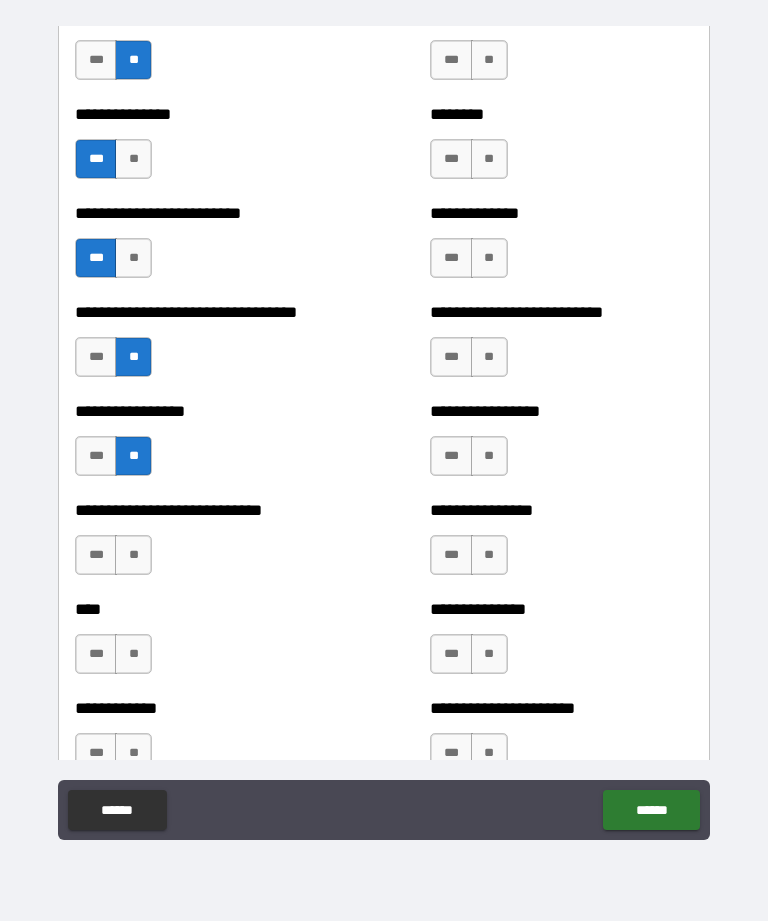 click on "**" at bounding box center (133, 555) 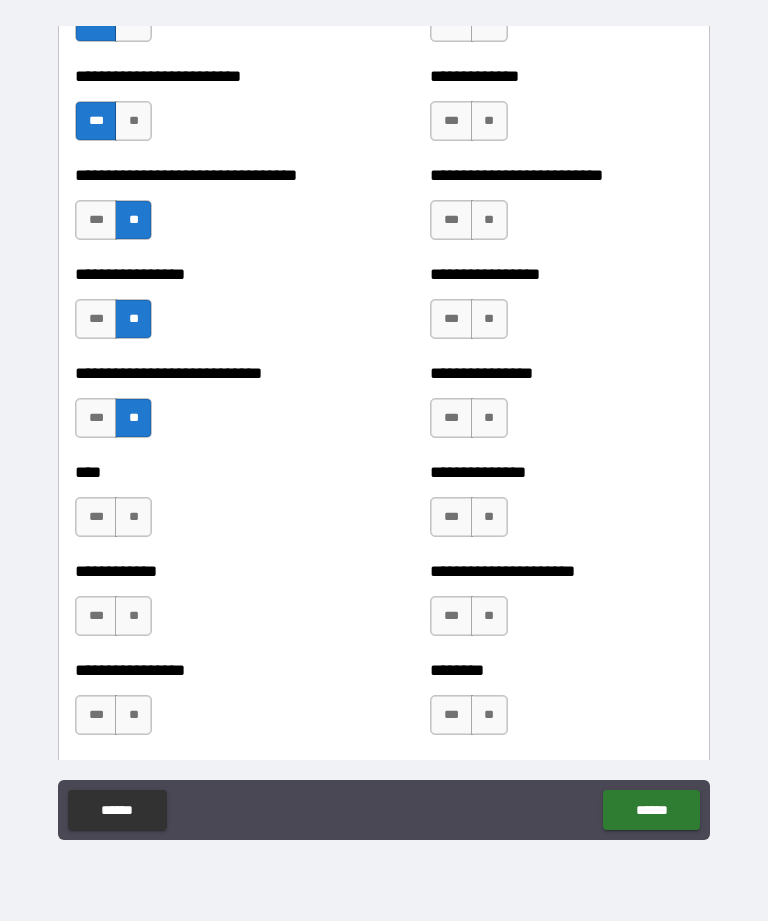 scroll, scrollTop: 2034, scrollLeft: 0, axis: vertical 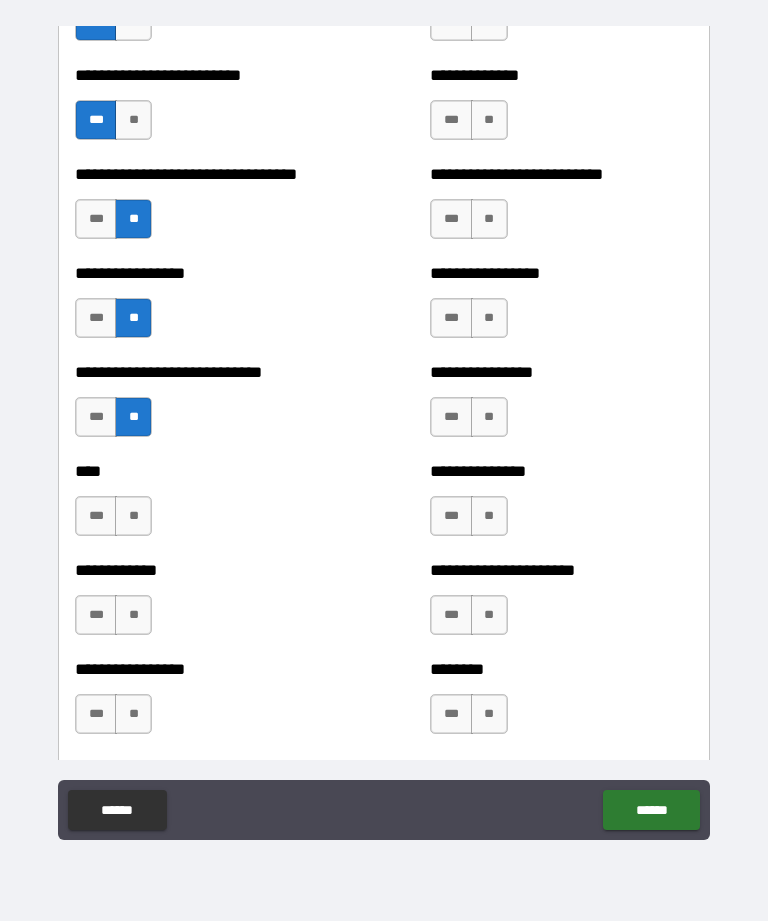 click on "**" at bounding box center [133, 516] 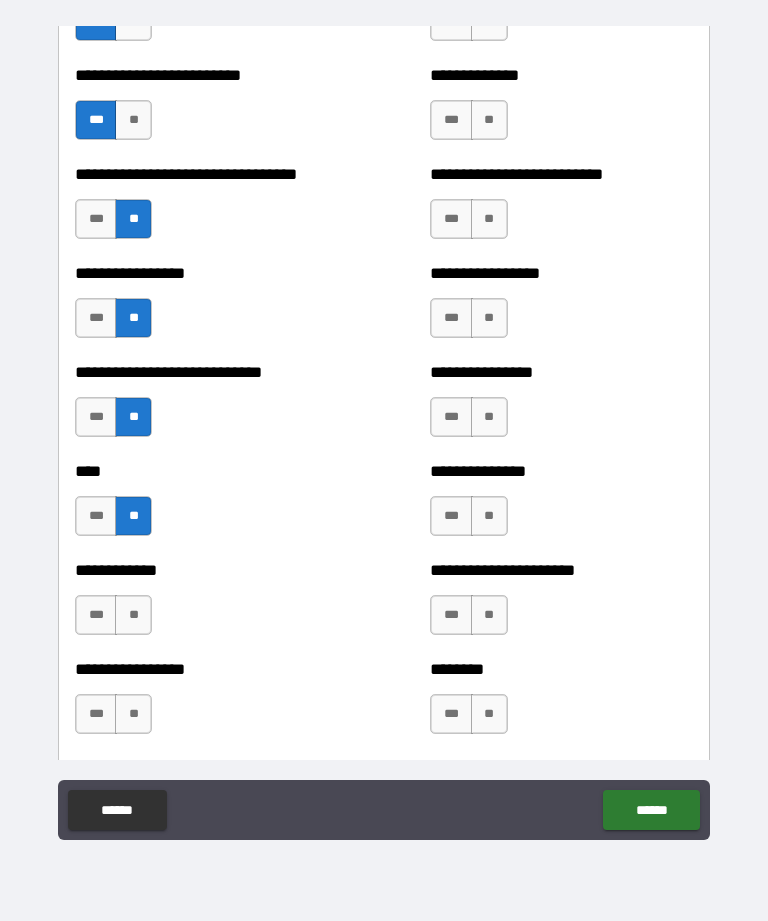 click on "**" at bounding box center [133, 615] 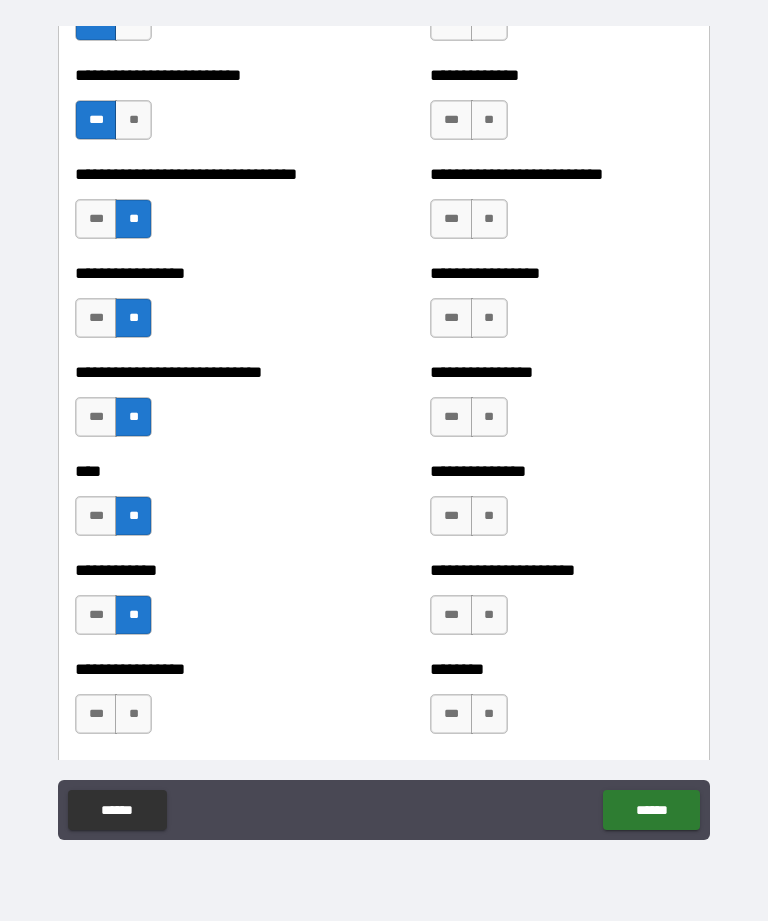 click on "**" at bounding box center (133, 714) 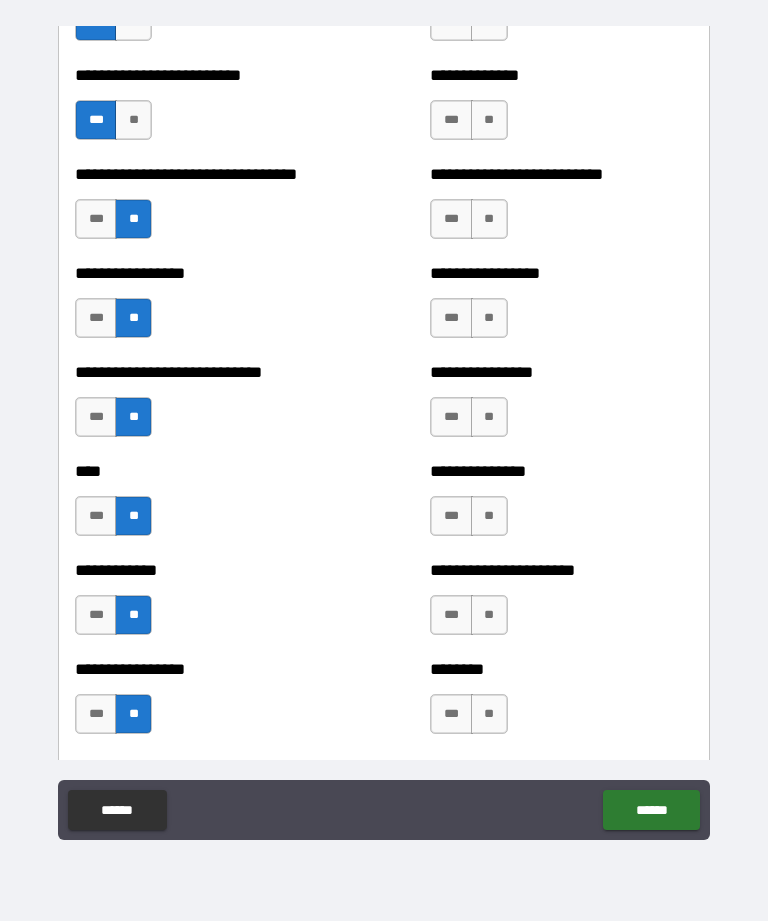 click on "**" at bounding box center (489, 714) 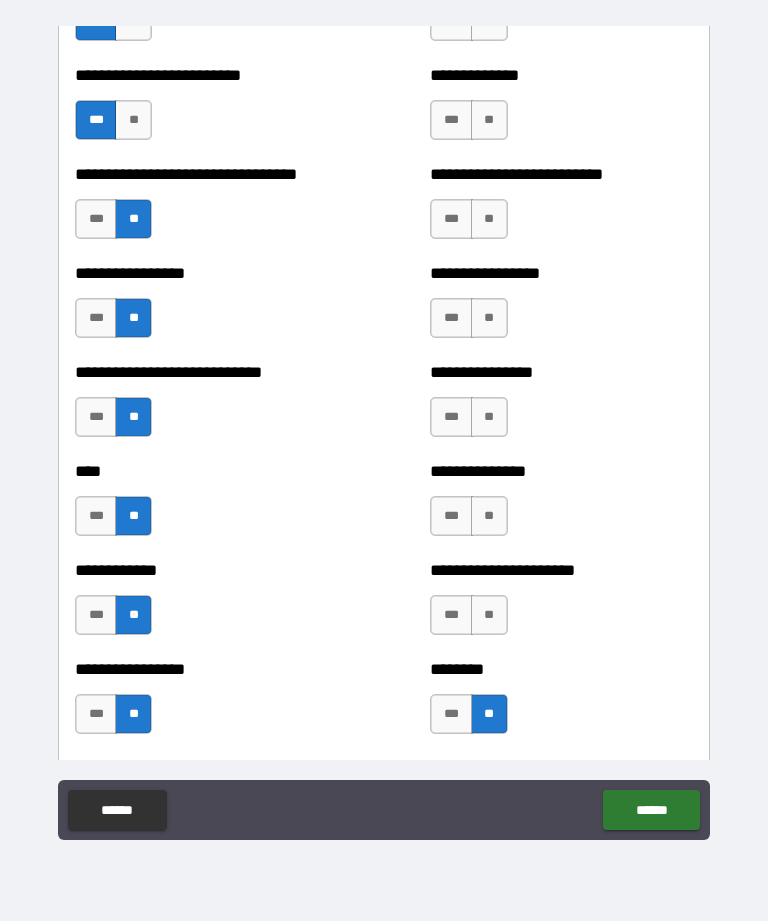 click on "**" at bounding box center (489, 615) 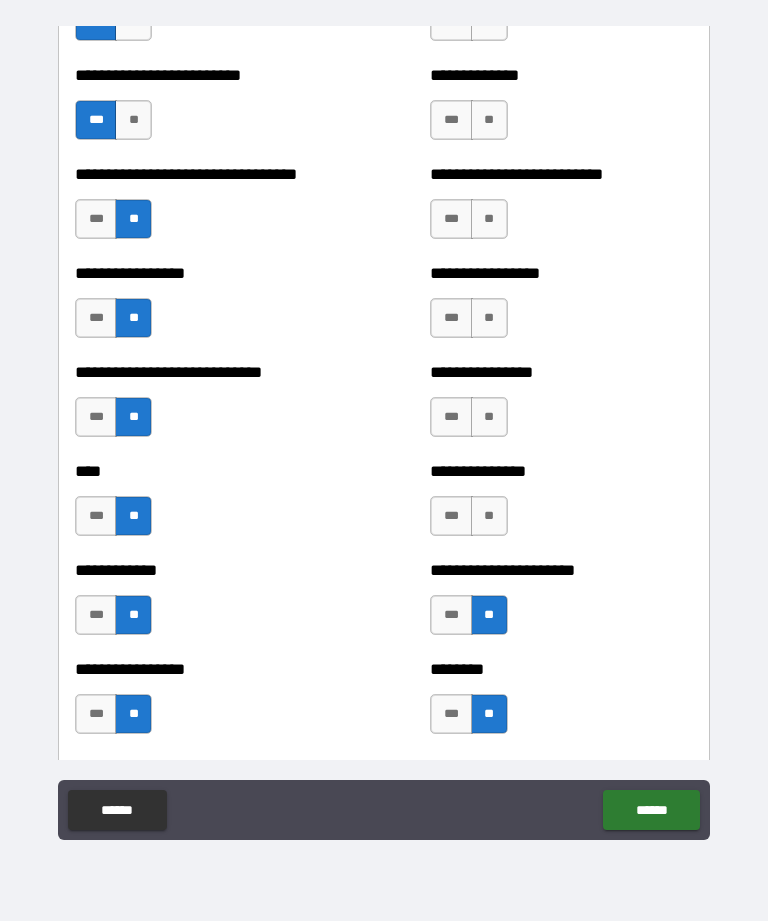 click on "**" at bounding box center (489, 516) 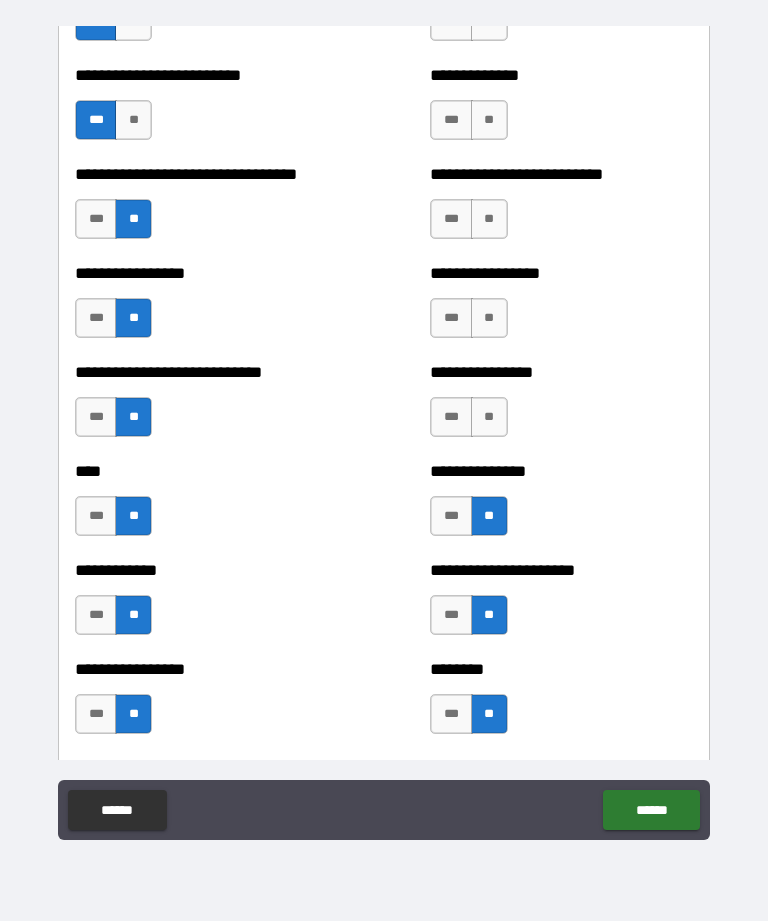 click on "**" at bounding box center [489, 417] 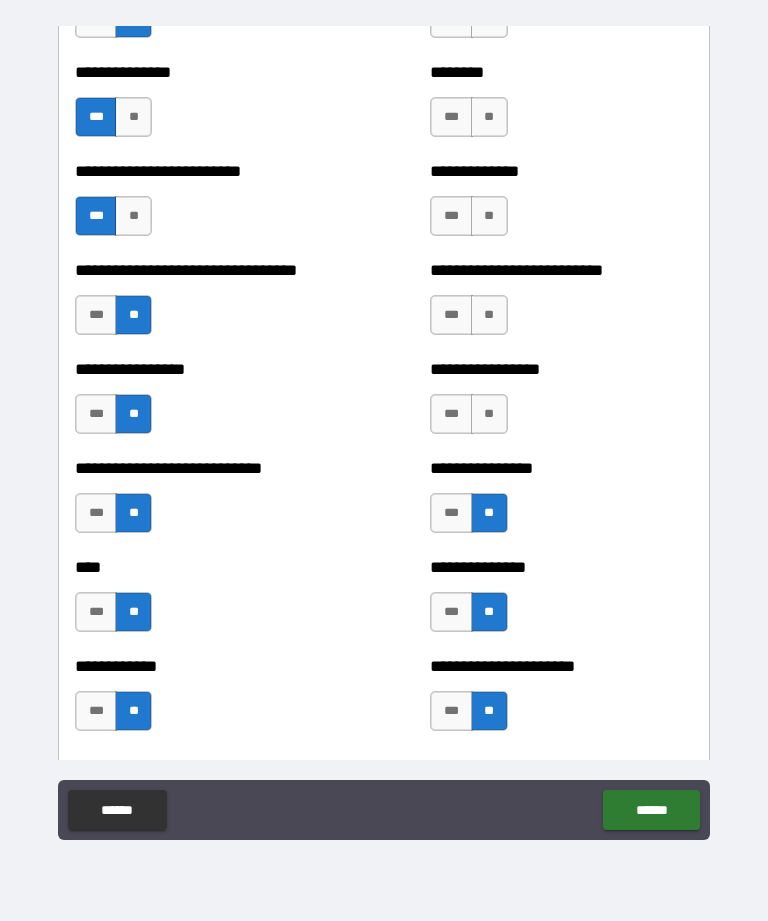 scroll, scrollTop: 1936, scrollLeft: 0, axis: vertical 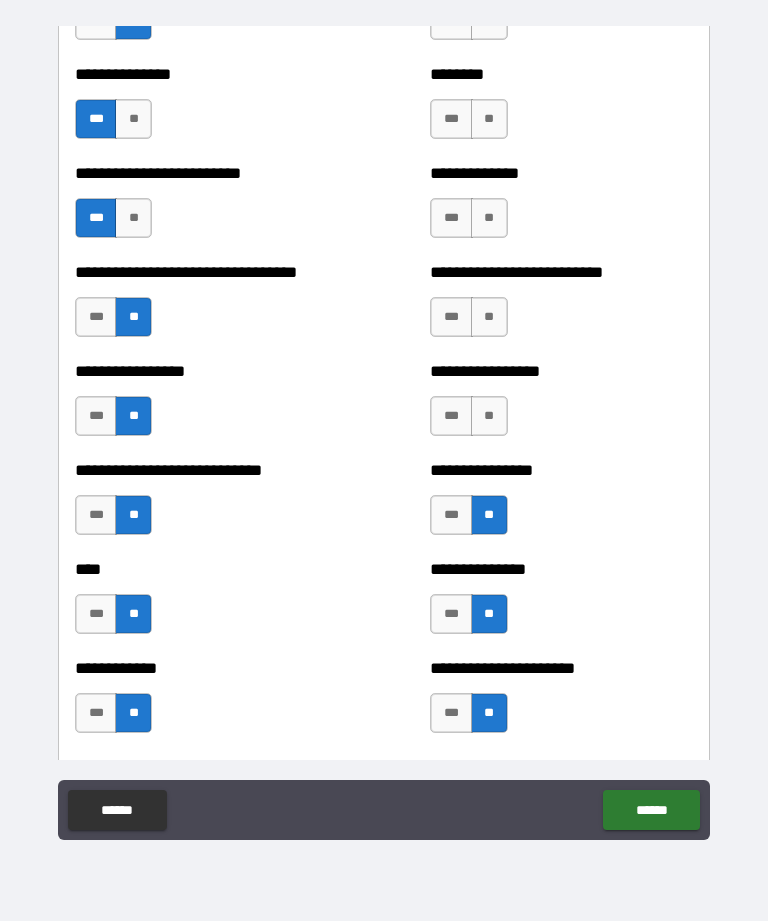 click on "**" at bounding box center [489, 416] 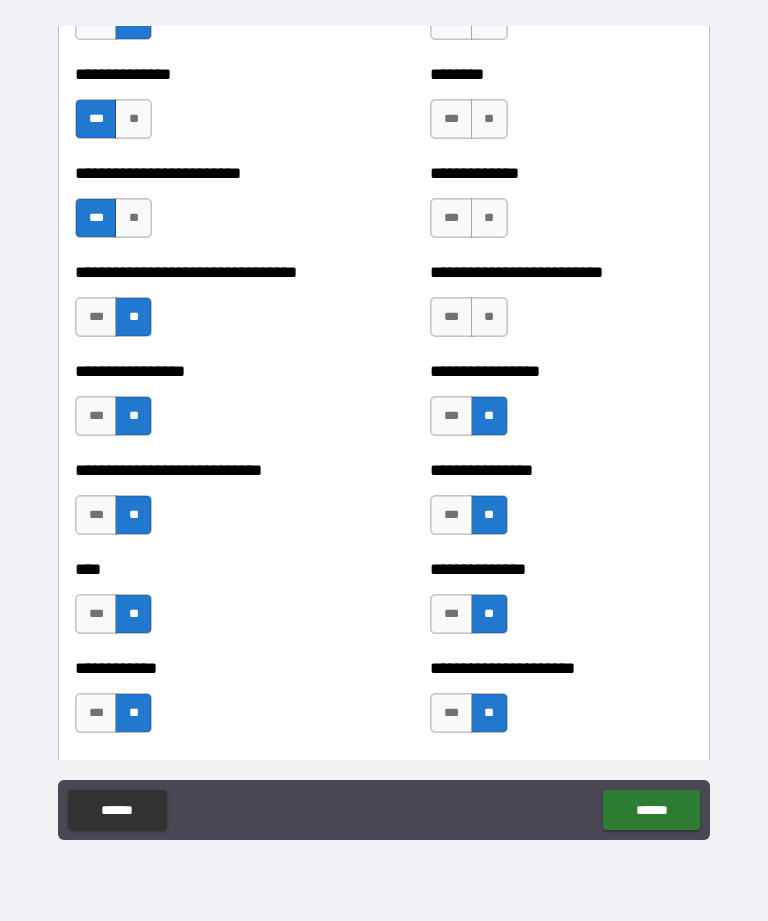 click on "**" at bounding box center [489, 317] 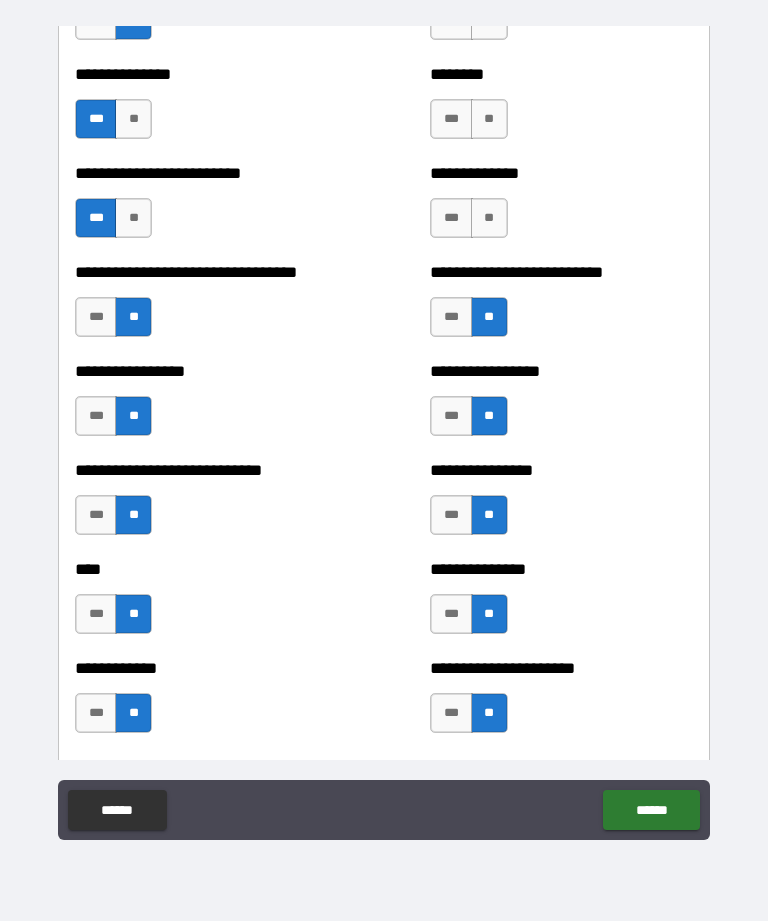 click on "**" at bounding box center (489, 218) 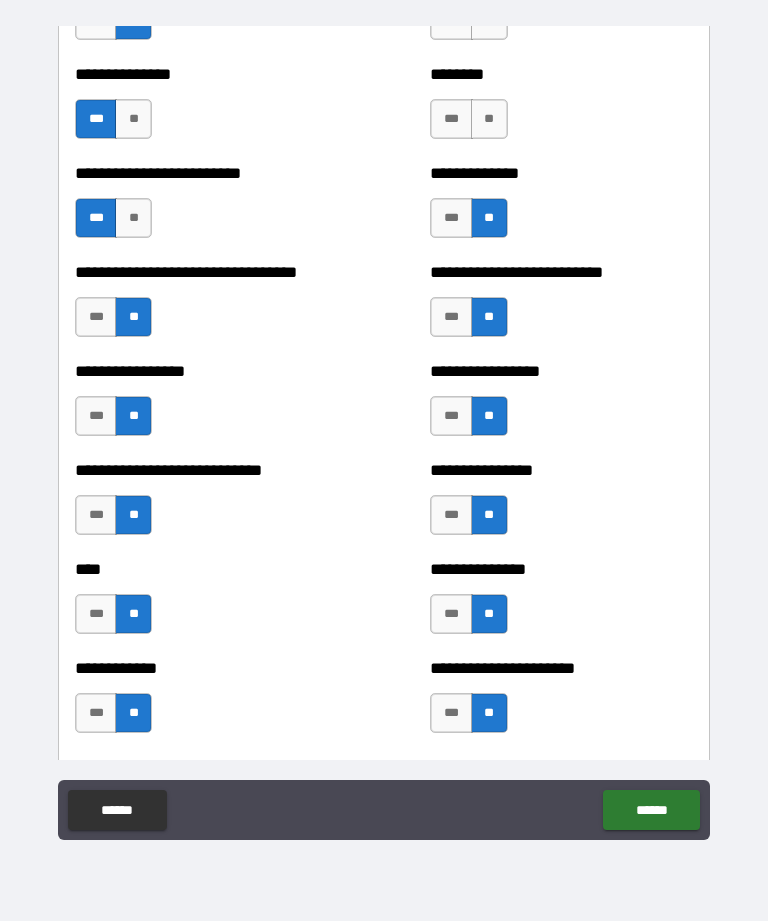 click on "**" at bounding box center [489, 119] 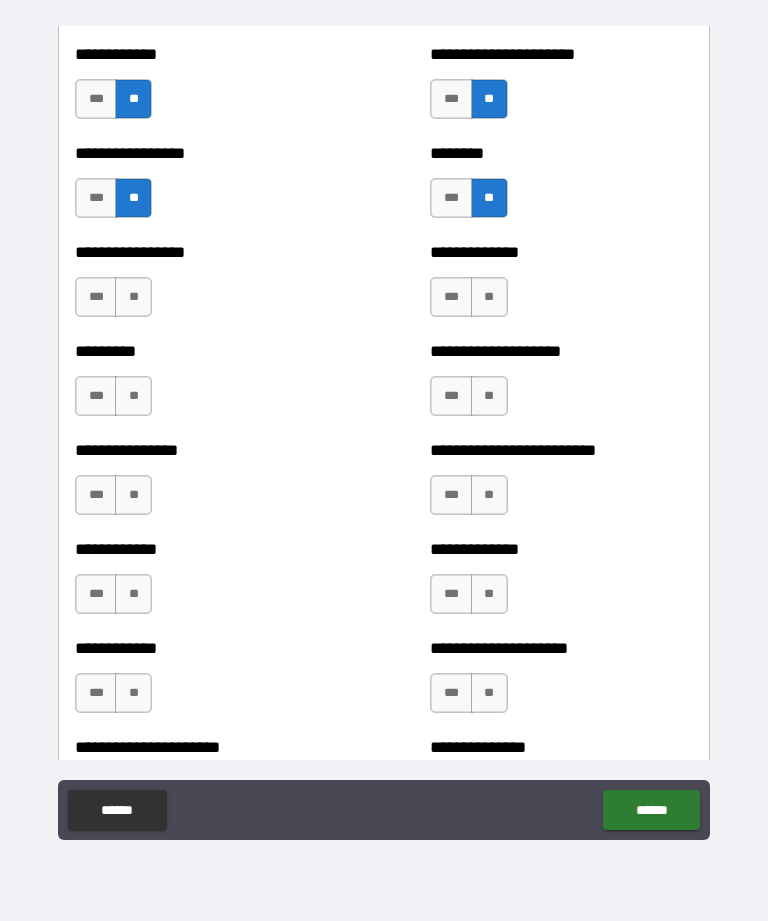 scroll, scrollTop: 2551, scrollLeft: 0, axis: vertical 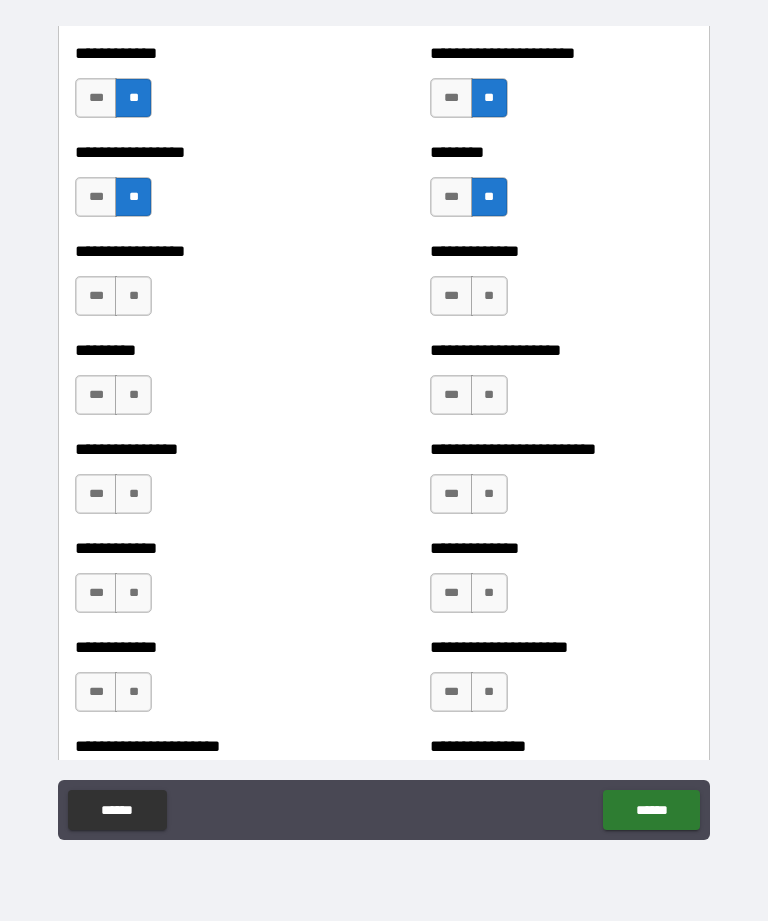click on "**" at bounding box center (133, 296) 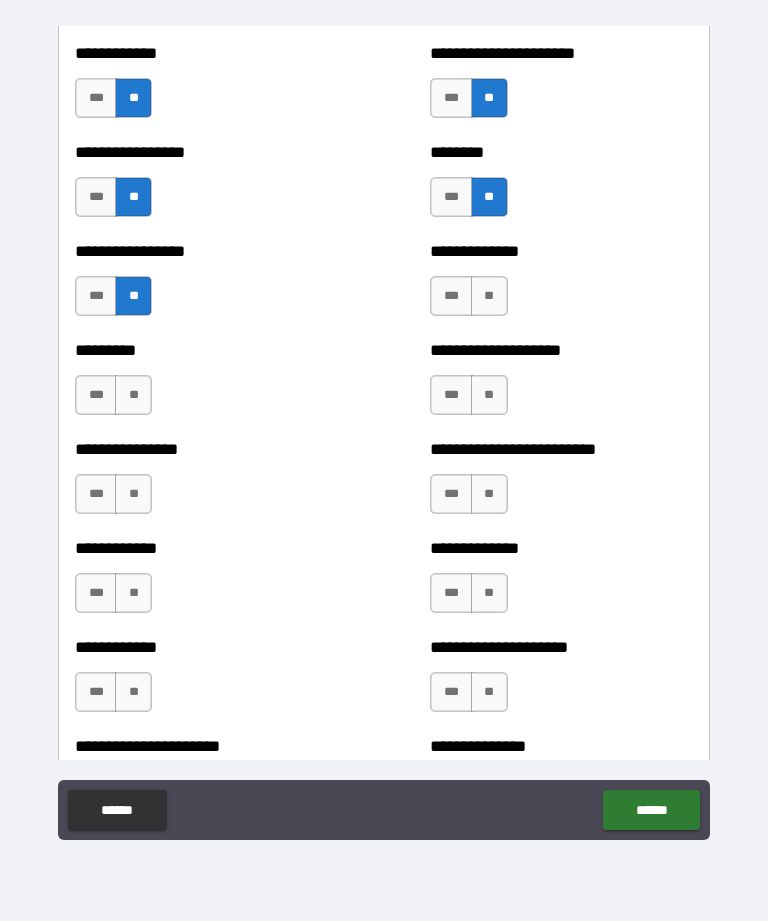 click on "**" at bounding box center (133, 395) 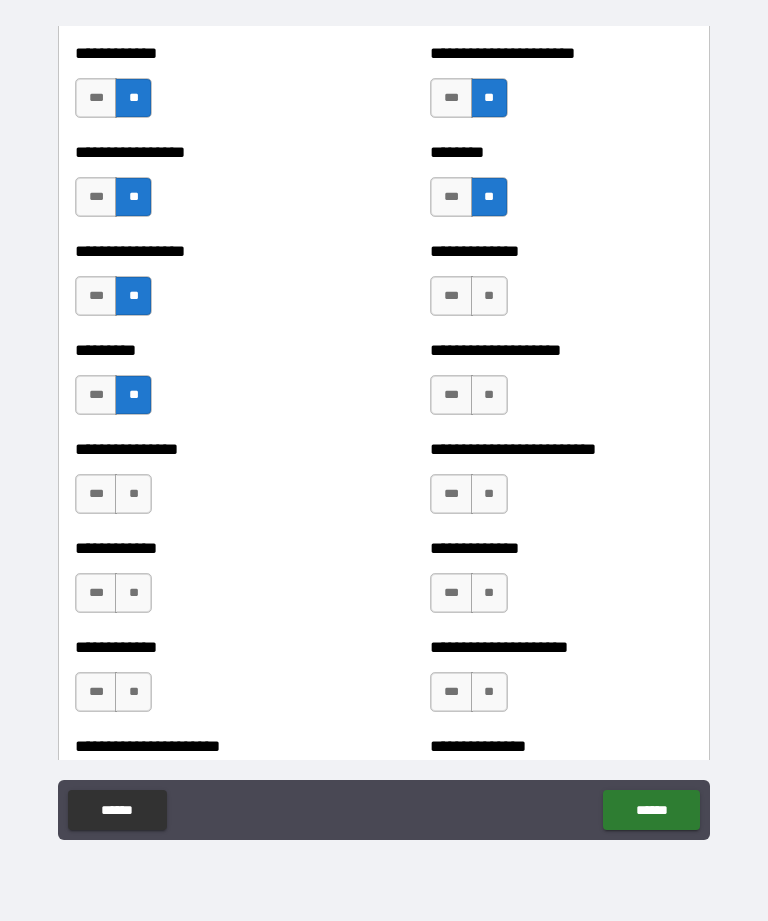 click on "**" at bounding box center [133, 494] 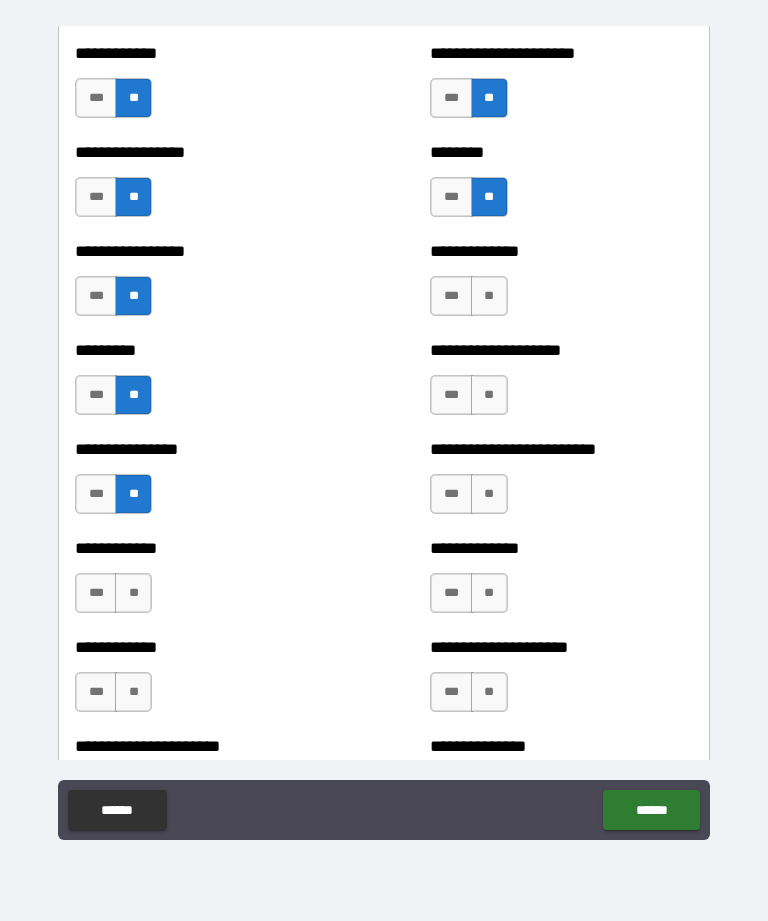 click on "**********" at bounding box center (206, 583) 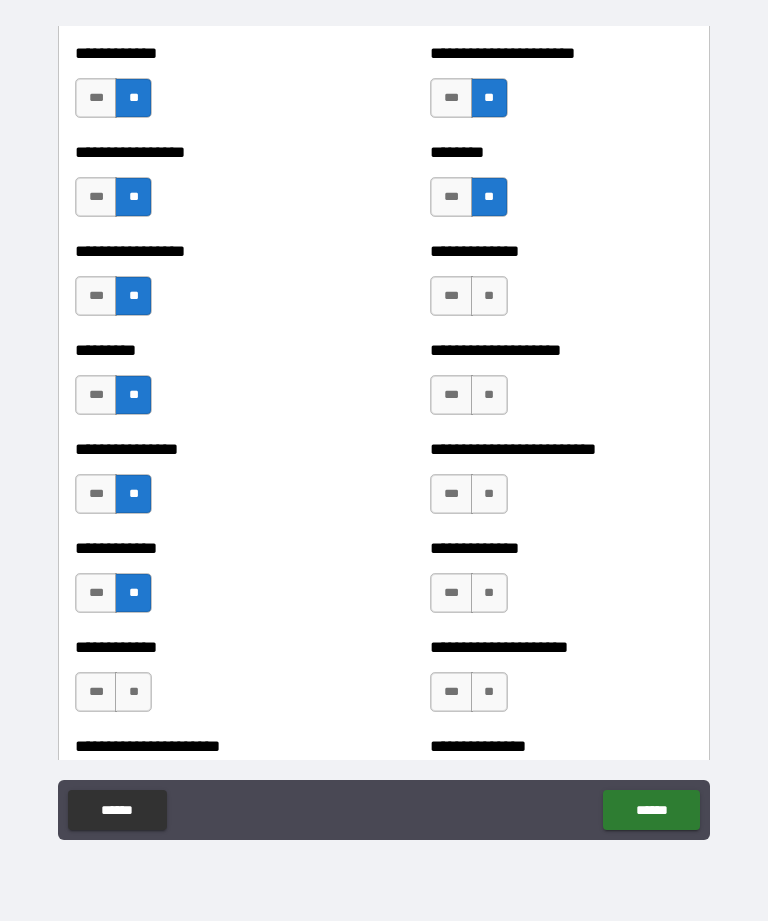 click on "**" at bounding box center [133, 692] 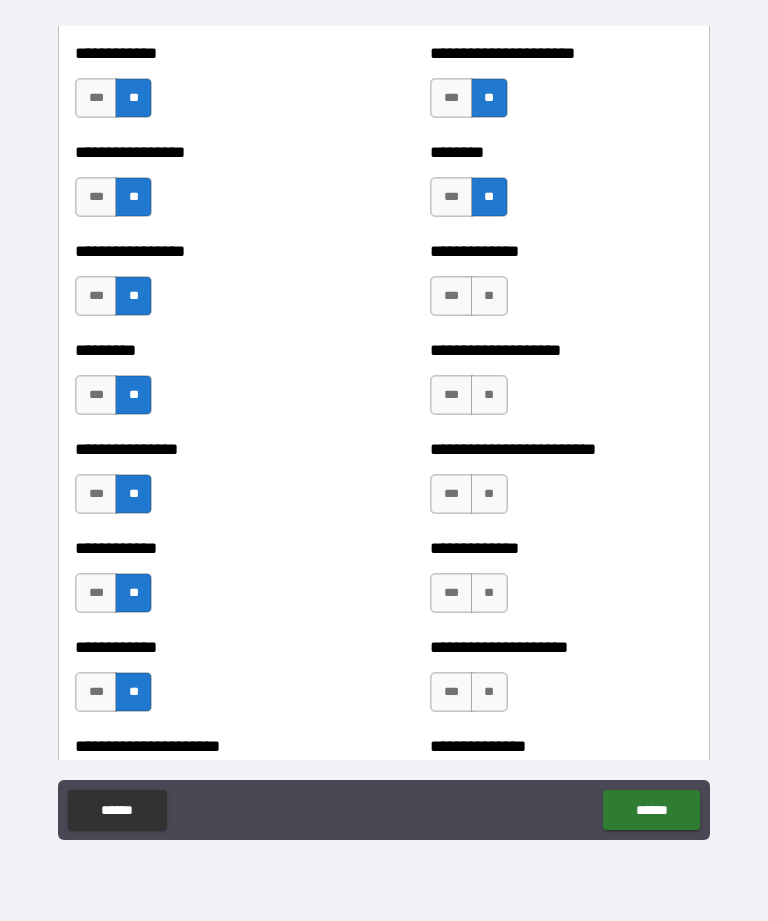 click on "**" at bounding box center [489, 296] 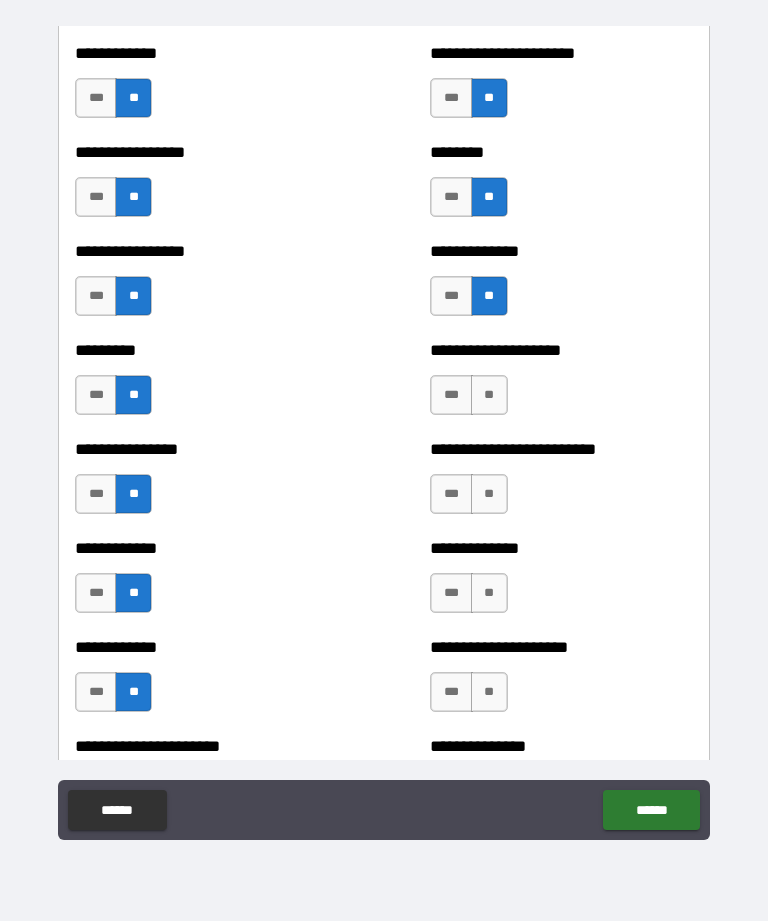 click on "**" at bounding box center (489, 395) 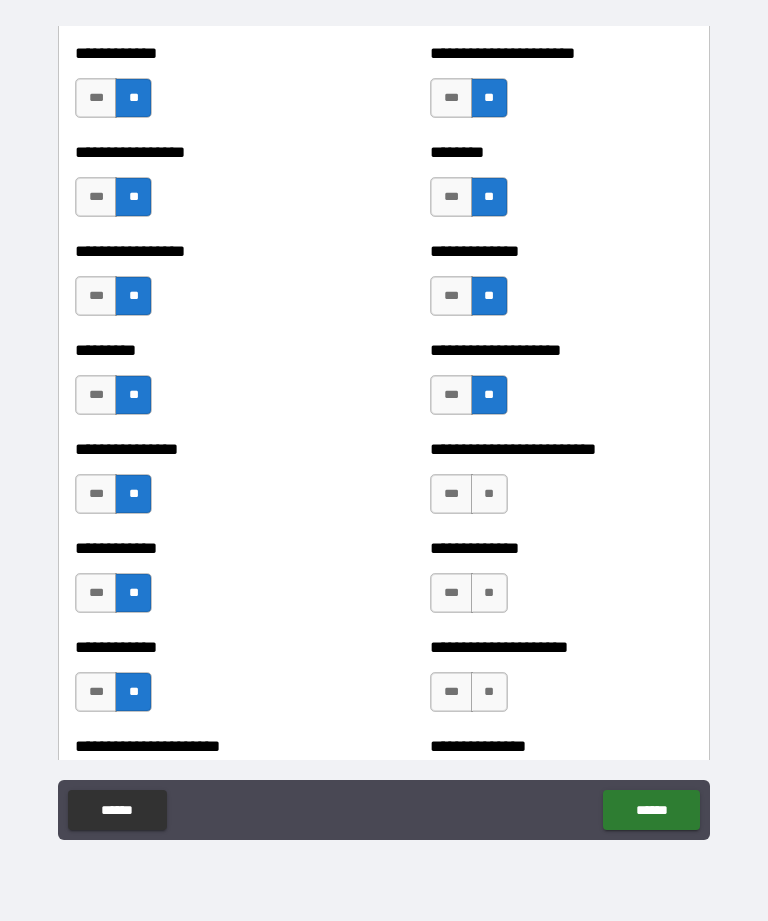 click on "**" at bounding box center [489, 494] 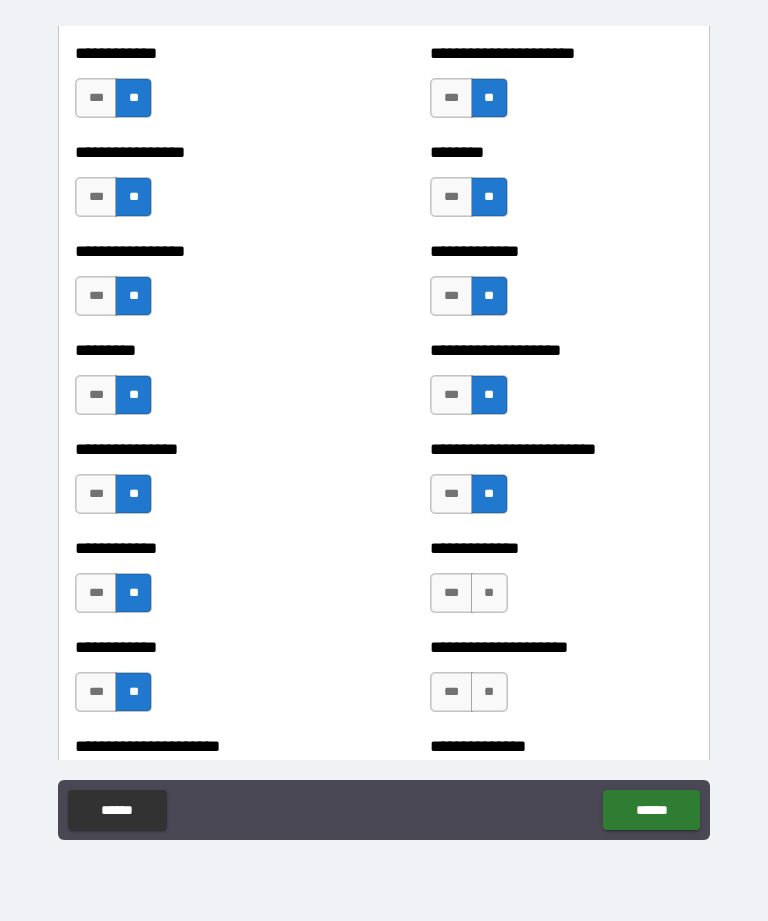 click on "**" at bounding box center (489, 593) 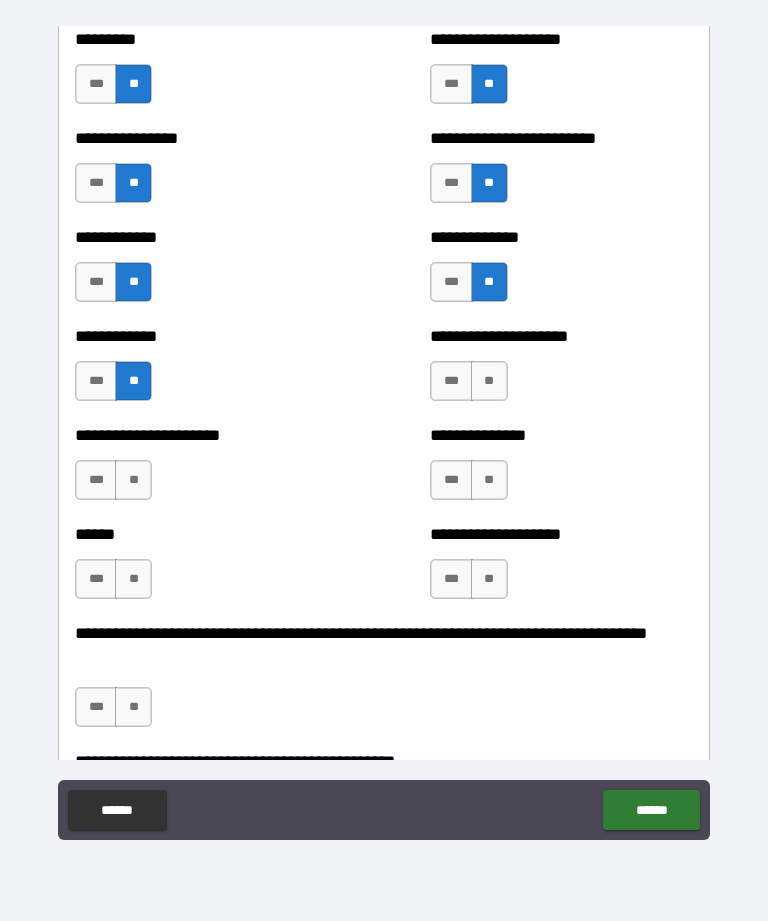 scroll, scrollTop: 2861, scrollLeft: 0, axis: vertical 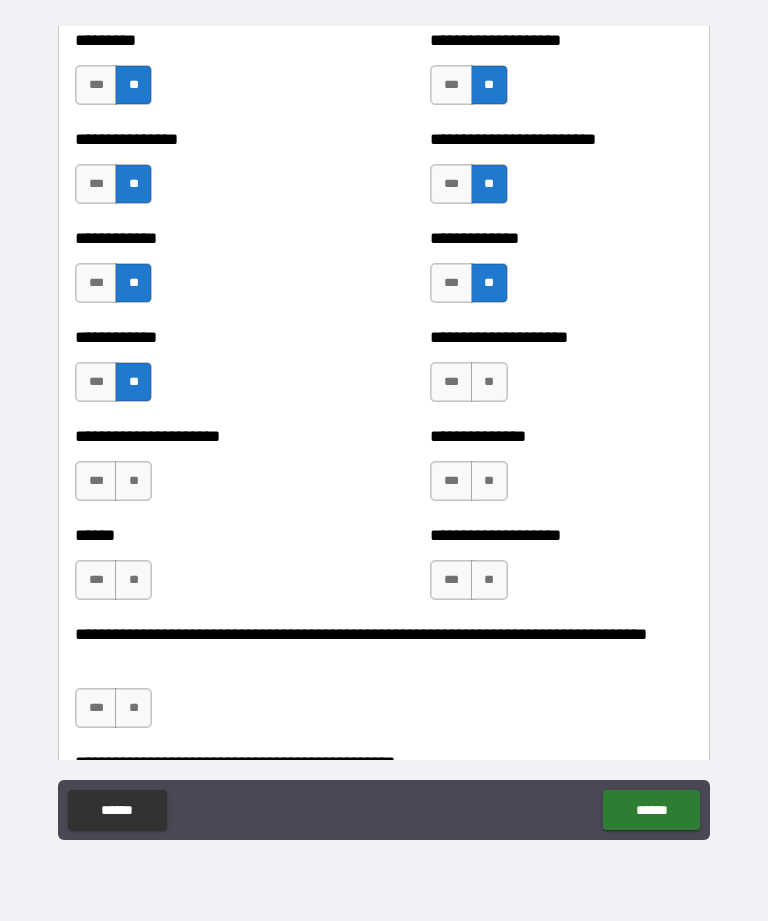 click on "**" at bounding box center [489, 382] 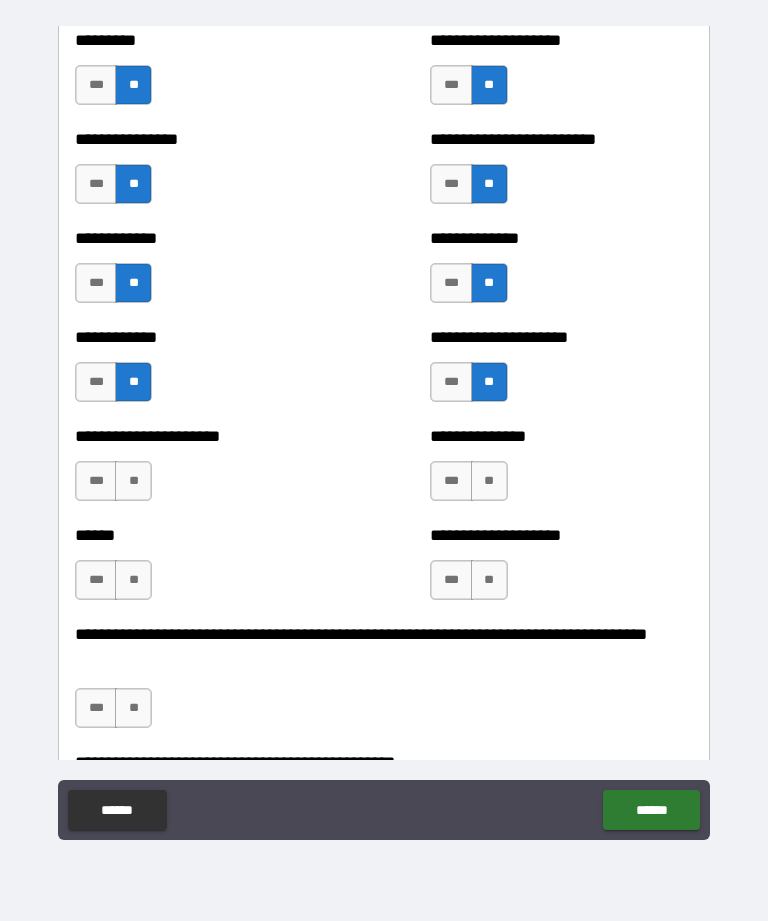 click on "**" at bounding box center (489, 481) 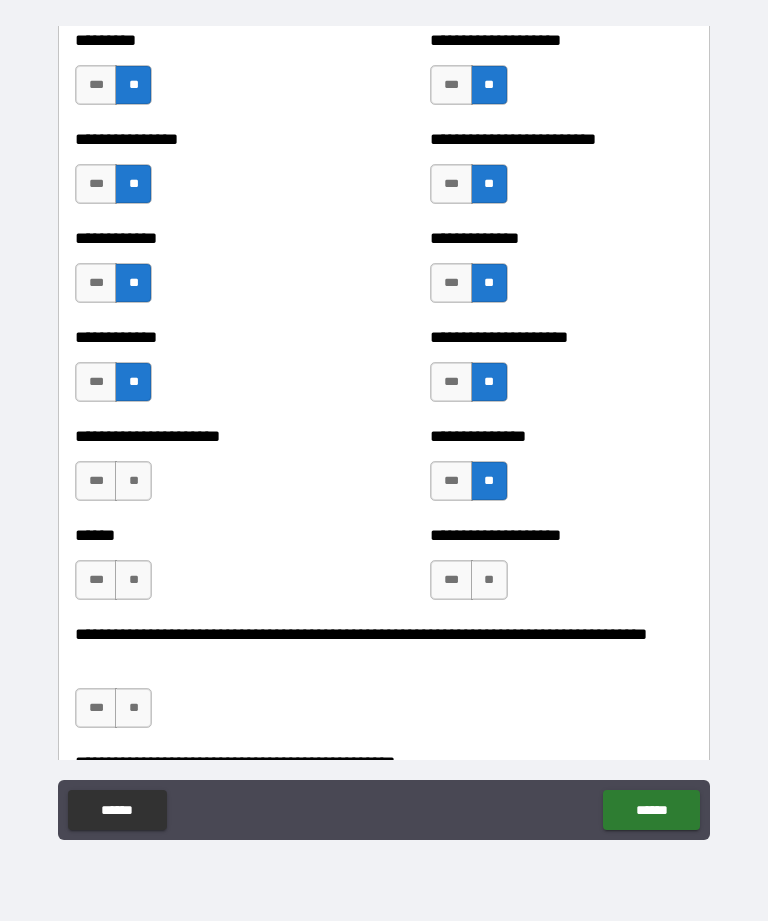 click on "**" at bounding box center [489, 580] 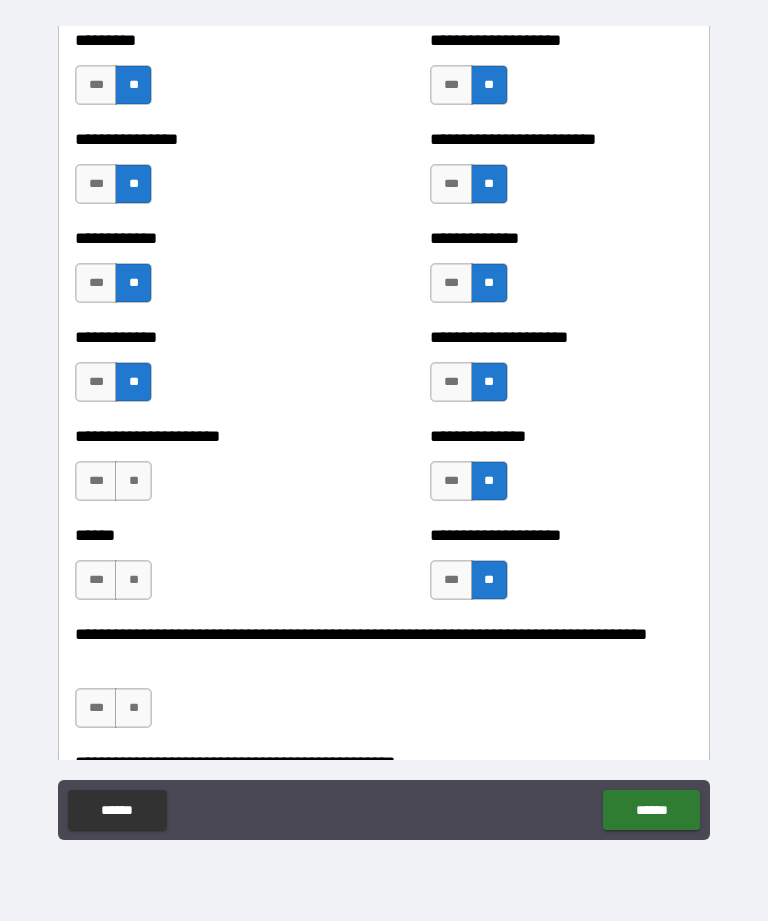 click on "**" at bounding box center [133, 481] 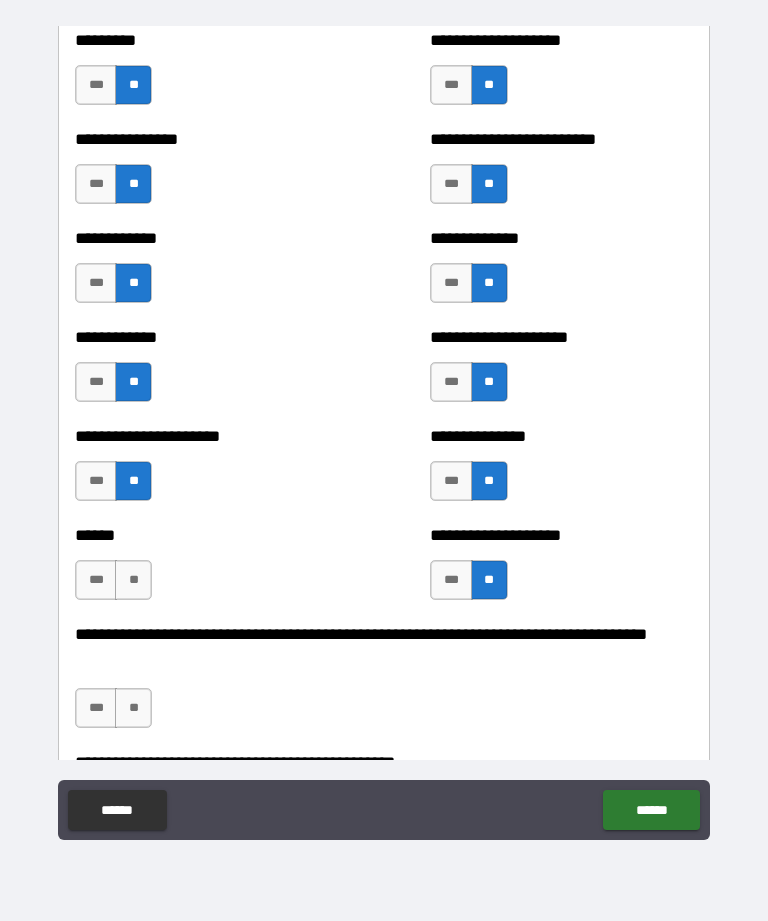 click on "**" at bounding box center (133, 580) 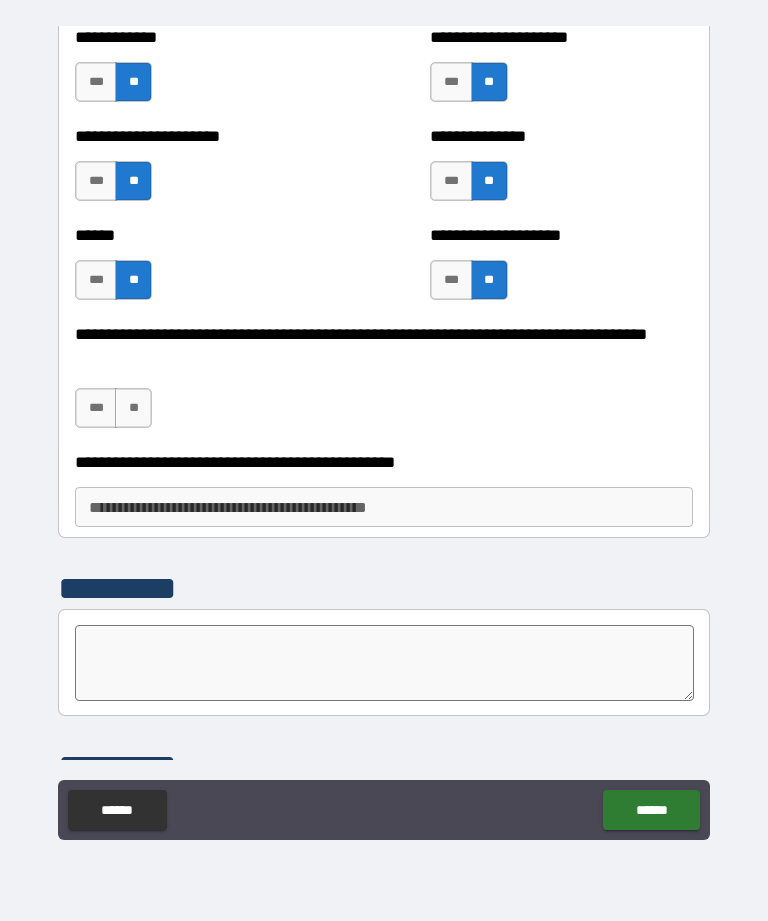 scroll, scrollTop: 3188, scrollLeft: 0, axis: vertical 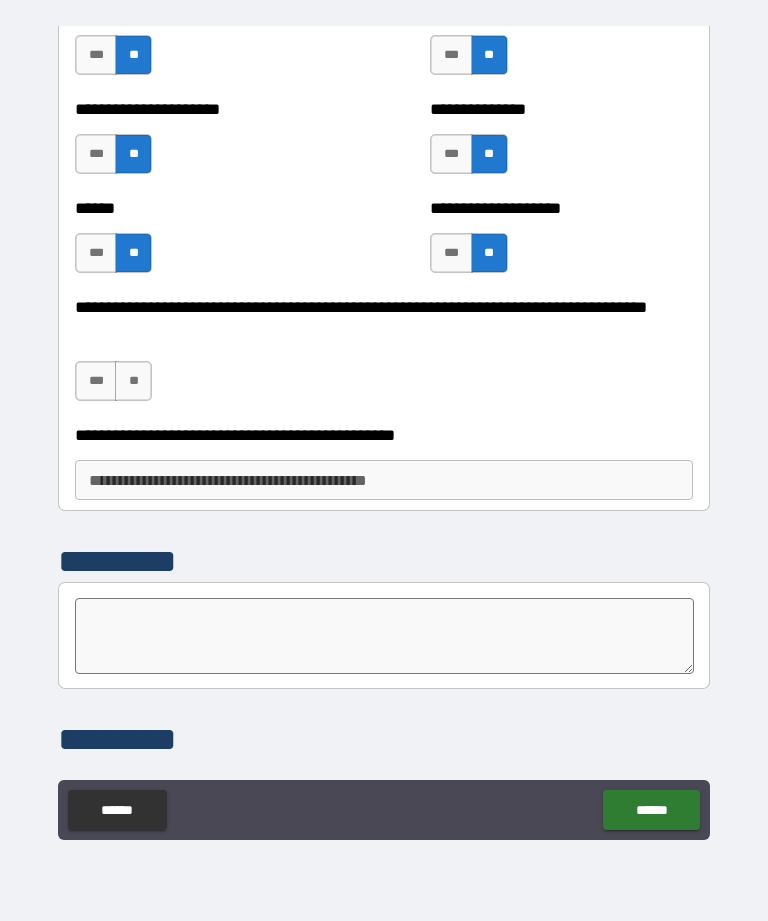 click on "**" at bounding box center (133, 381) 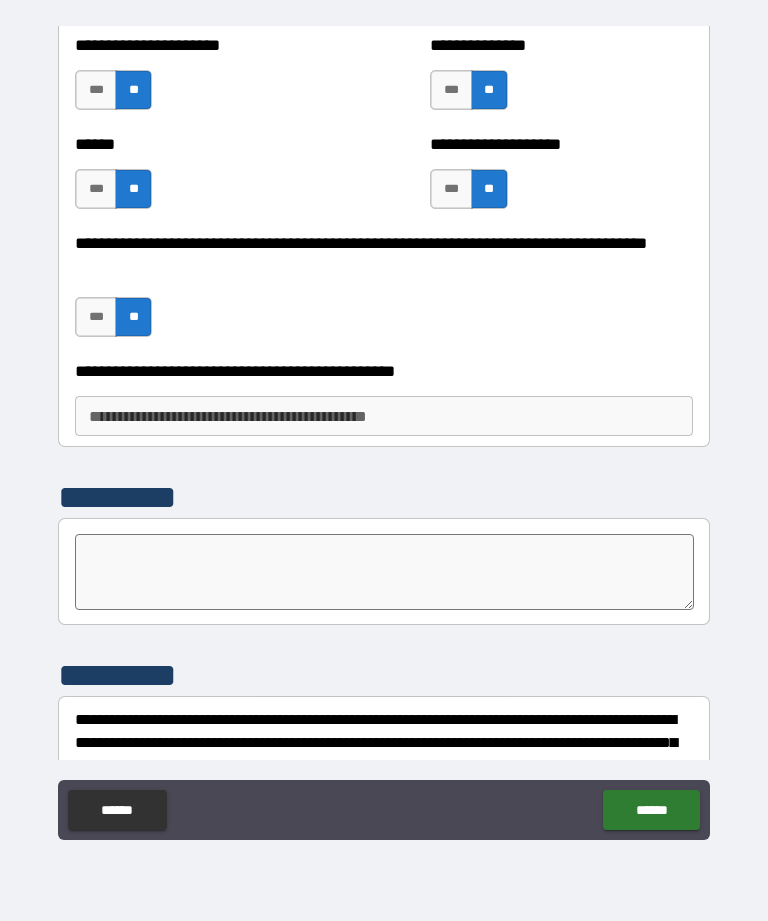 scroll, scrollTop: 3268, scrollLeft: 0, axis: vertical 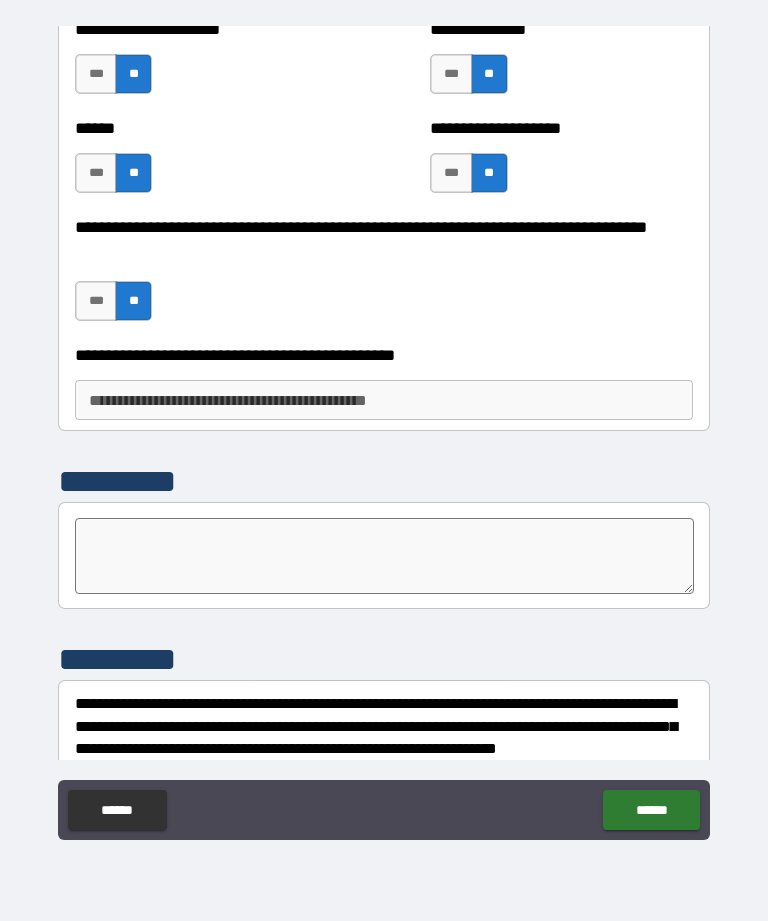 click on "**********" at bounding box center (384, 400) 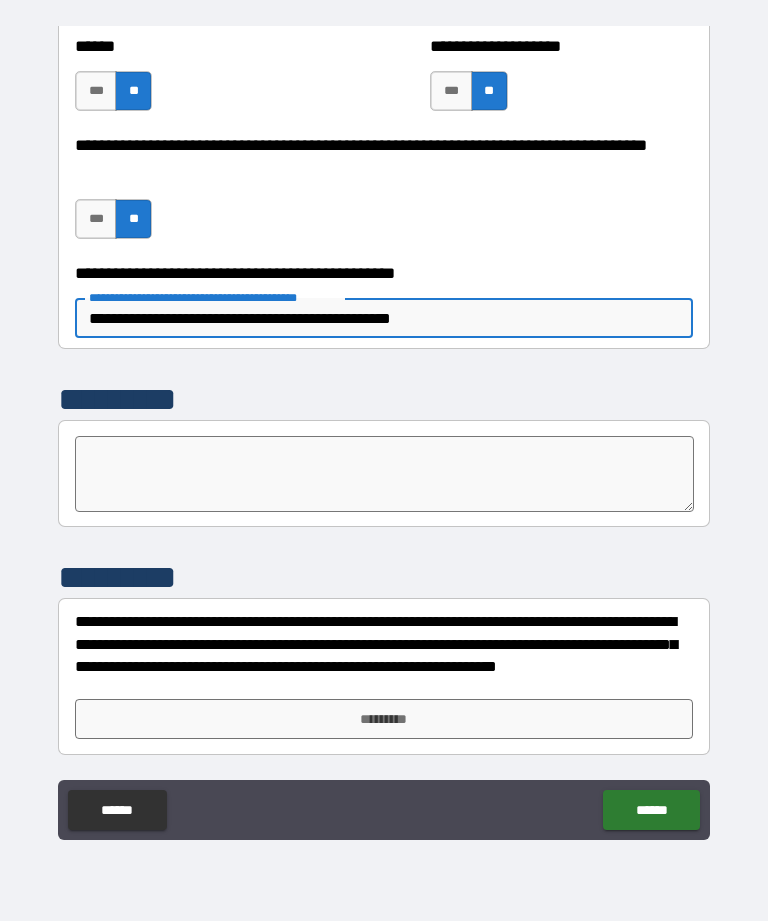 scroll, scrollTop: 3350, scrollLeft: 0, axis: vertical 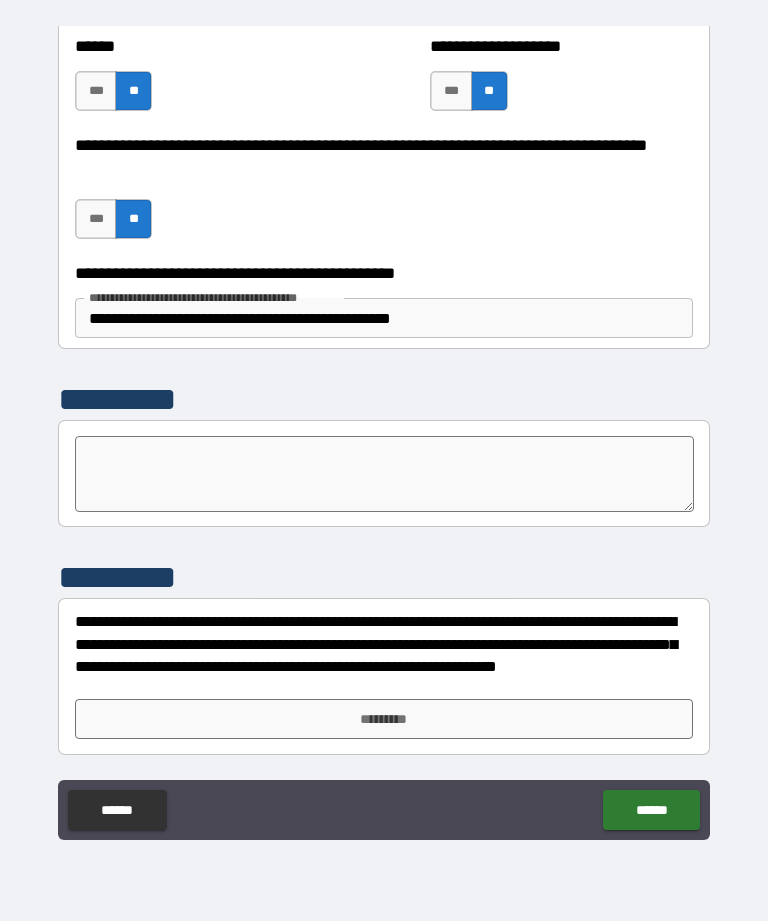 click on "*********" at bounding box center [384, 719] 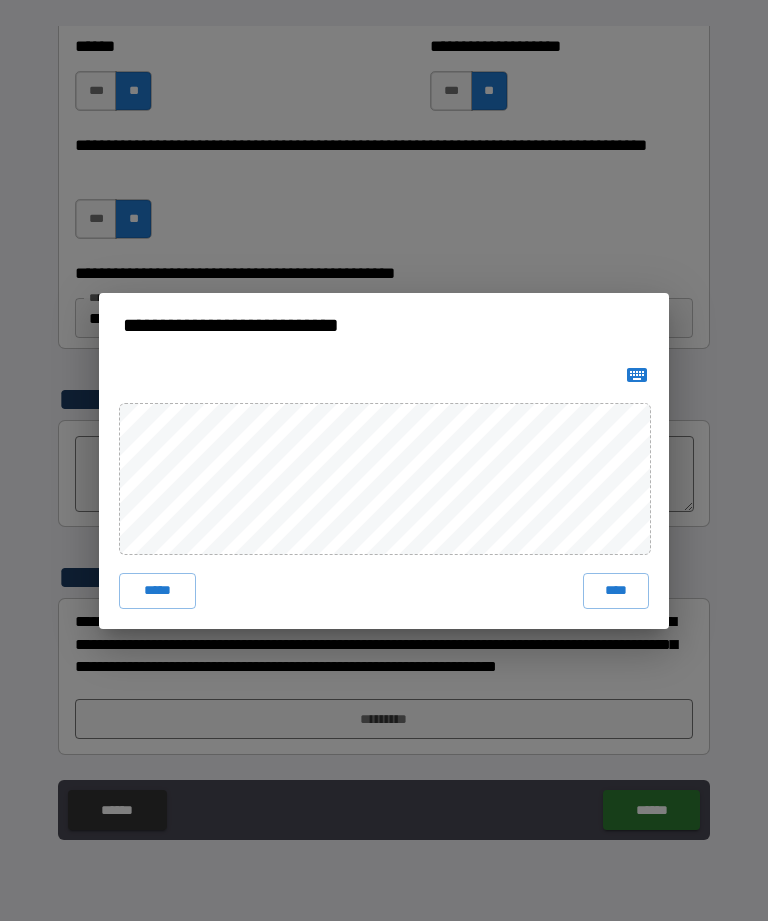 click on "****" at bounding box center (616, 591) 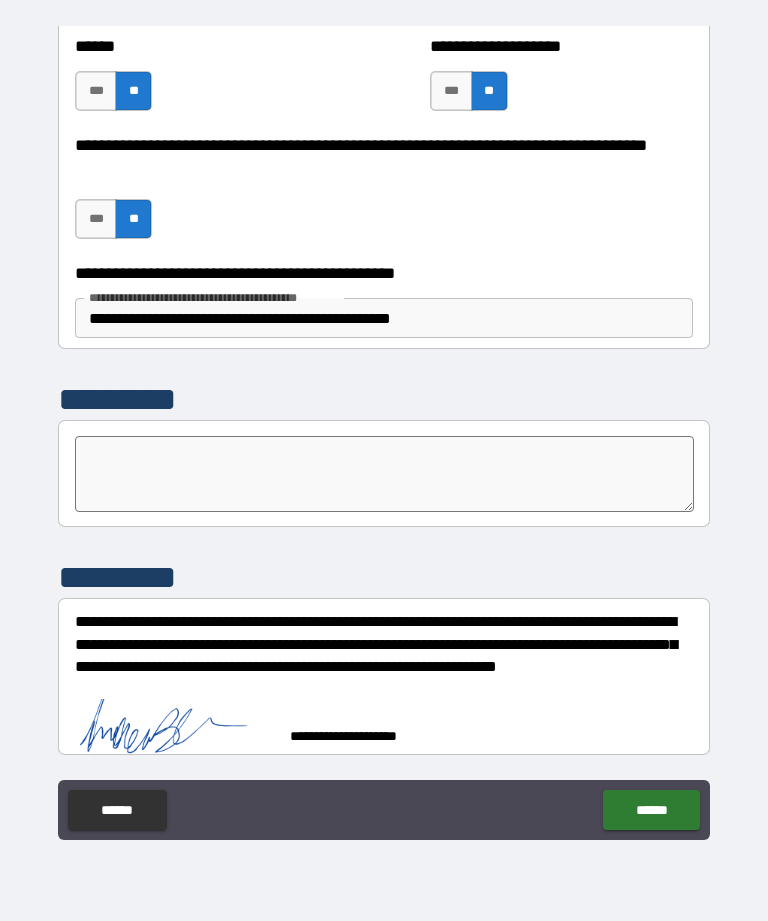 scroll, scrollTop: 3340, scrollLeft: 0, axis: vertical 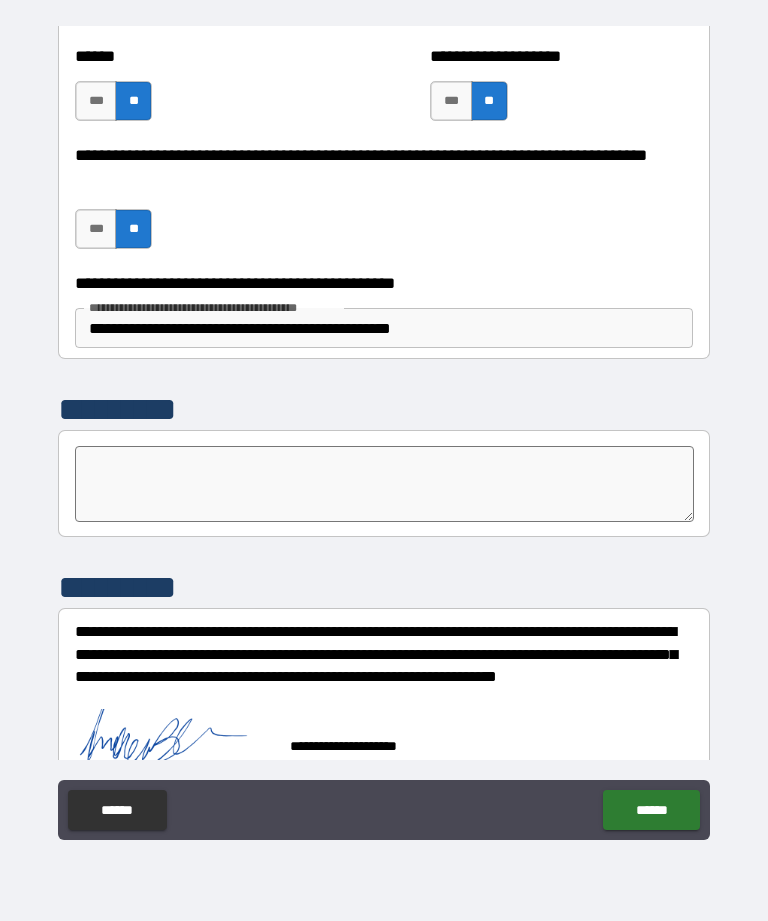 click on "******" at bounding box center (651, 810) 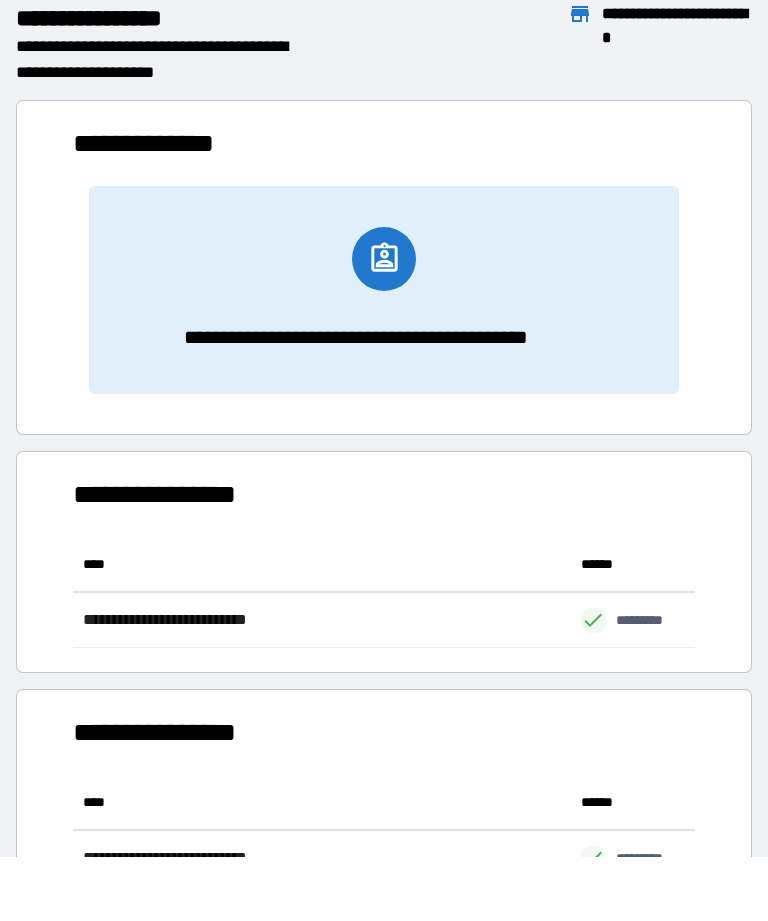 scroll, scrollTop: 1, scrollLeft: 1, axis: both 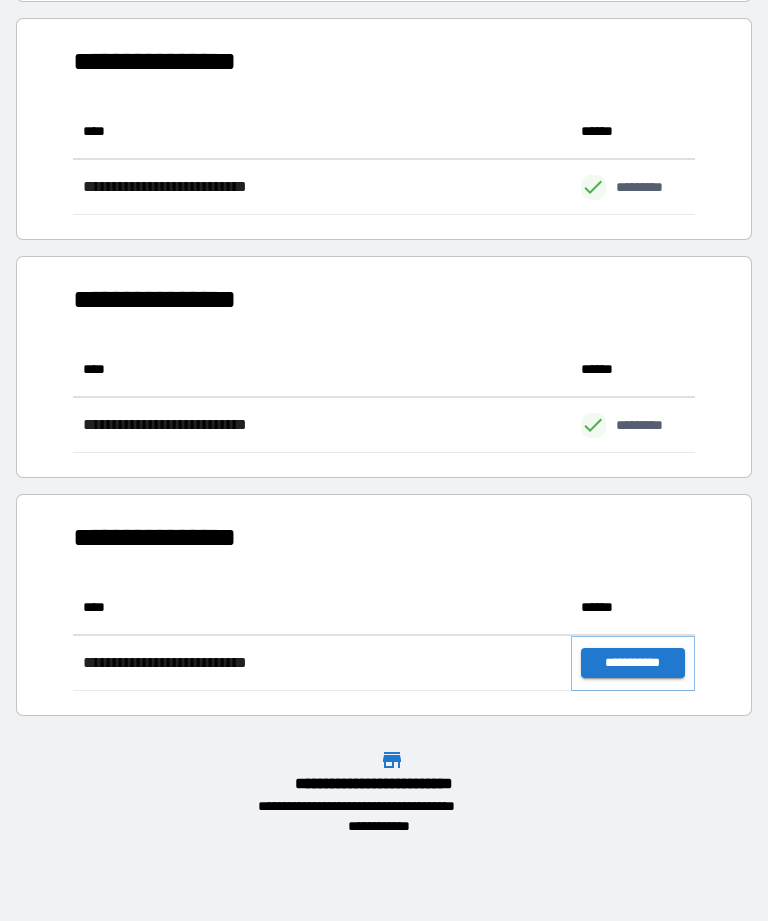 click on "**********" at bounding box center (633, 663) 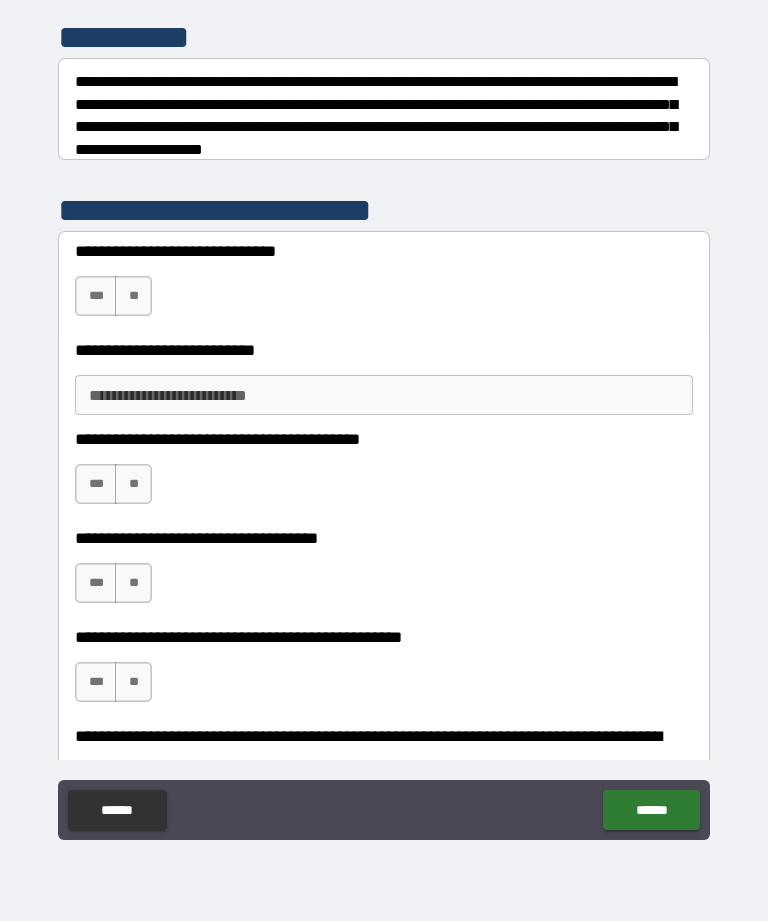 scroll, scrollTop: 285, scrollLeft: 0, axis: vertical 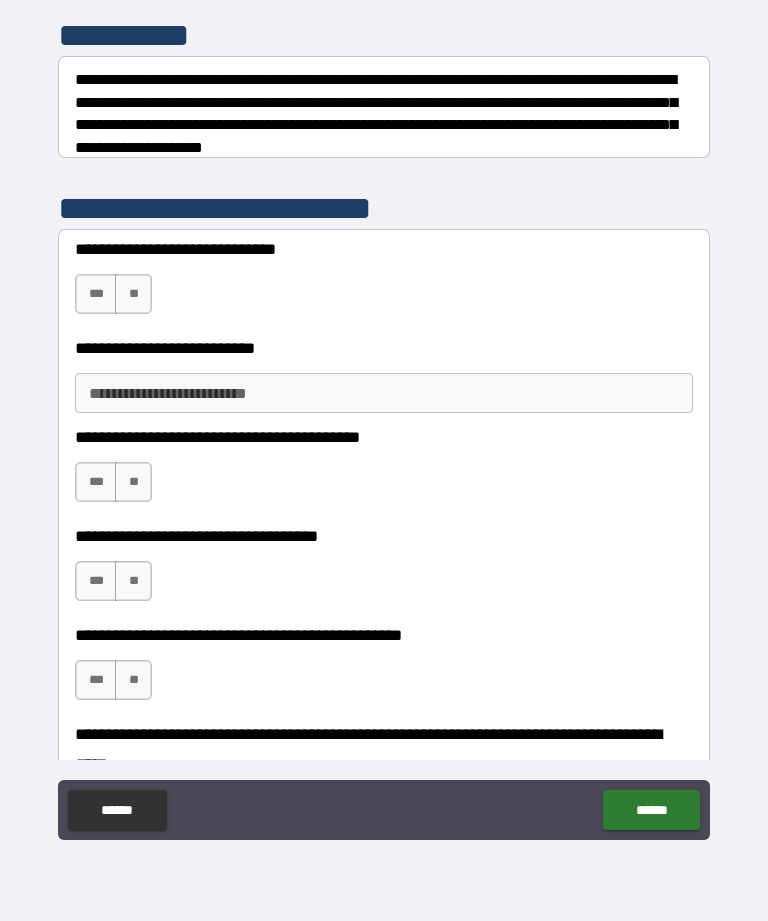 click on "***" at bounding box center (96, 294) 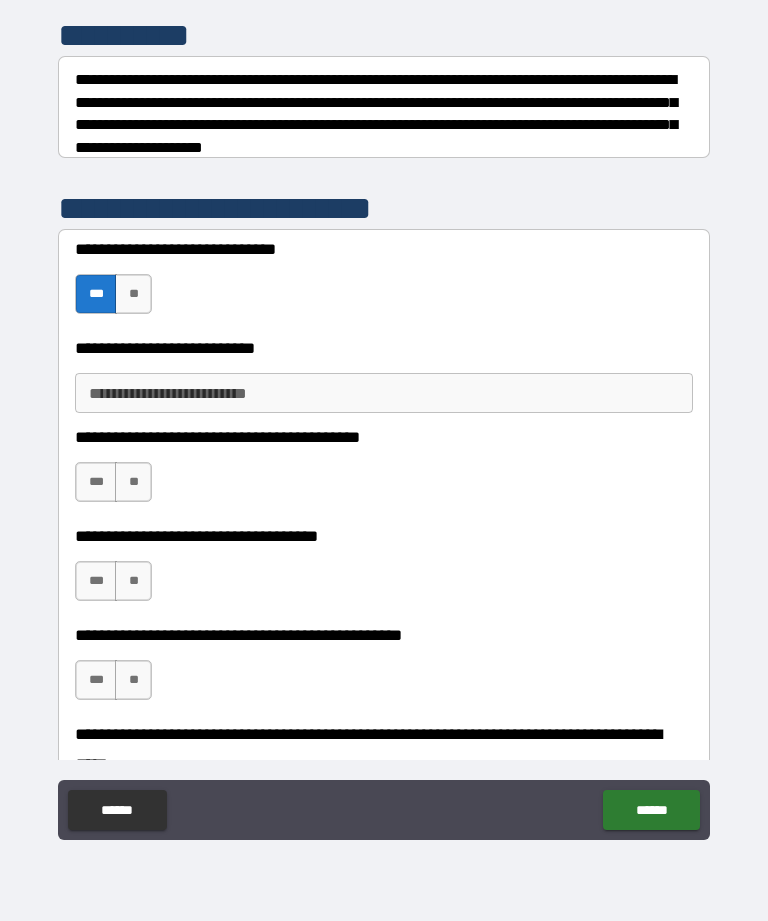 click on "**********" at bounding box center [384, 393] 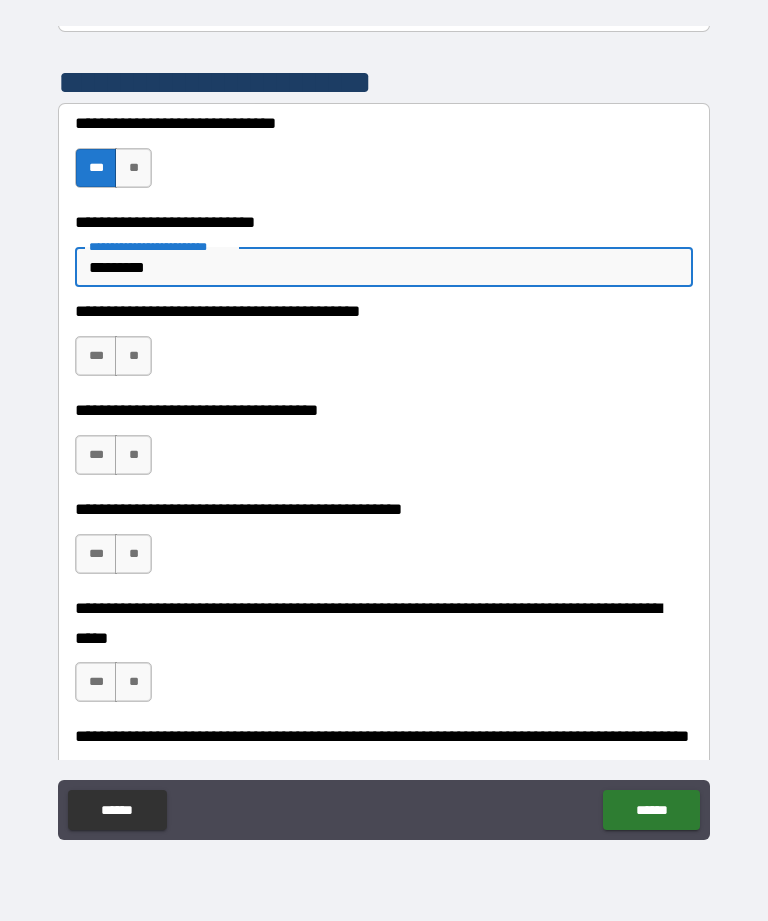scroll, scrollTop: 412, scrollLeft: 0, axis: vertical 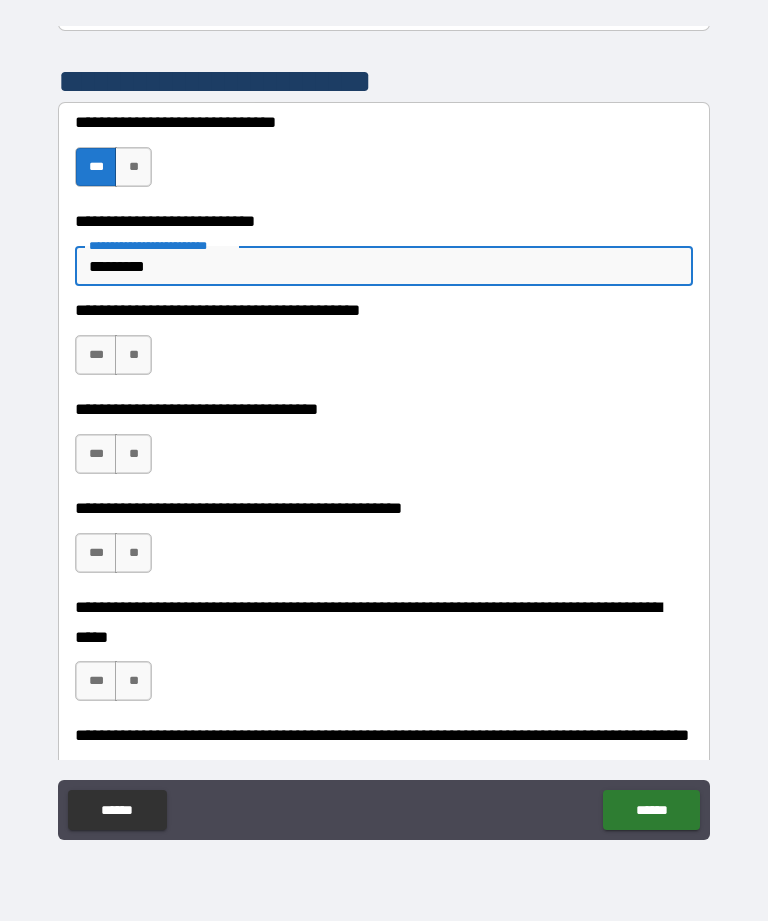 type on "*********" 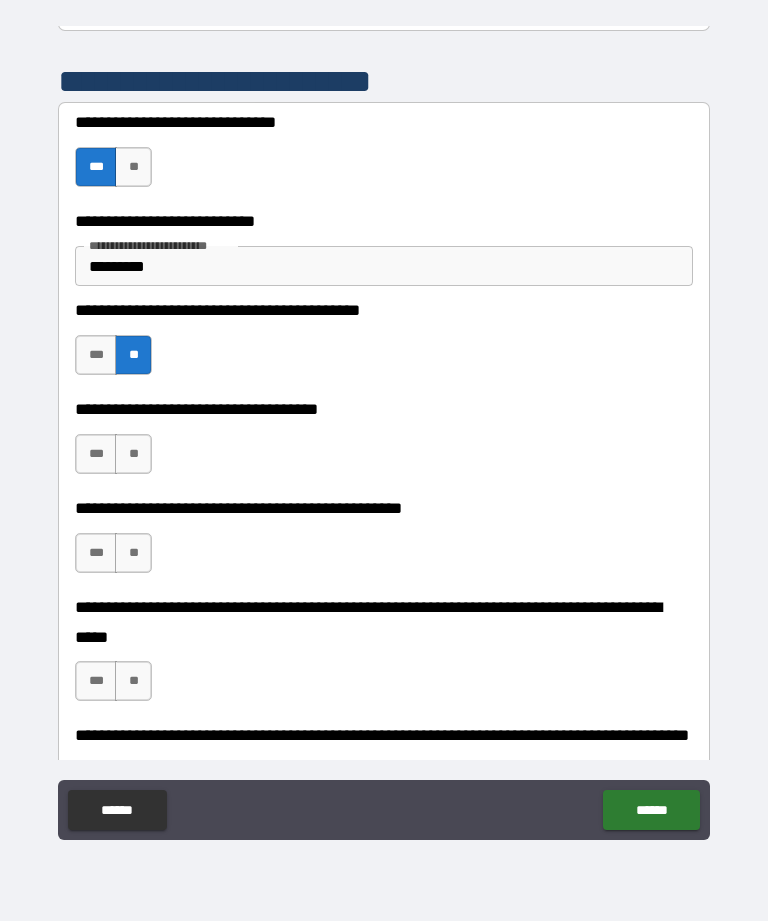 click on "**" at bounding box center [133, 454] 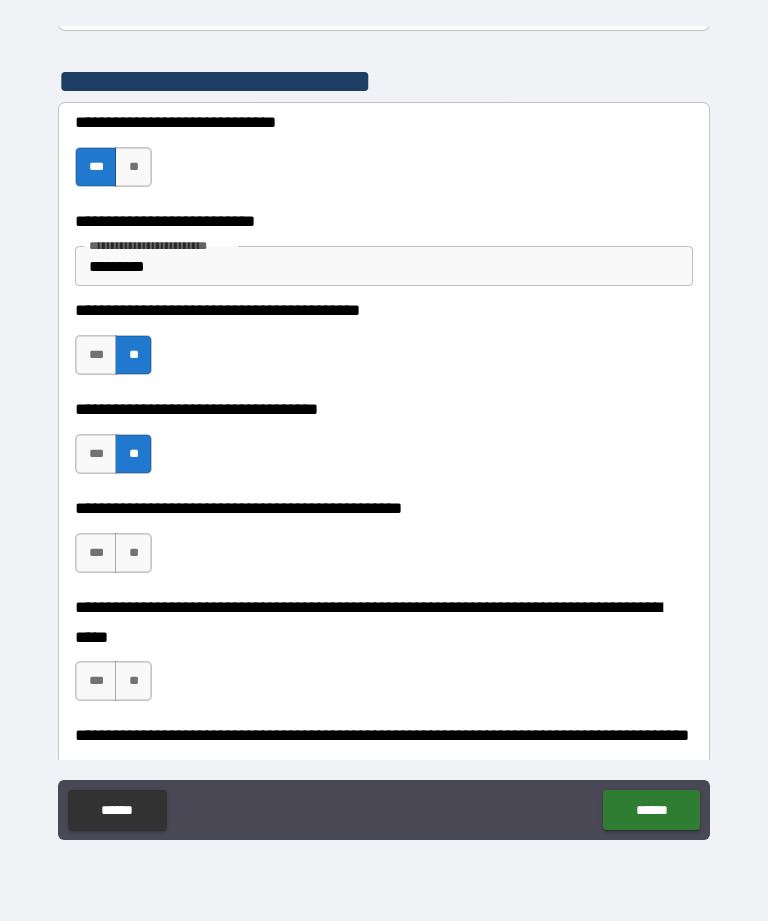 click on "***" at bounding box center [96, 454] 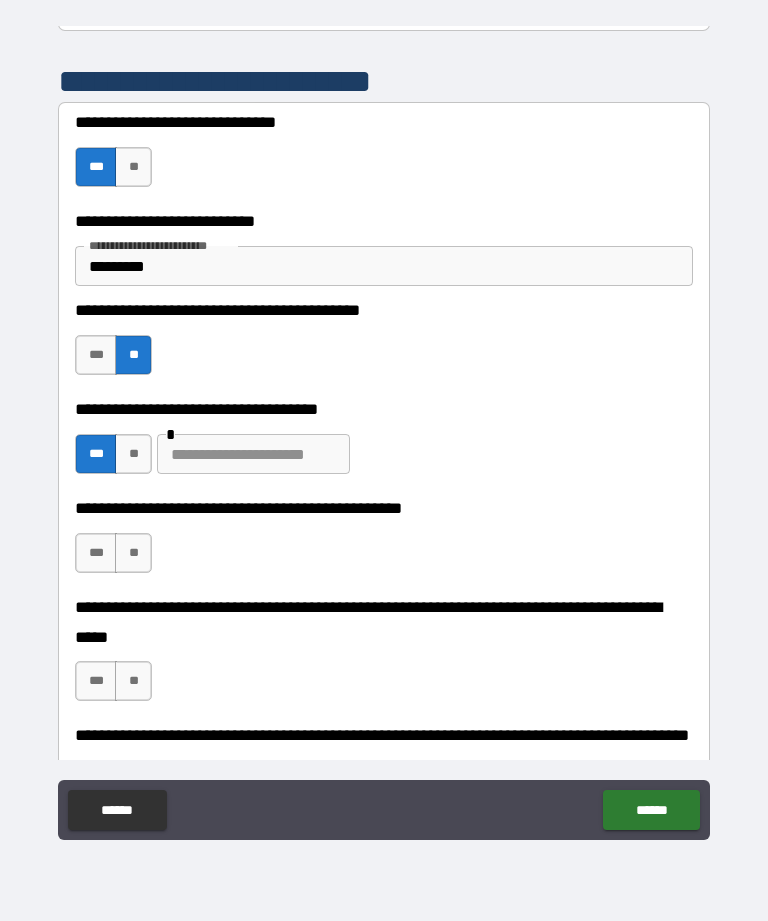 click at bounding box center (253, 454) 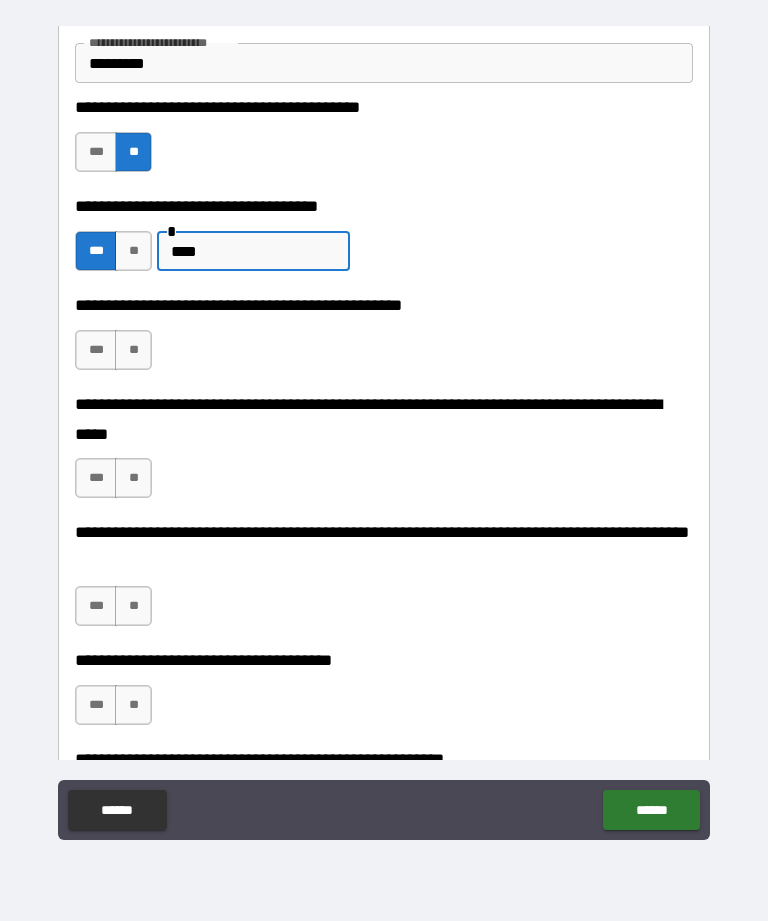 scroll, scrollTop: 615, scrollLeft: 0, axis: vertical 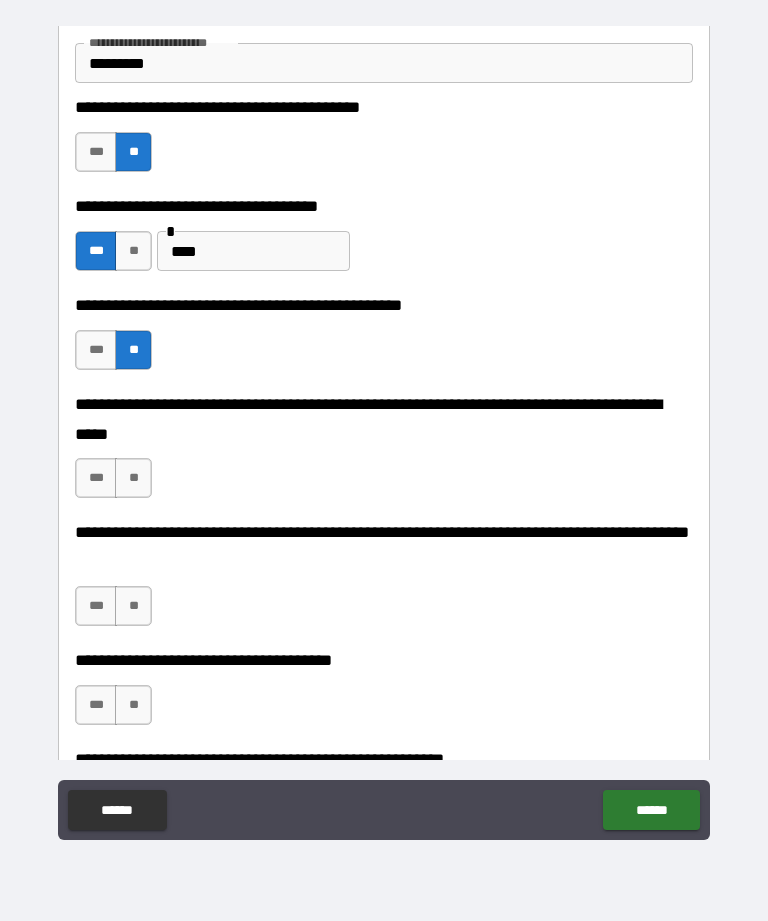 click on "**" at bounding box center (133, 478) 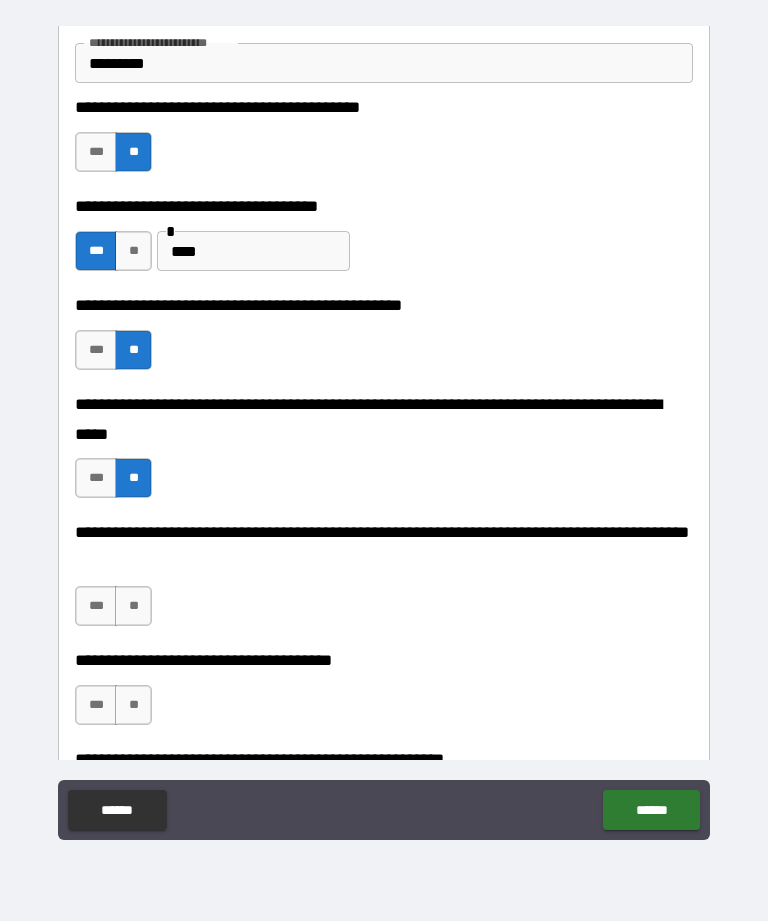 click on "***" at bounding box center (96, 478) 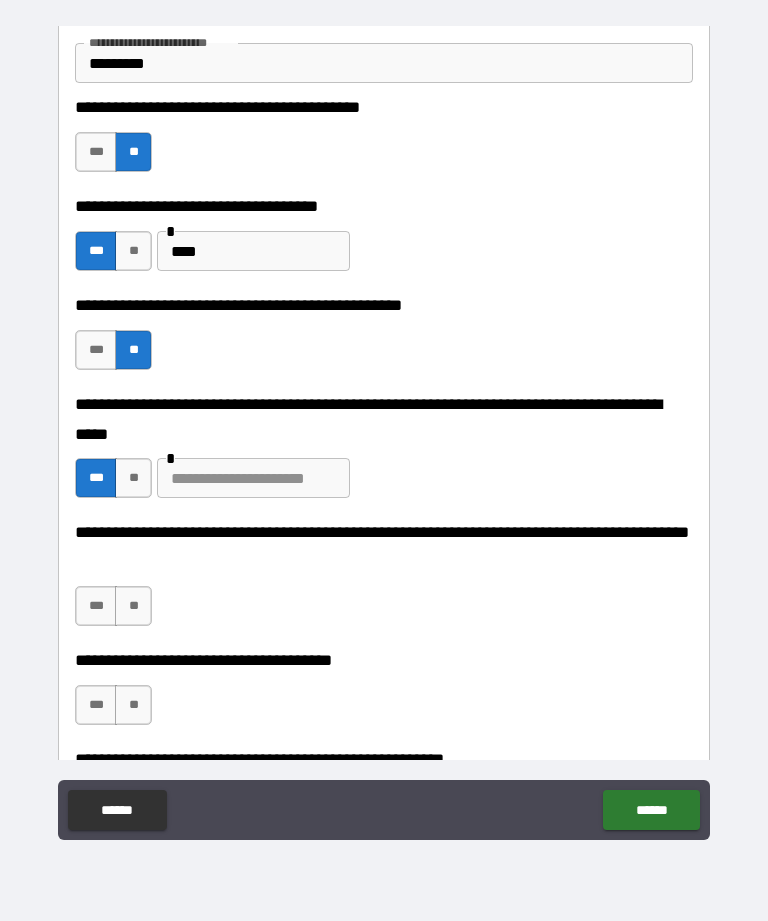 click at bounding box center [253, 478] 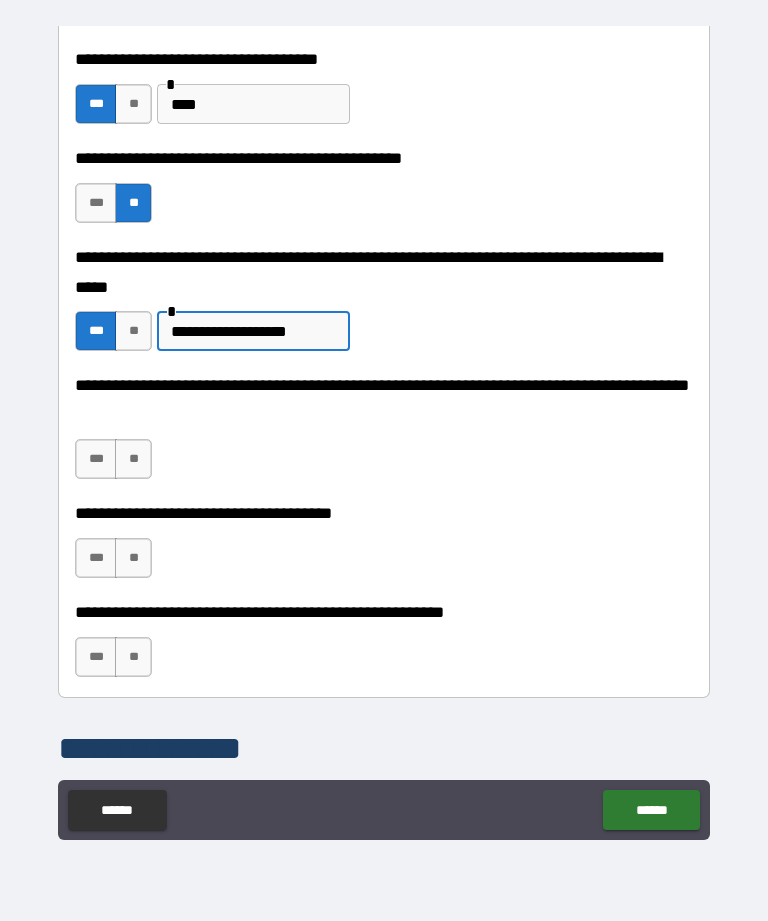 scroll, scrollTop: 763, scrollLeft: 0, axis: vertical 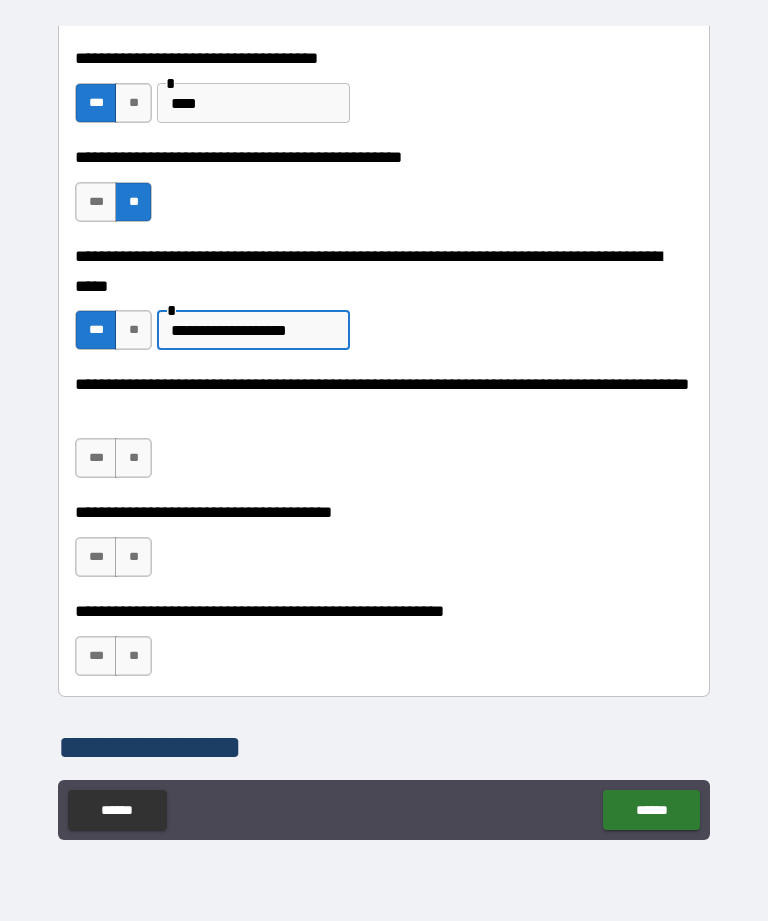 type on "**********" 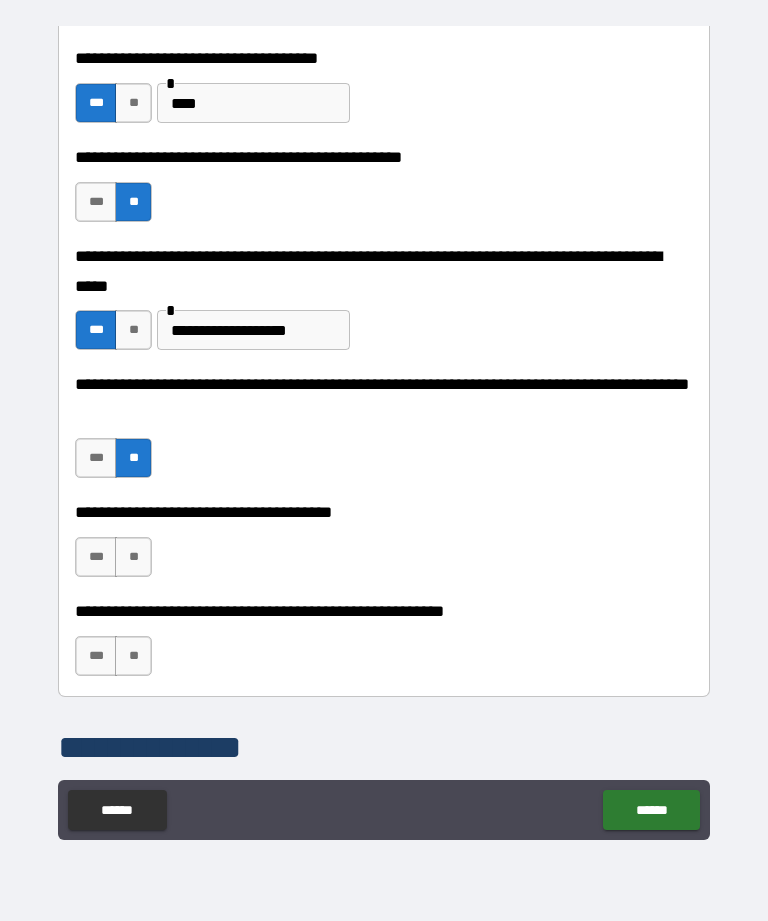 click on "***" at bounding box center [96, 458] 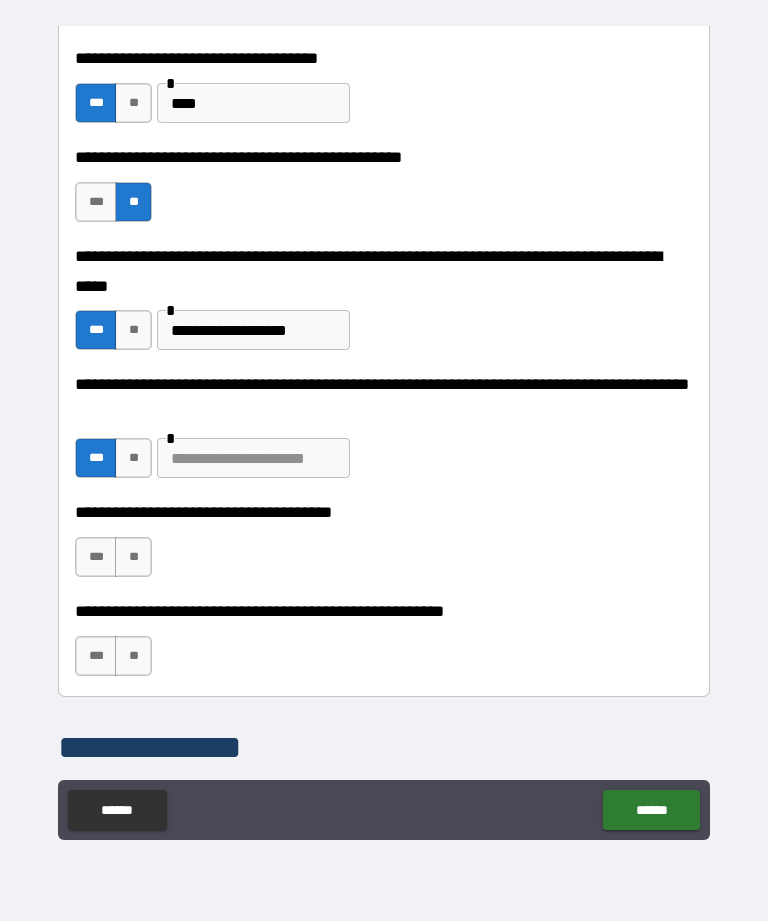 click at bounding box center (253, 458) 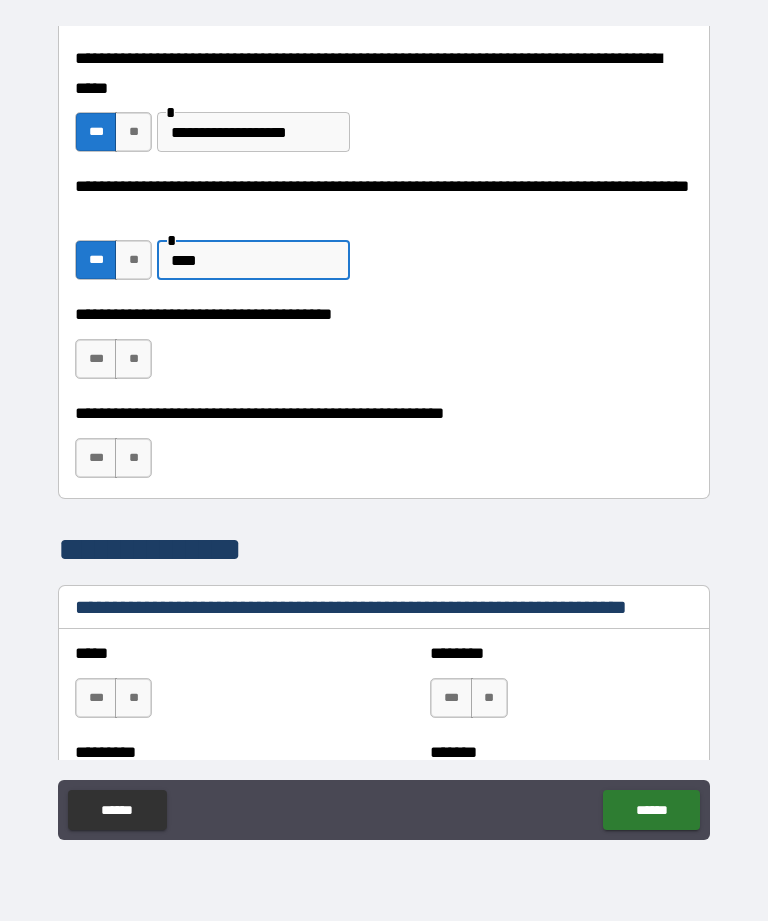 scroll, scrollTop: 962, scrollLeft: 0, axis: vertical 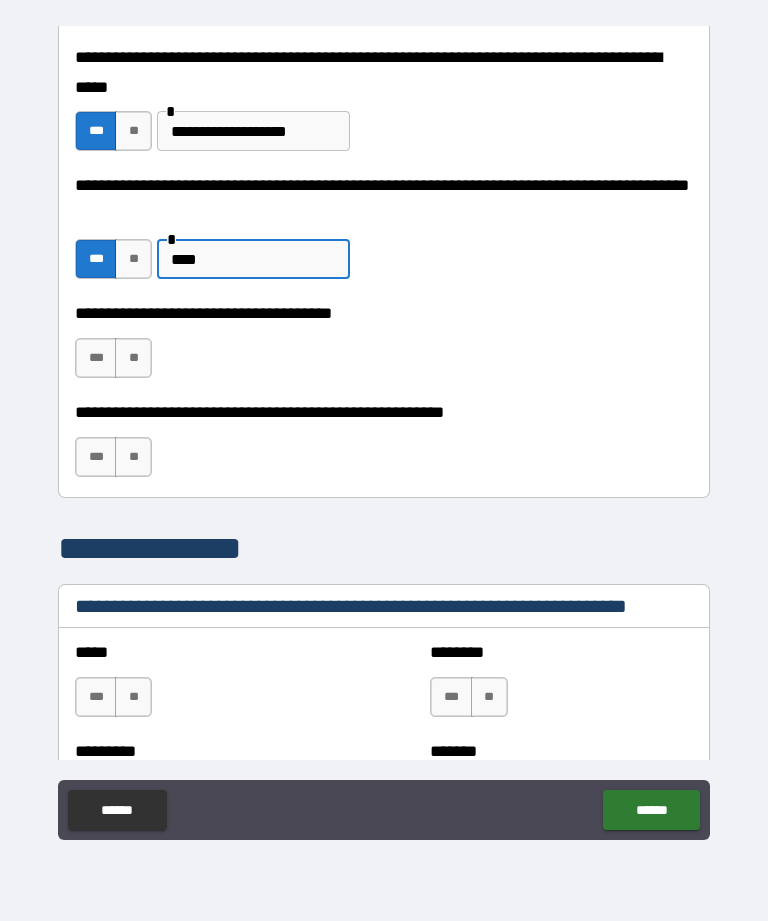 type on "****" 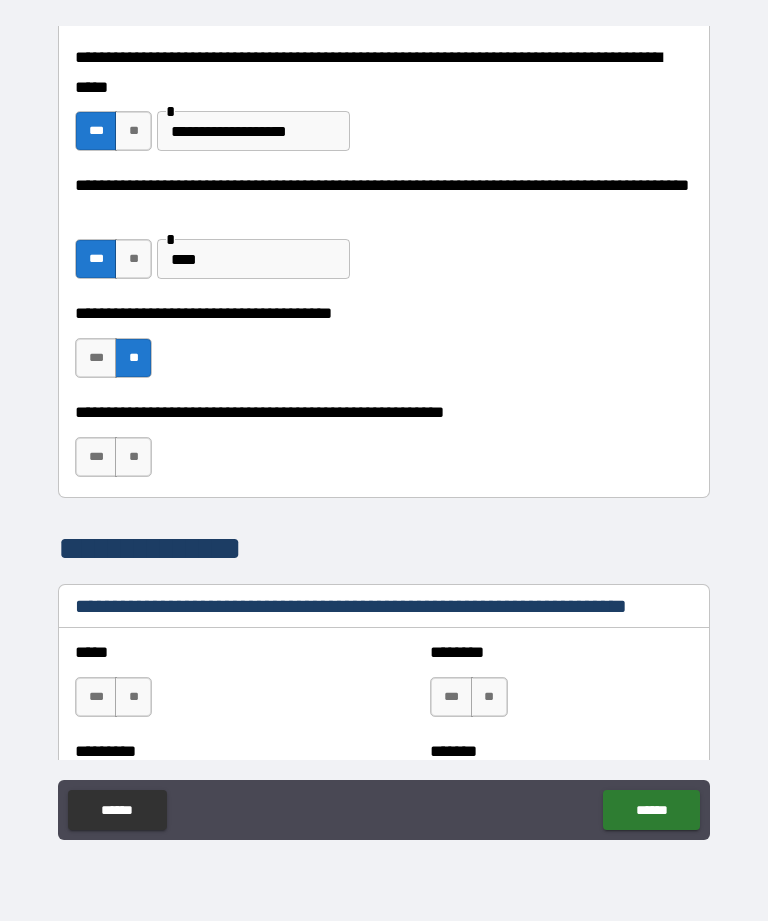 click on "**" at bounding box center [133, 457] 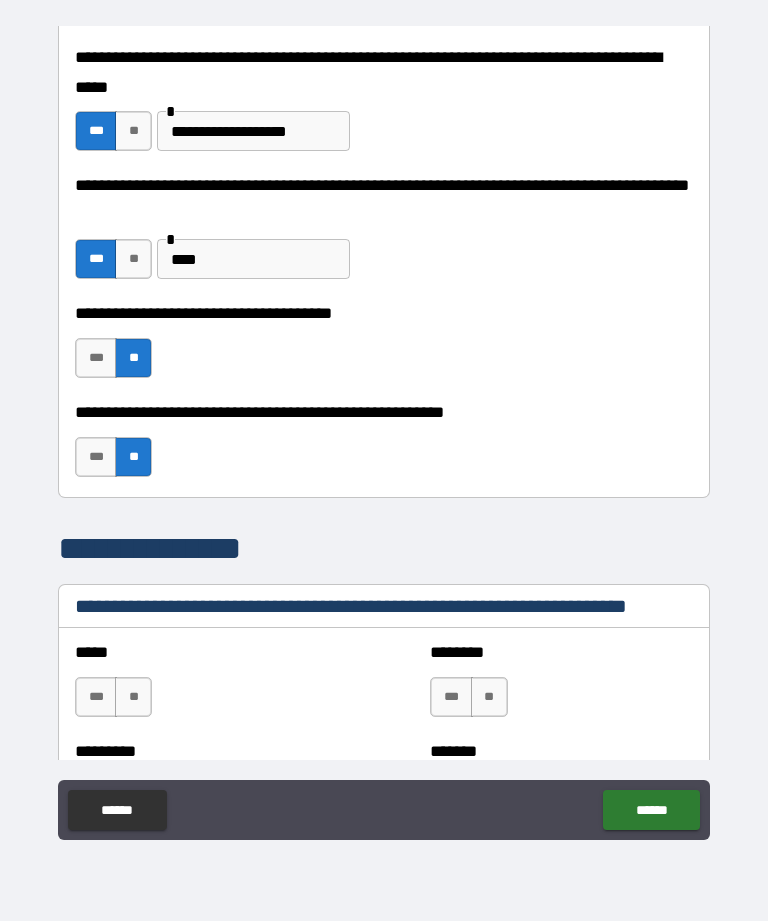 click on "***" at bounding box center (96, 457) 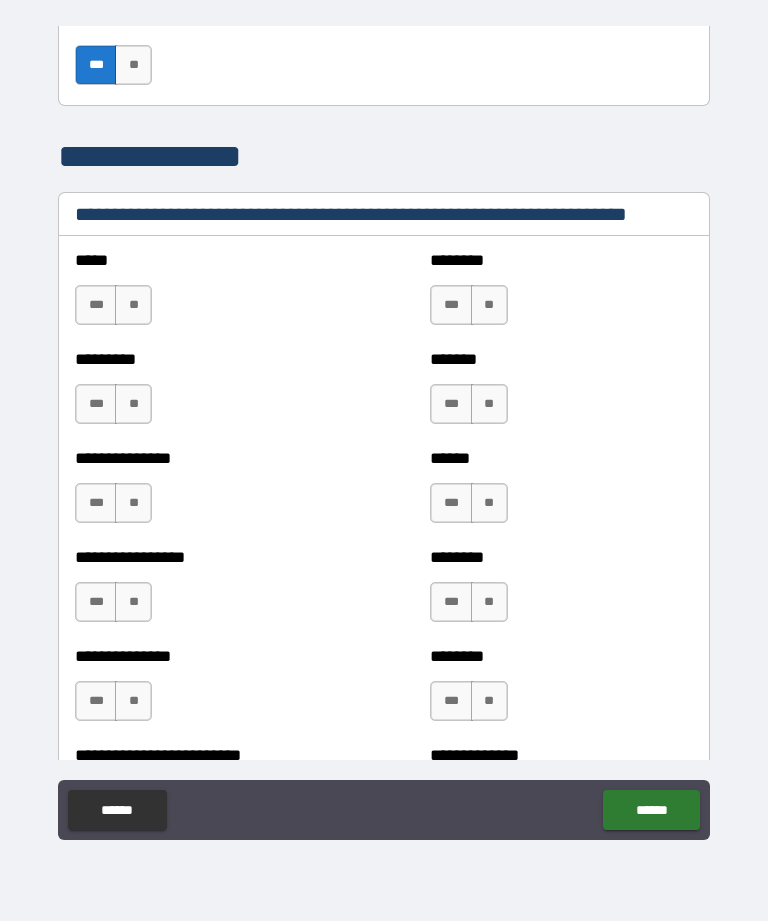 scroll, scrollTop: 1355, scrollLeft: 0, axis: vertical 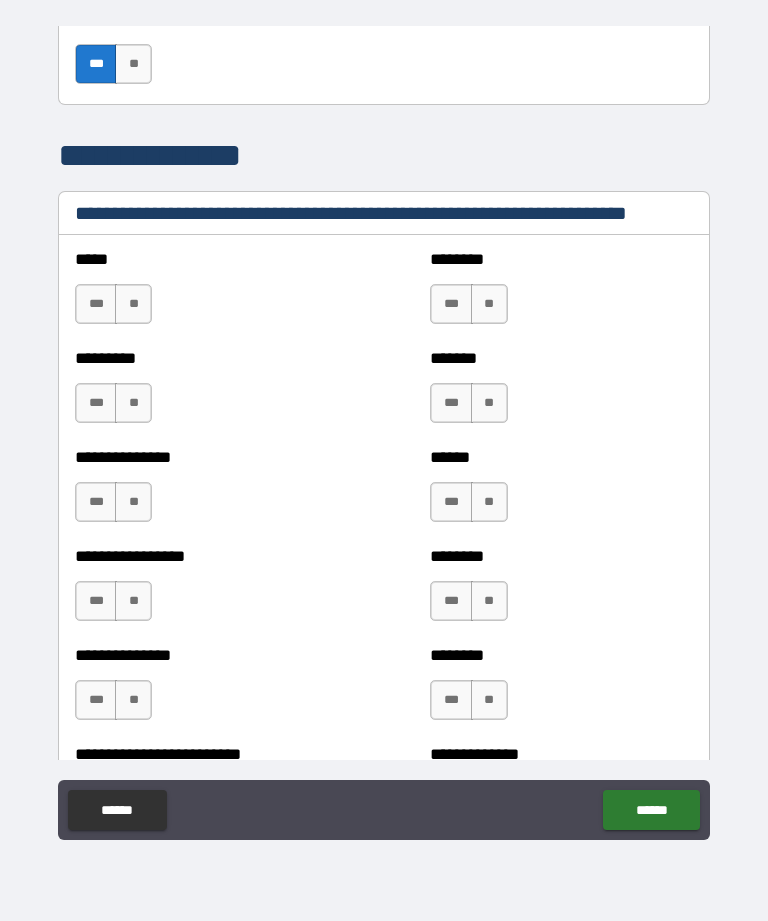 click on "**" at bounding box center [133, 304] 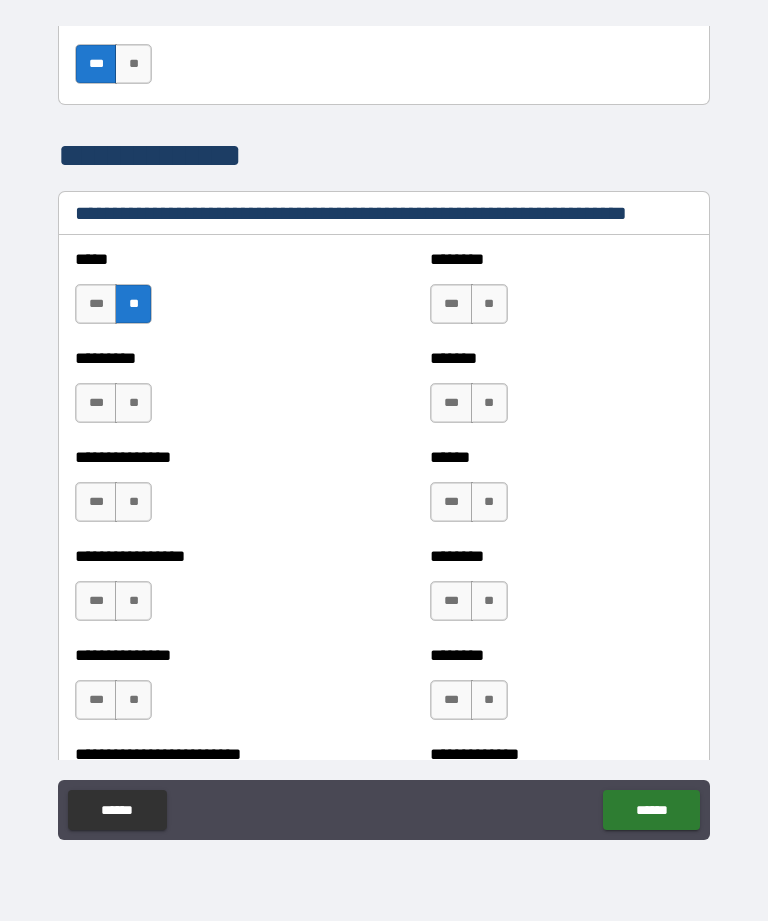 click on "**" at bounding box center [133, 403] 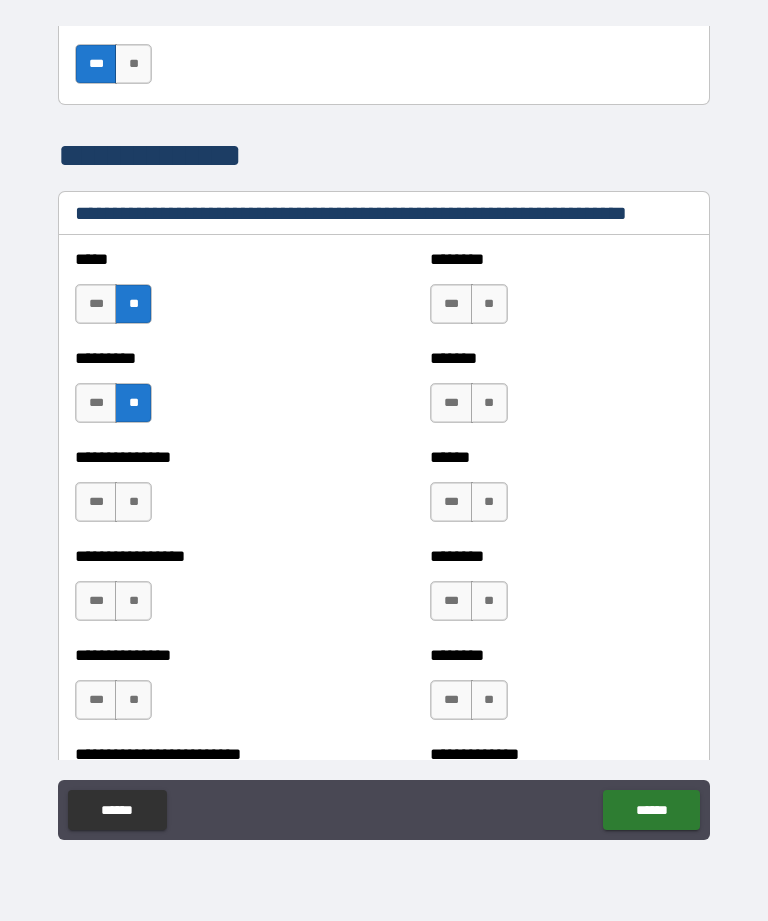 click on "**" at bounding box center (133, 502) 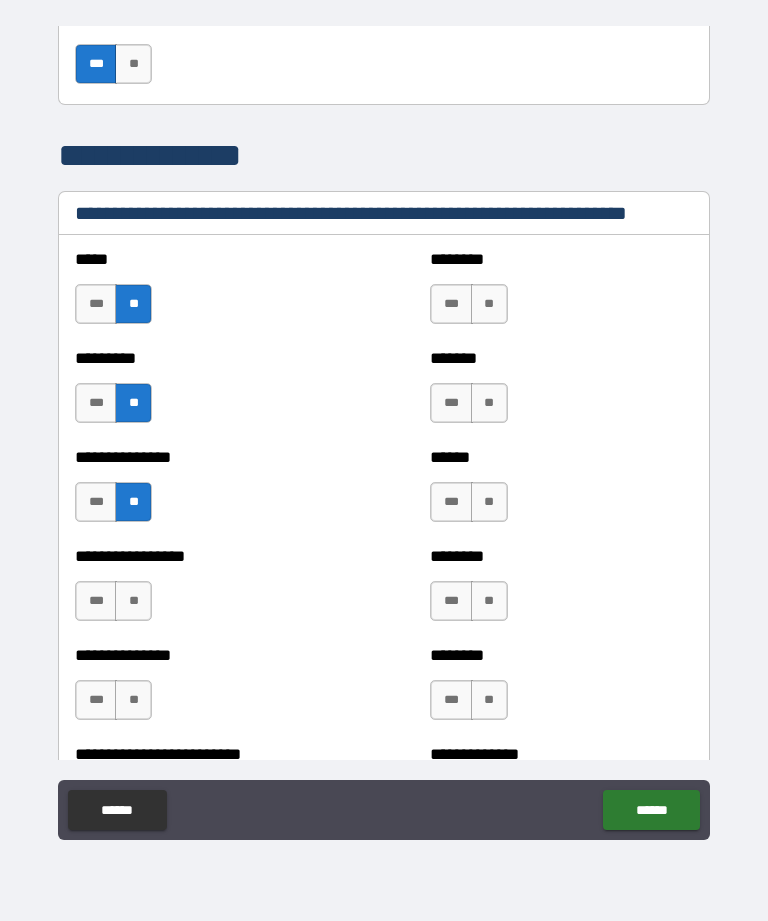 click on "**" at bounding box center (133, 601) 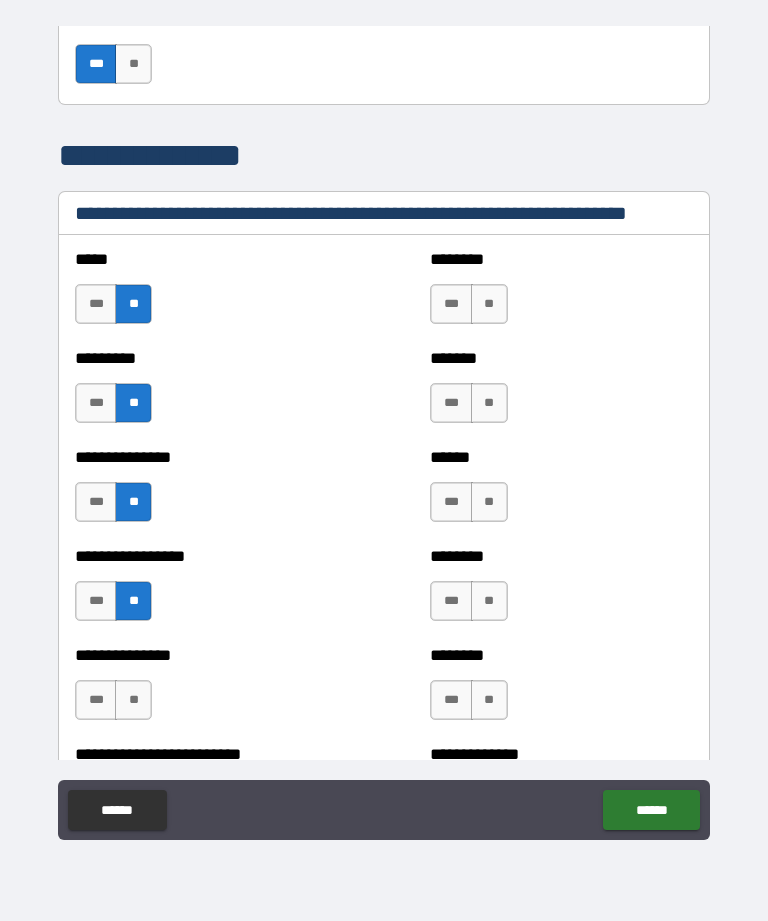 click on "**" at bounding box center [133, 700] 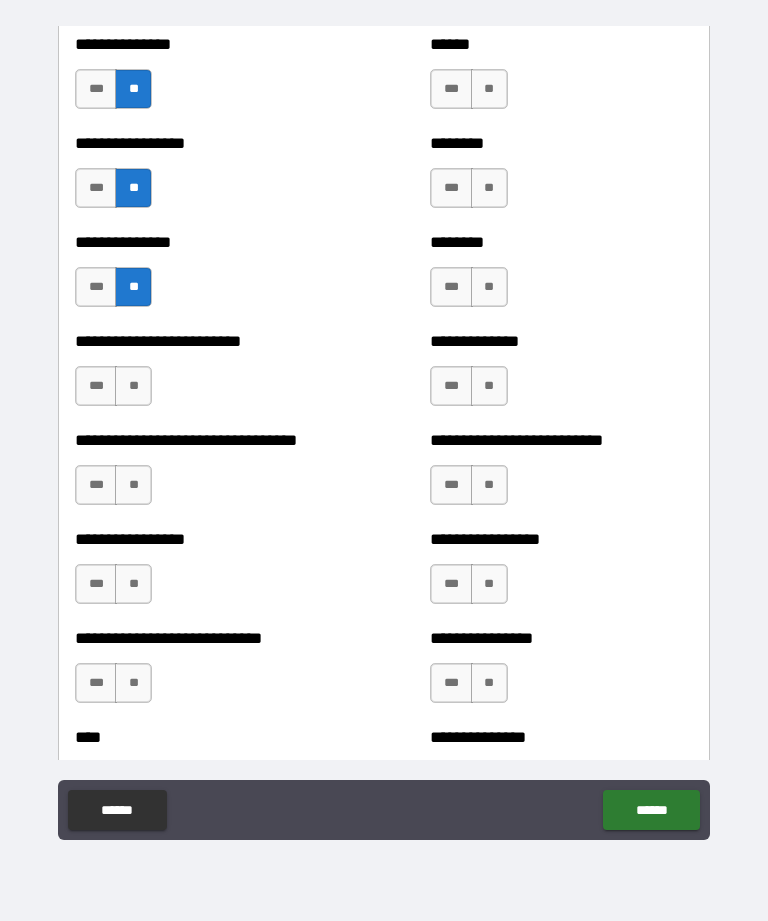 scroll, scrollTop: 1770, scrollLeft: 0, axis: vertical 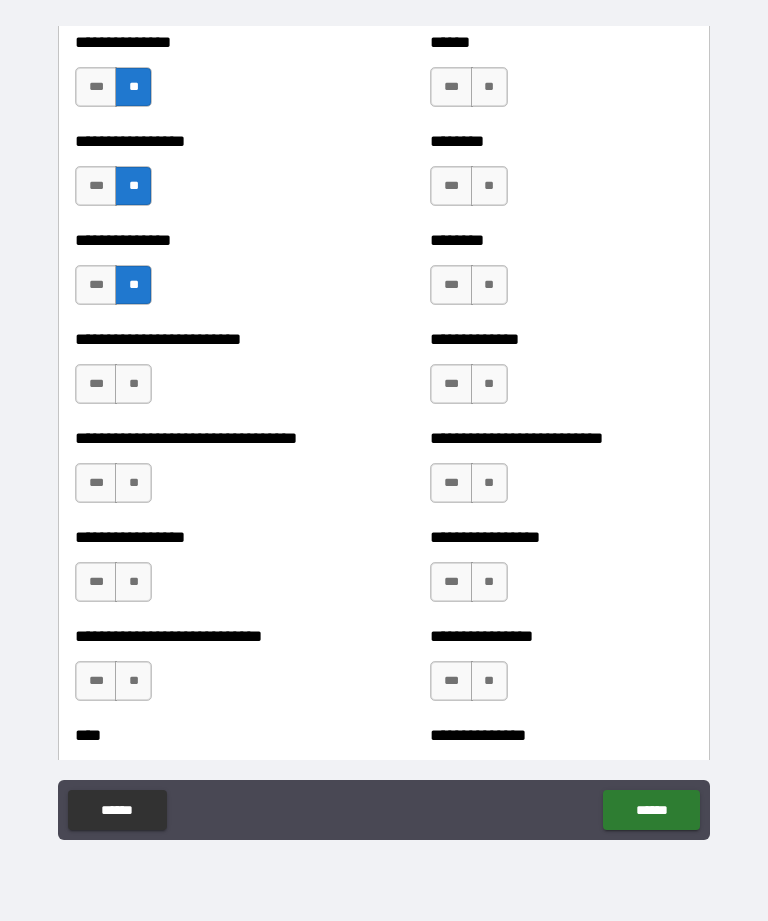 click on "**" at bounding box center (133, 384) 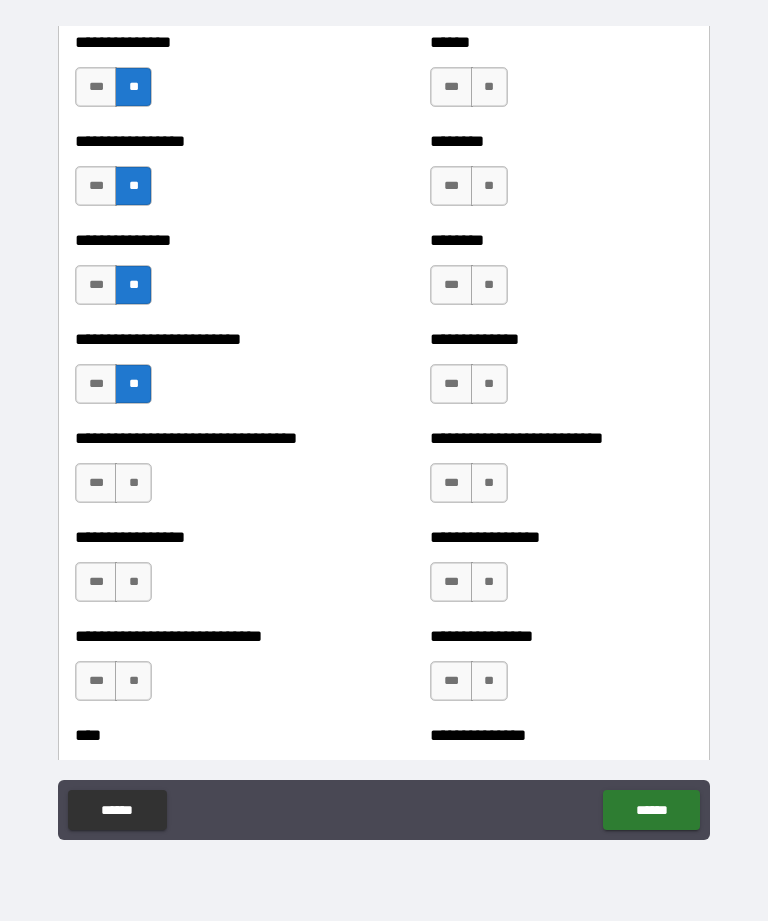 click on "**" at bounding box center (133, 483) 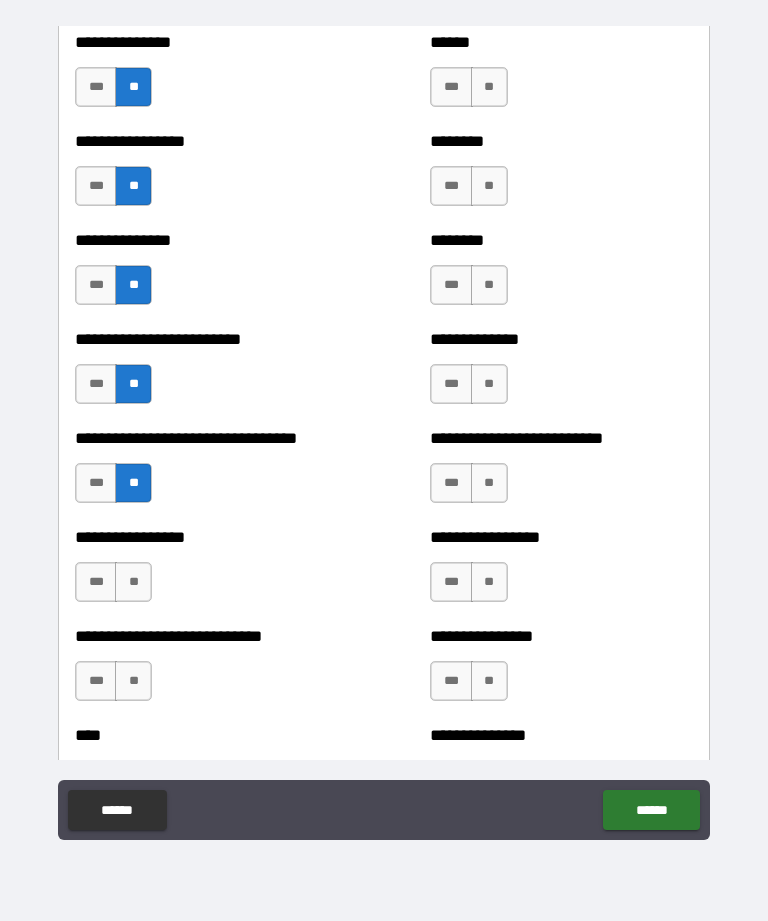 click on "**" at bounding box center (133, 582) 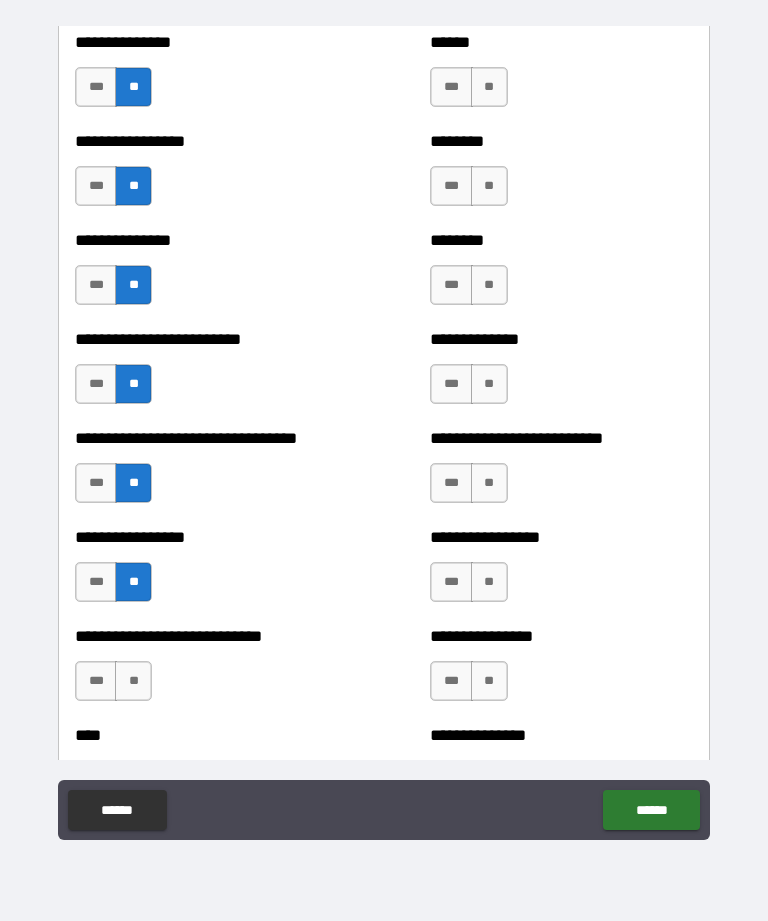 click on "**" at bounding box center (133, 681) 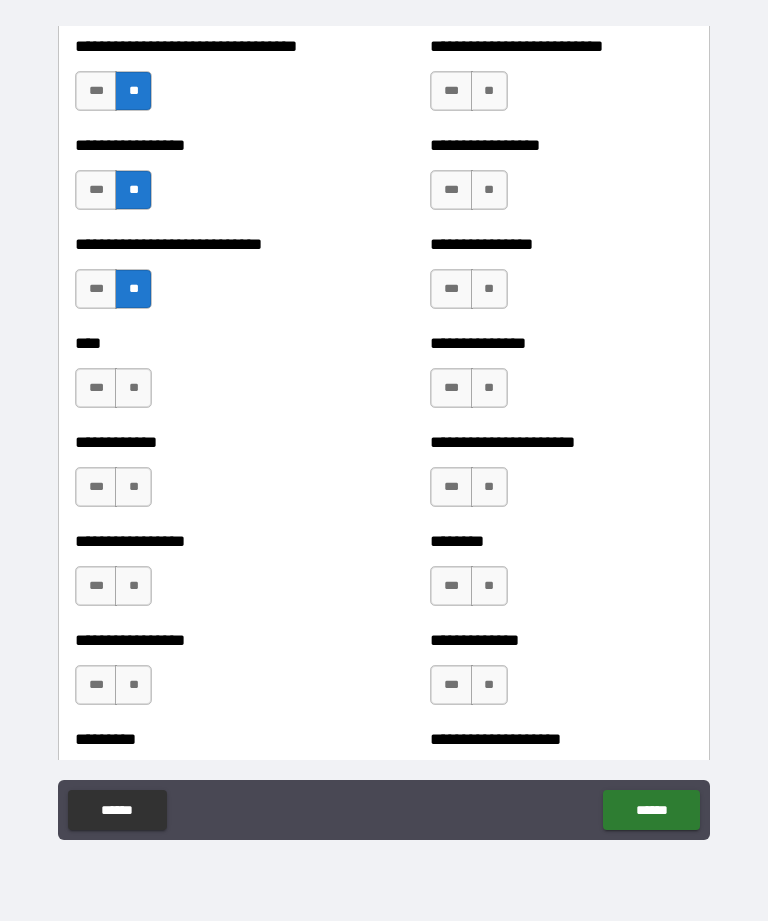 scroll, scrollTop: 2155, scrollLeft: 0, axis: vertical 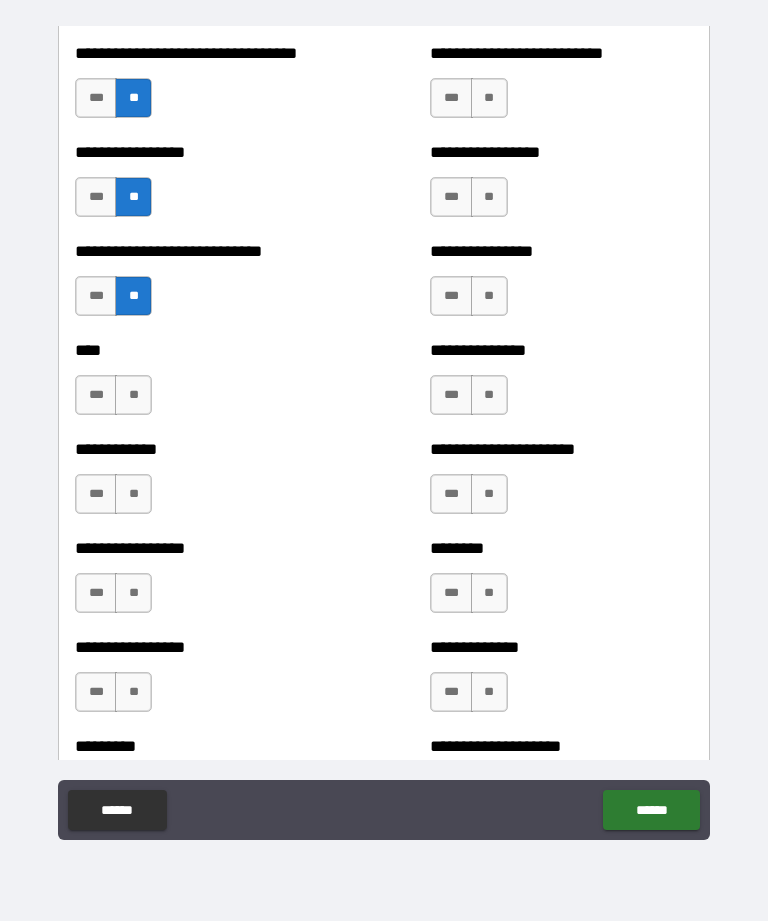 click on "**" at bounding box center [133, 395] 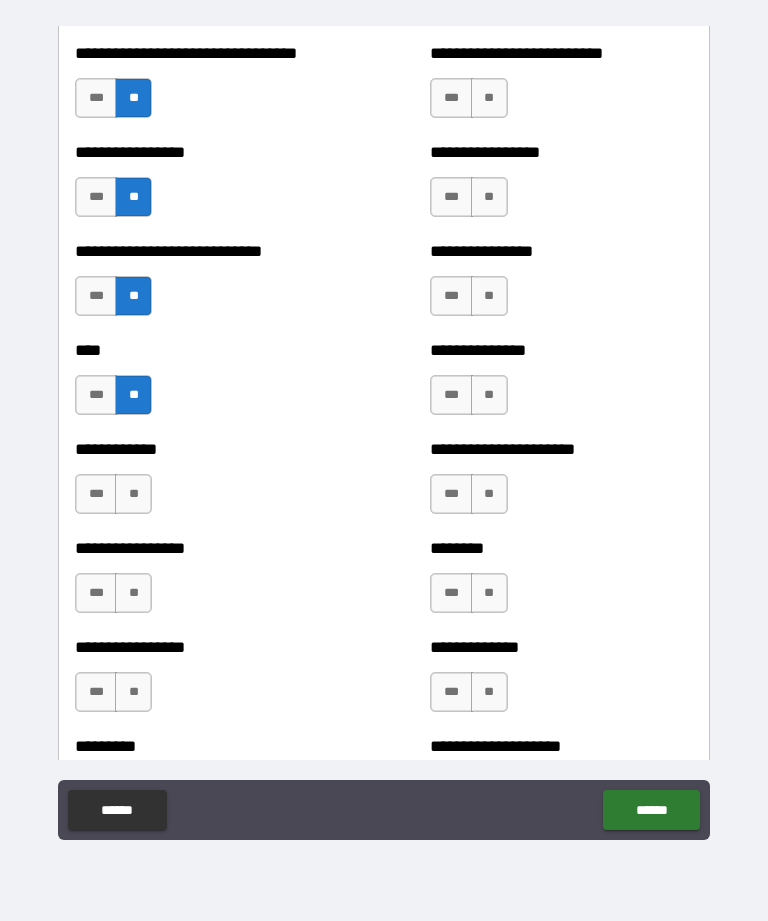 click on "**" at bounding box center [133, 494] 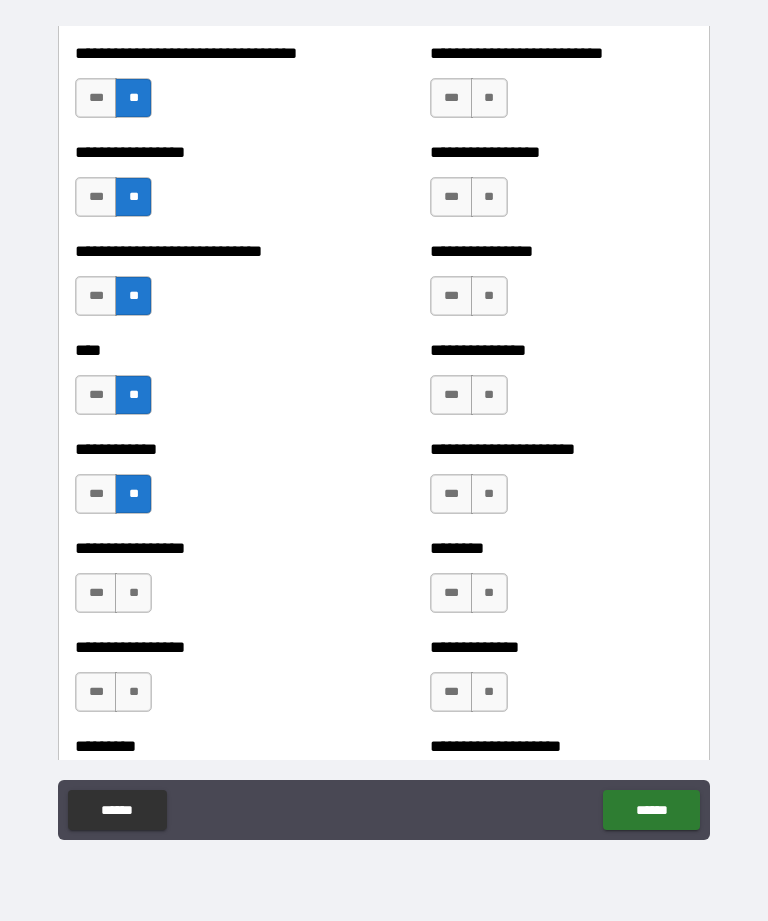 click on "**" at bounding box center (133, 593) 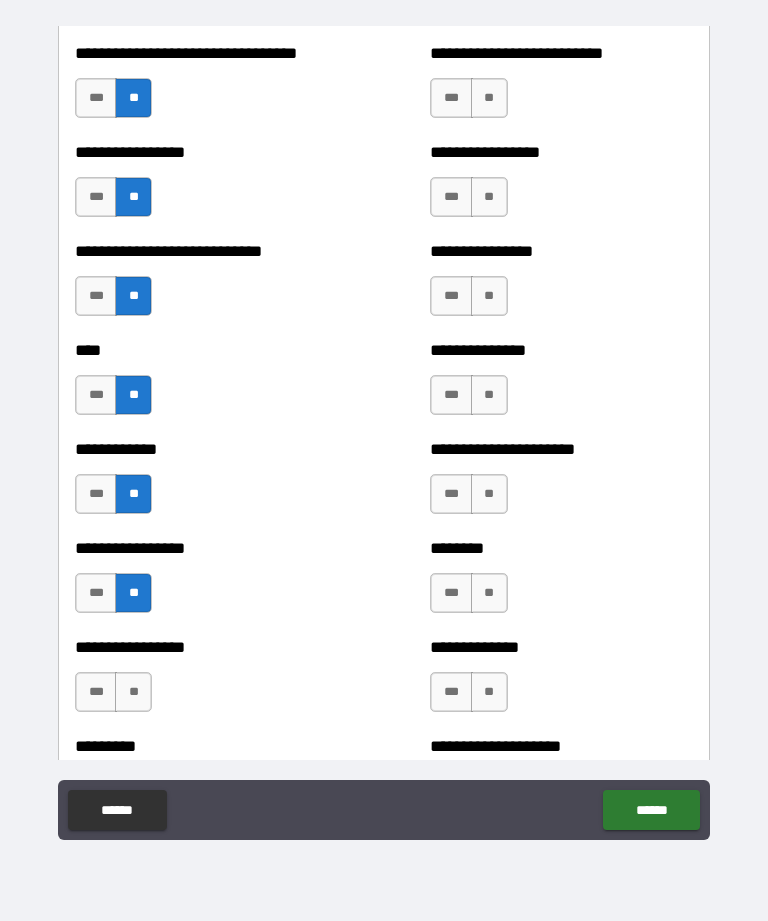 click on "**" at bounding box center [133, 692] 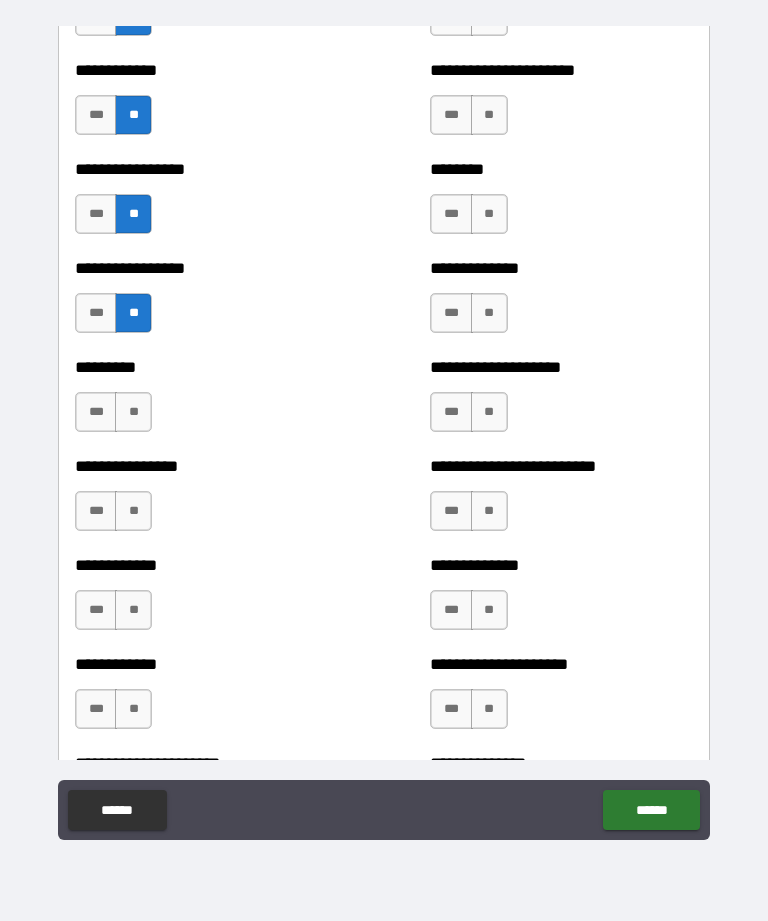 scroll, scrollTop: 2538, scrollLeft: 0, axis: vertical 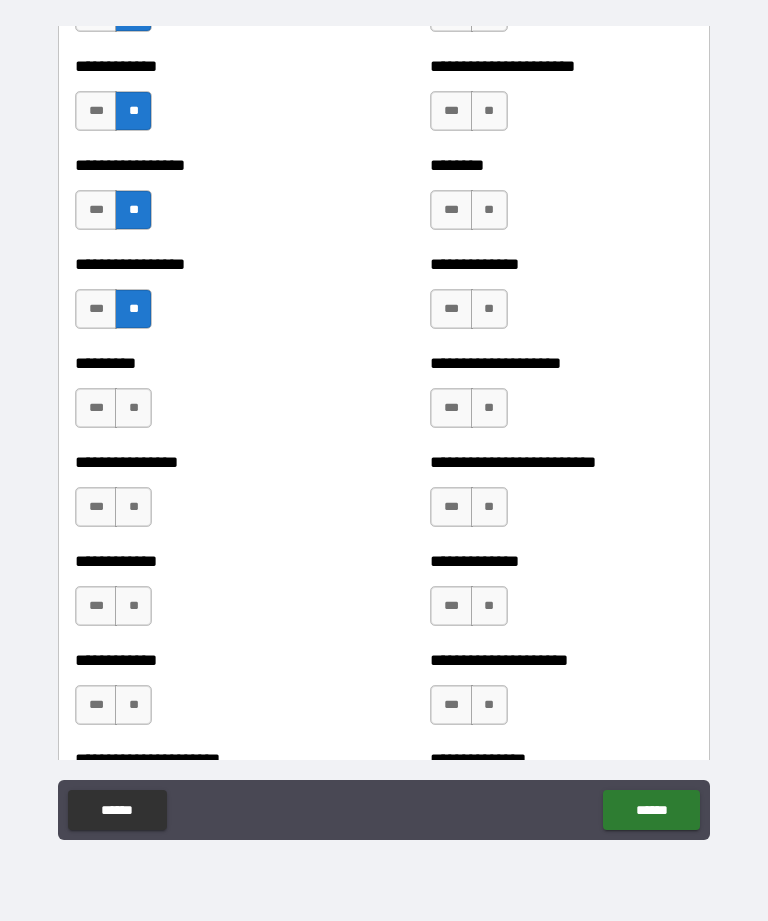 click on "**" at bounding box center [133, 408] 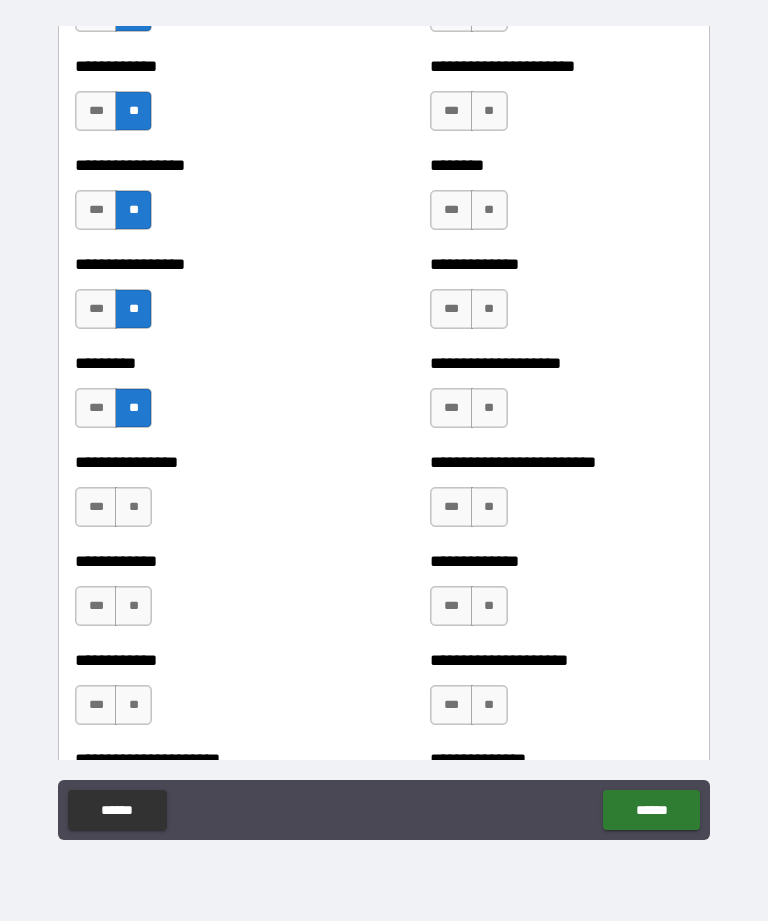 click on "**" at bounding box center [133, 507] 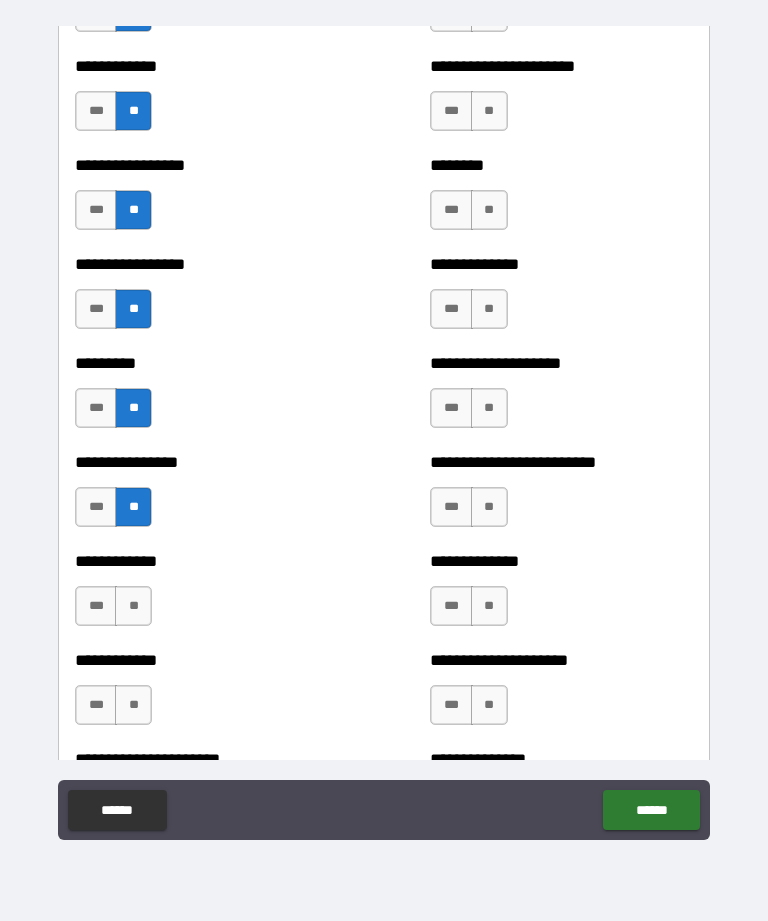 click on "**" at bounding box center [133, 606] 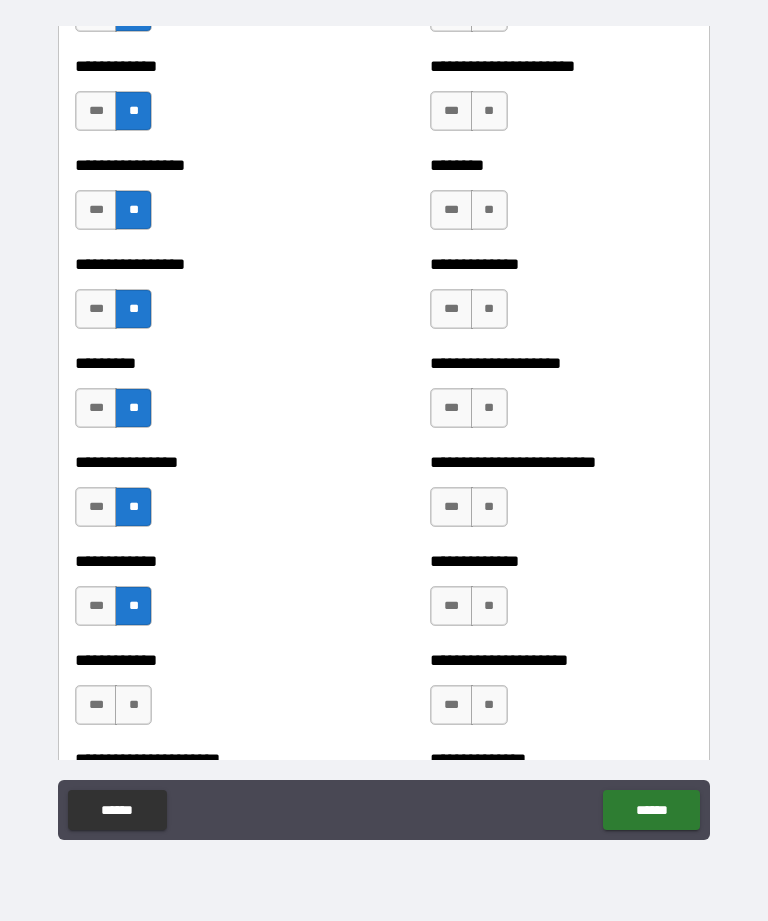 click on "**" at bounding box center [133, 705] 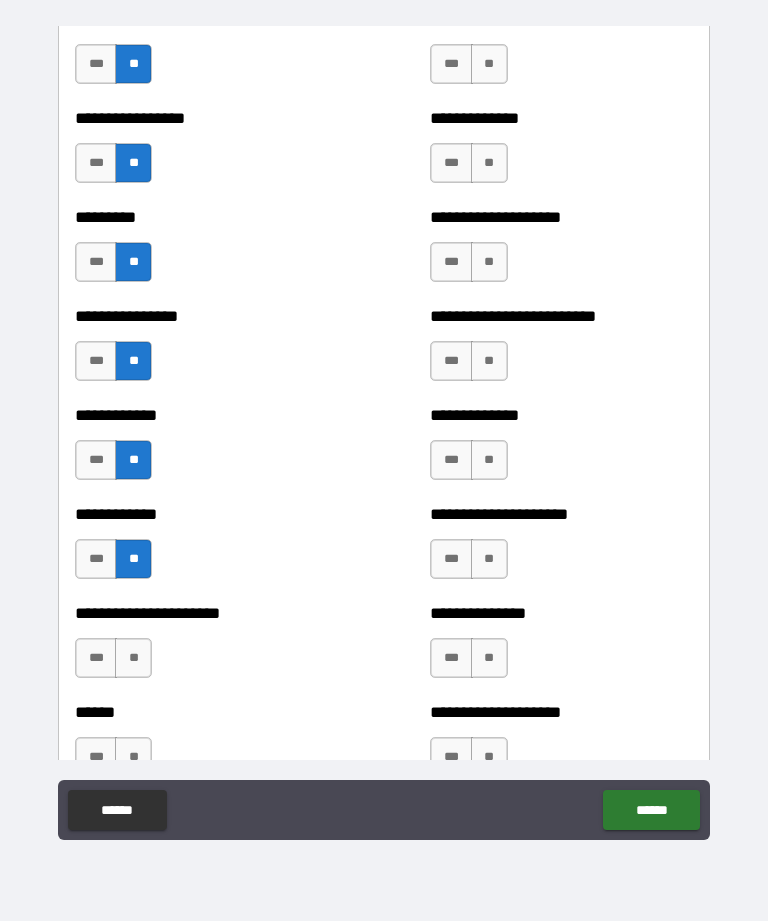 click on "**" at bounding box center (133, 658) 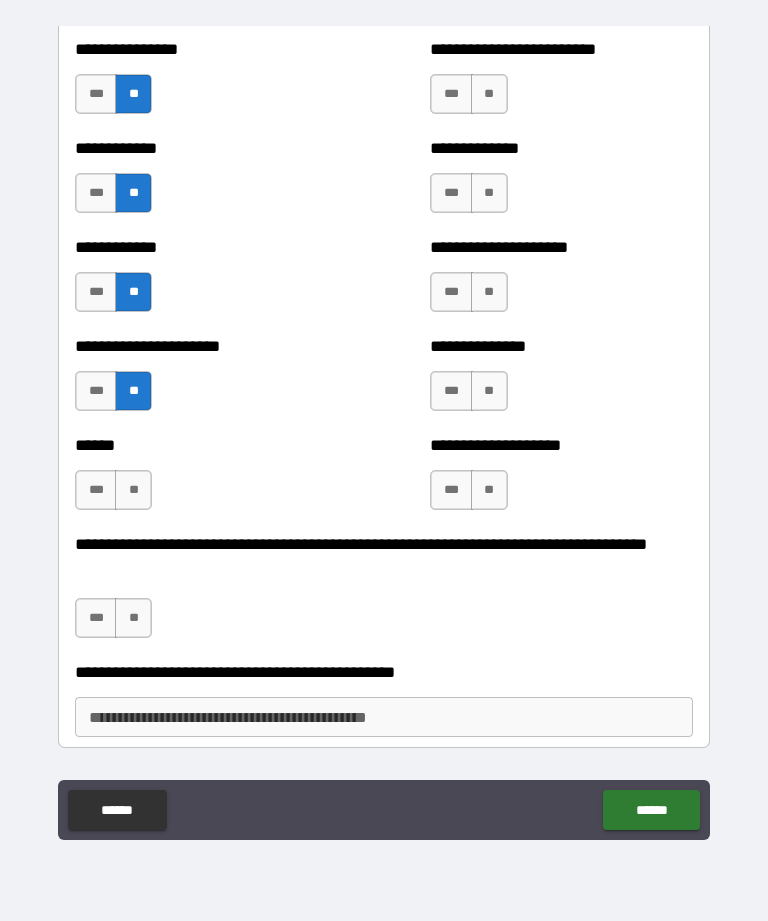 scroll, scrollTop: 2987, scrollLeft: 0, axis: vertical 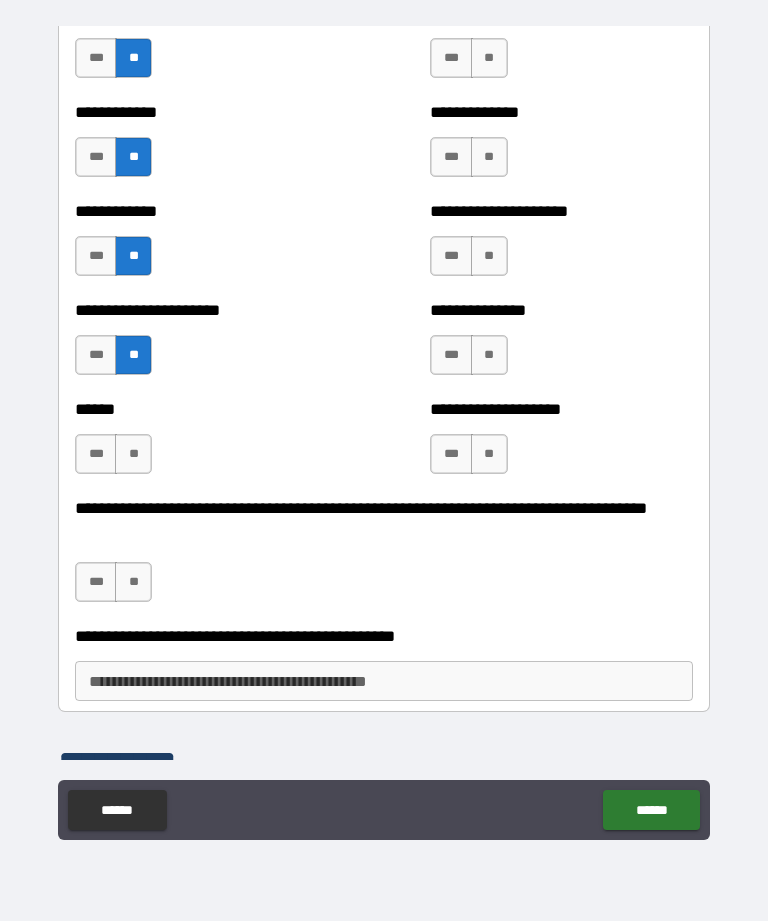 click on "**" at bounding box center (133, 454) 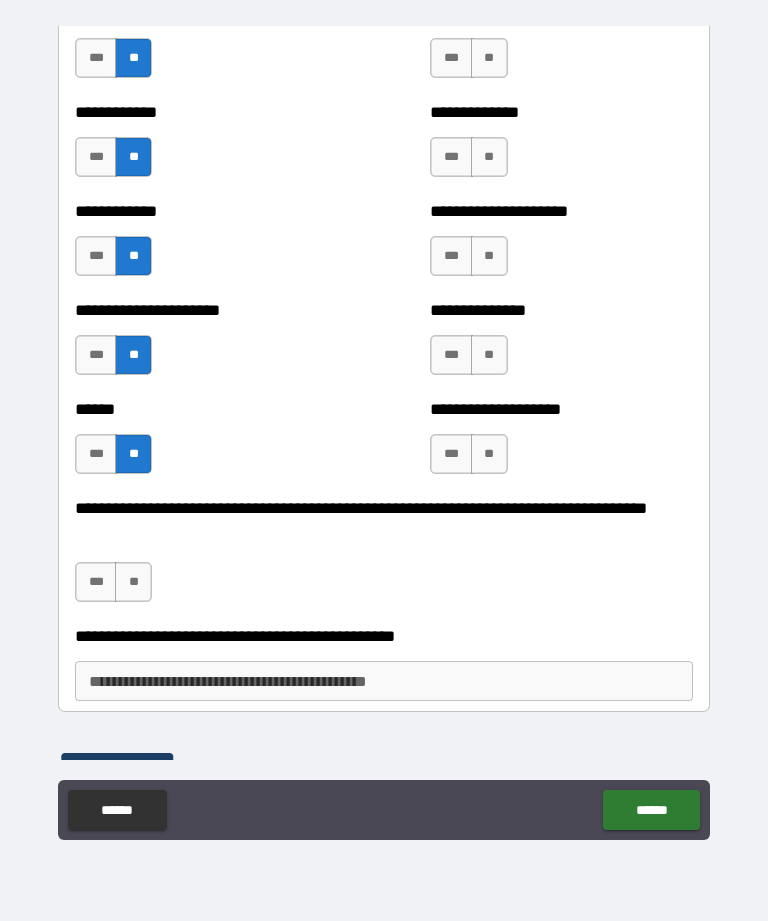 click on "**" at bounding box center [133, 582] 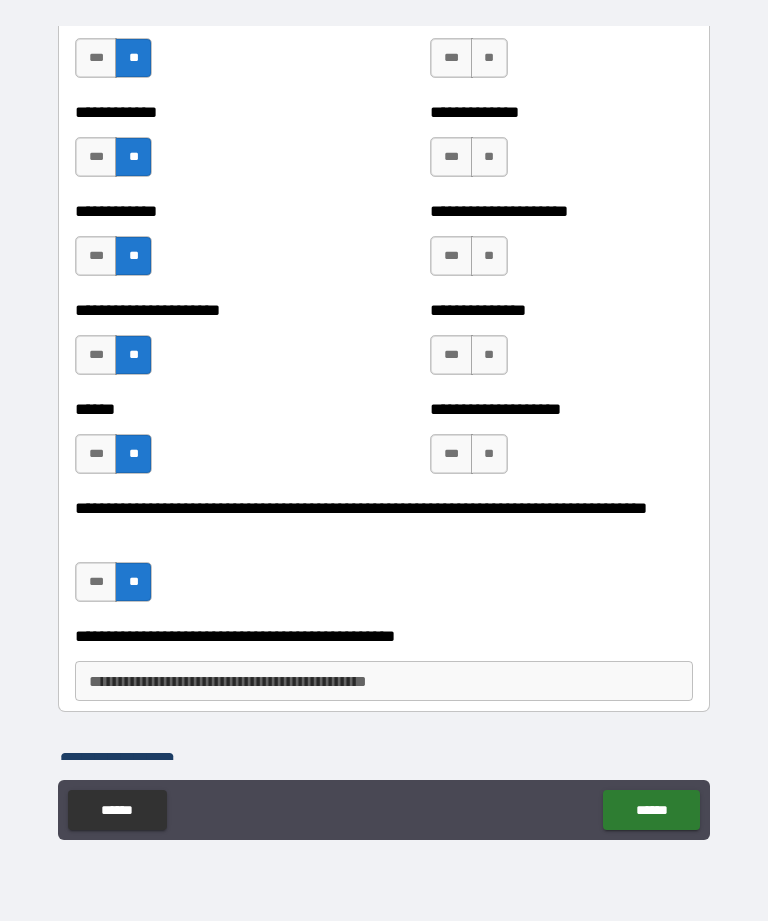 scroll, scrollTop: 2948, scrollLeft: 0, axis: vertical 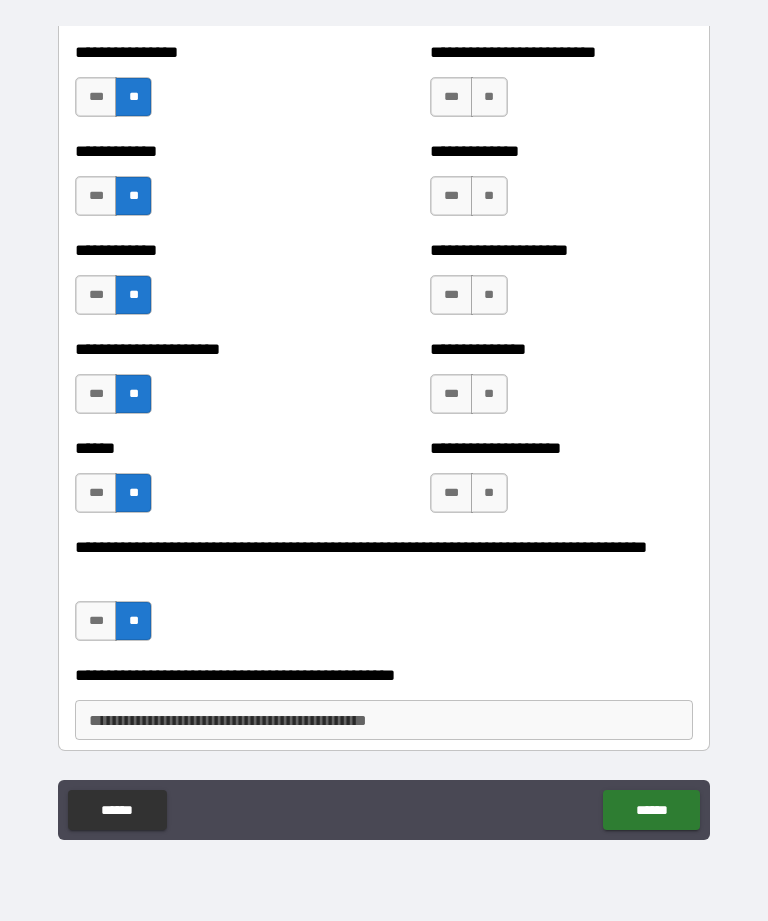 click on "**" at bounding box center (489, 493) 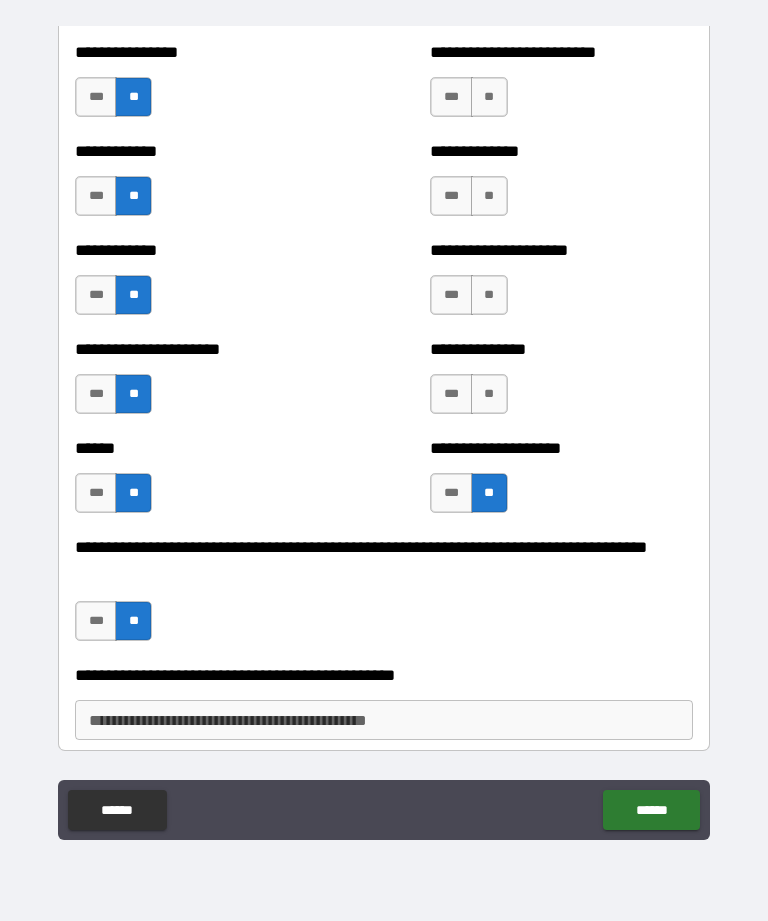 click on "**" at bounding box center (489, 394) 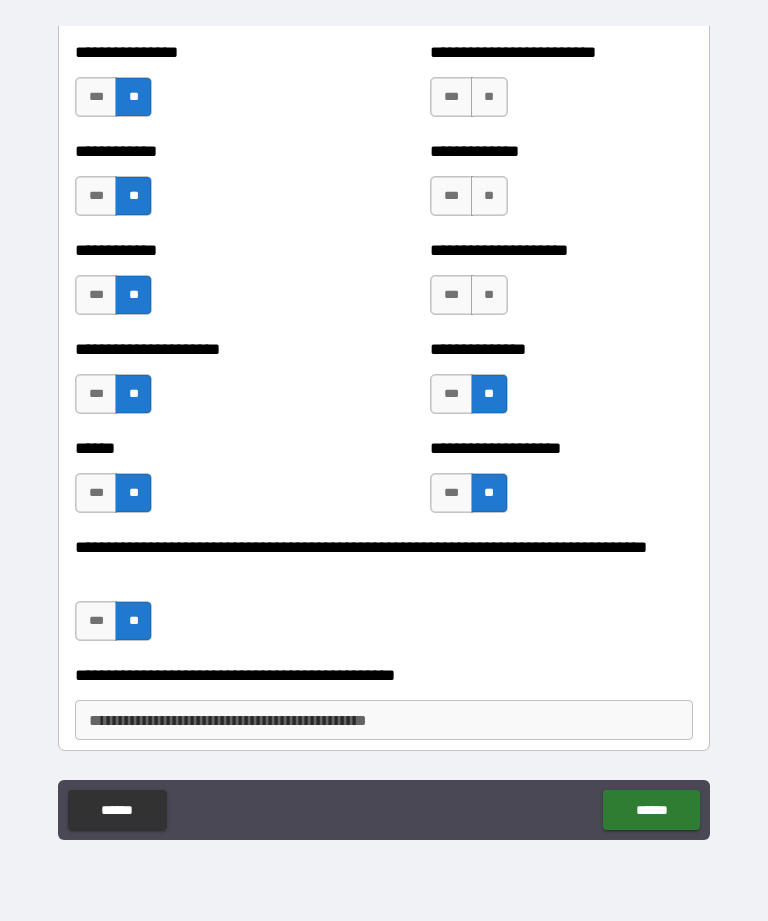 click on "**" at bounding box center (489, 295) 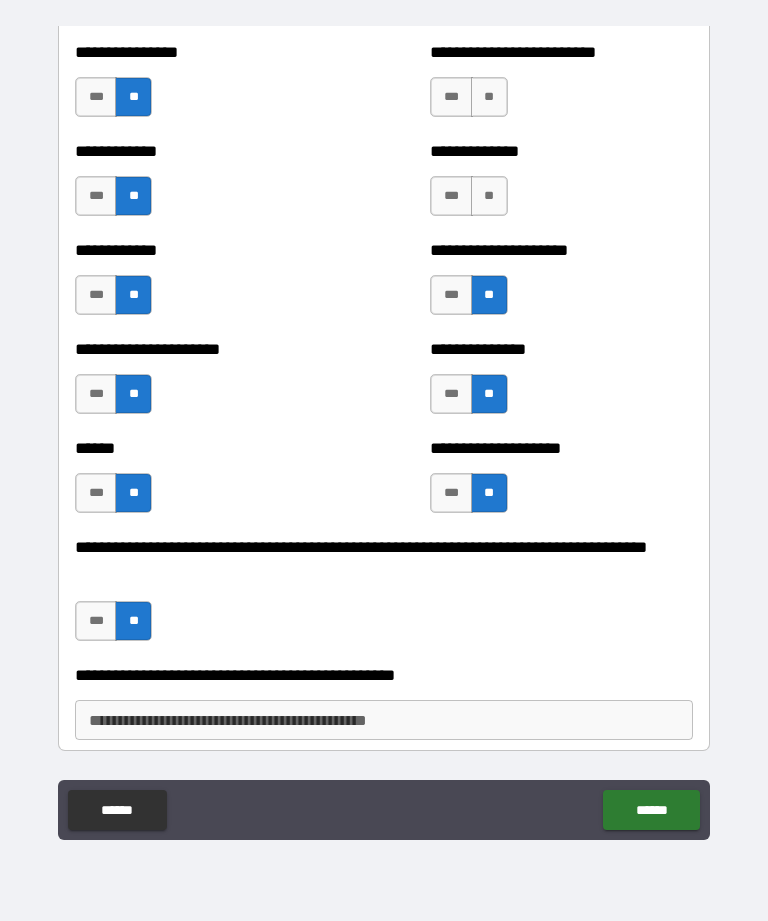 click on "**" at bounding box center (489, 196) 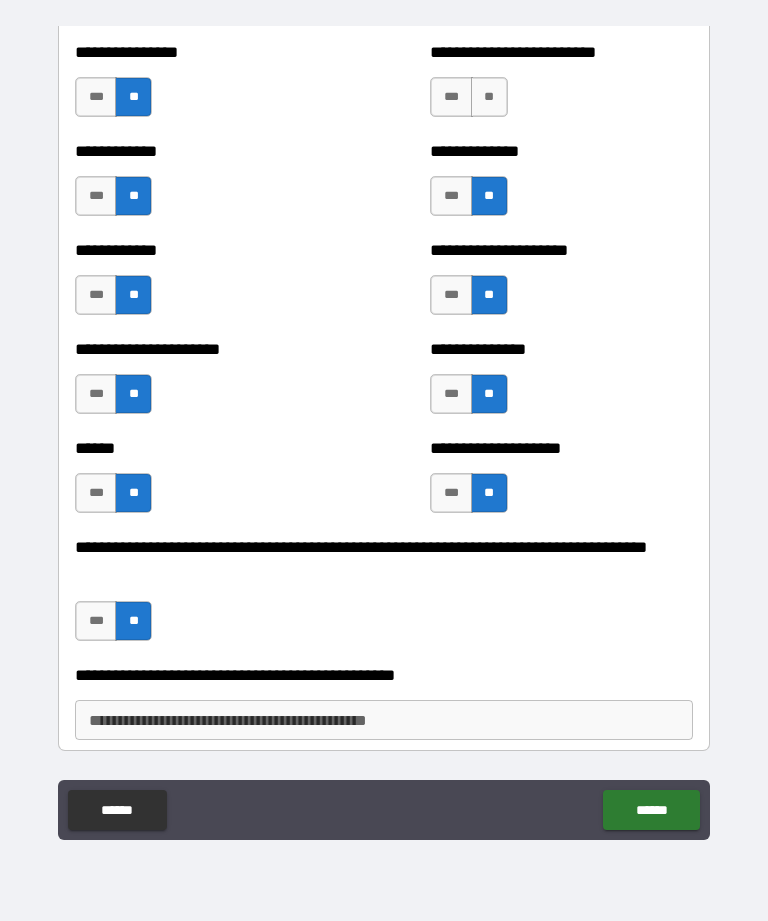 click on "**" at bounding box center [489, 97] 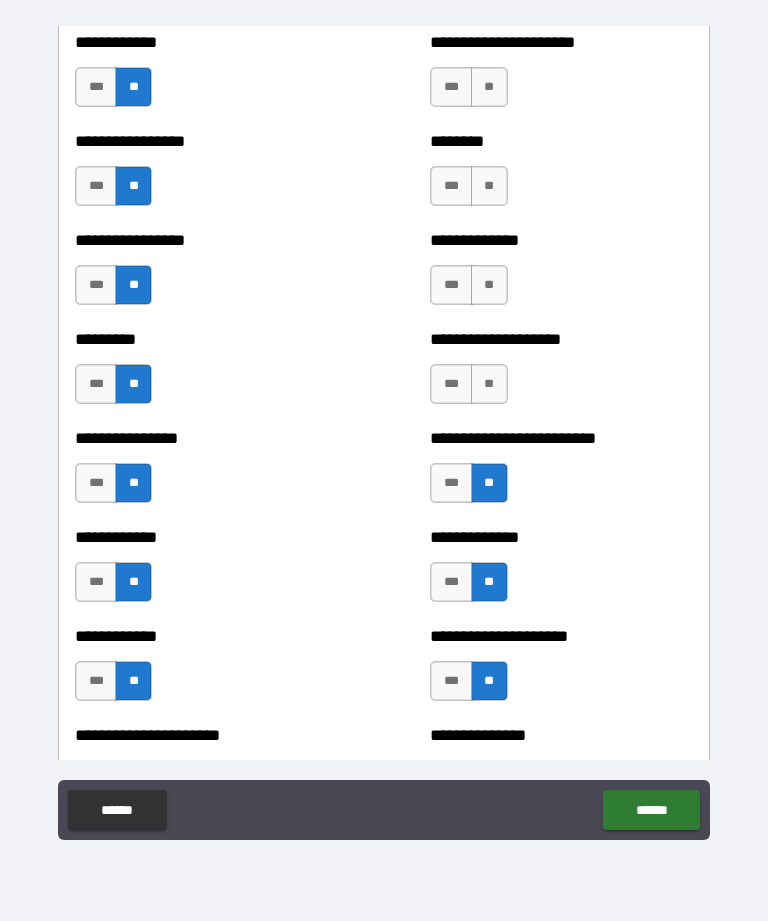 scroll, scrollTop: 2560, scrollLeft: 0, axis: vertical 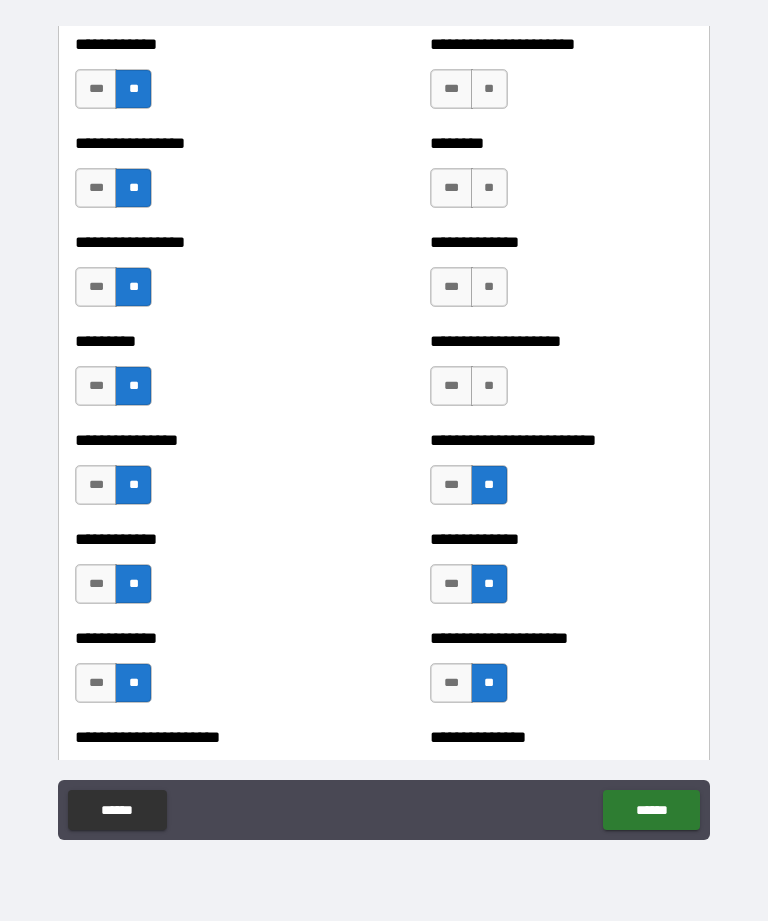 click on "**" at bounding box center (489, 386) 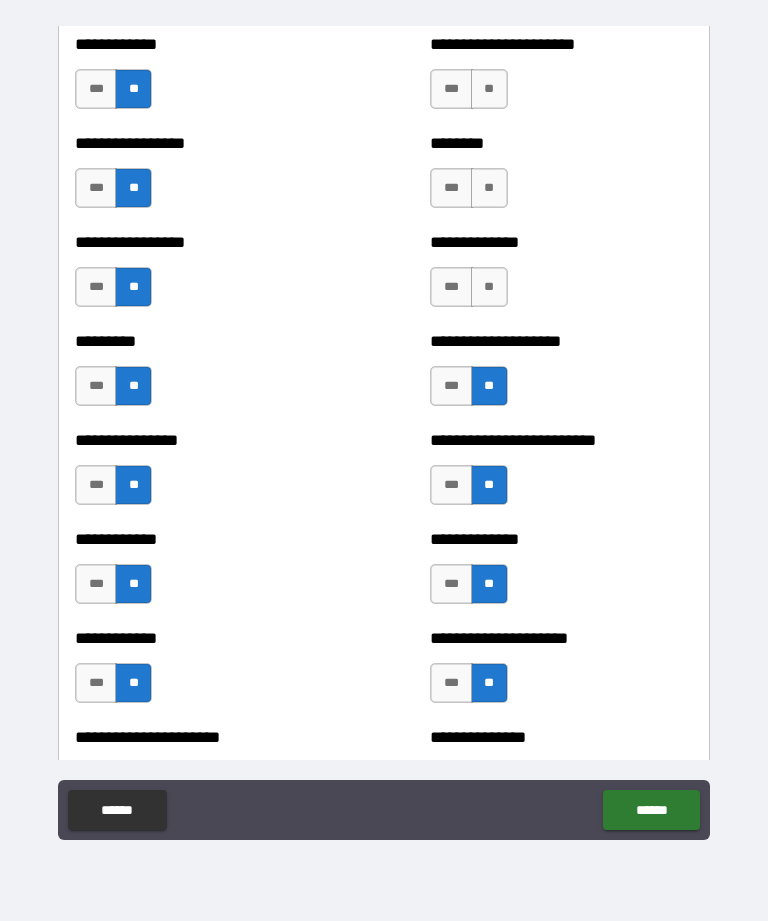 click on "**" at bounding box center [489, 287] 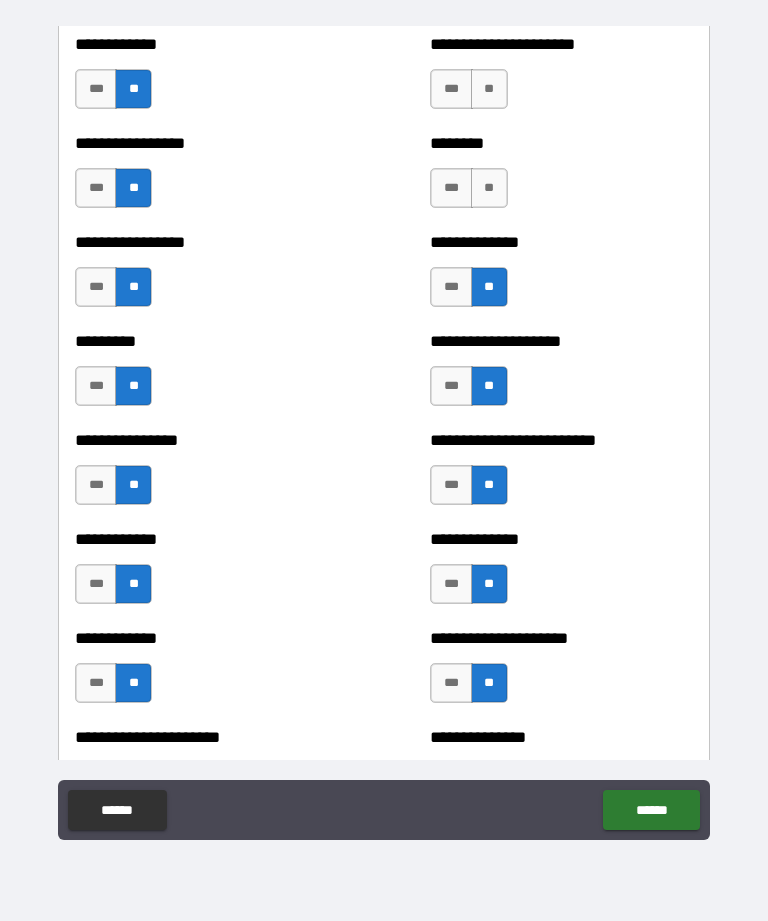 click on "**" at bounding box center [489, 188] 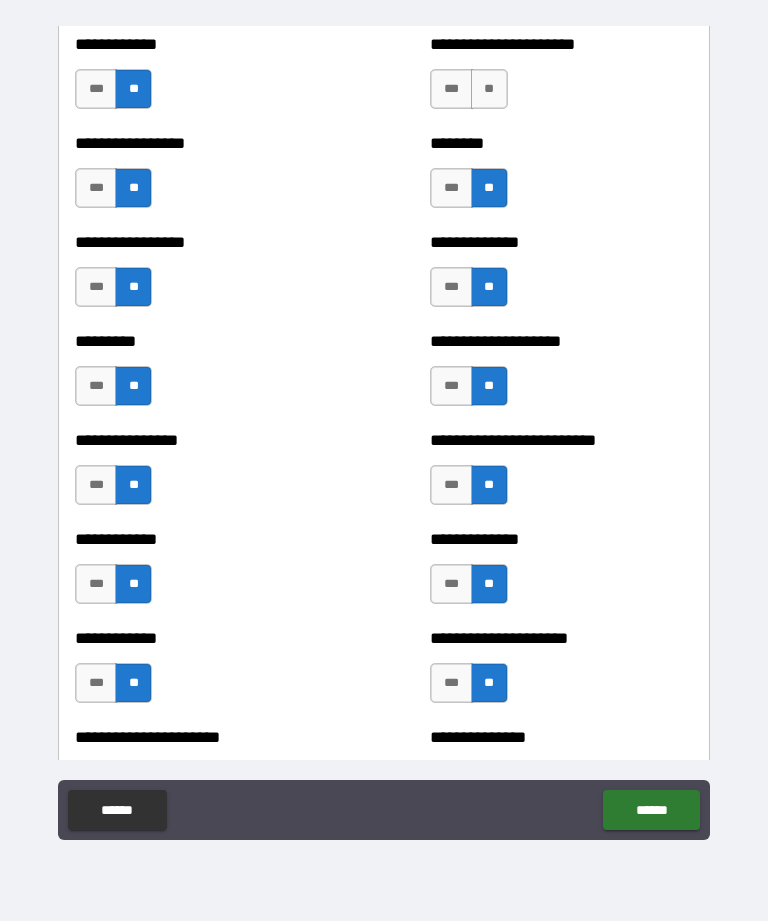 click on "**" at bounding box center (489, 89) 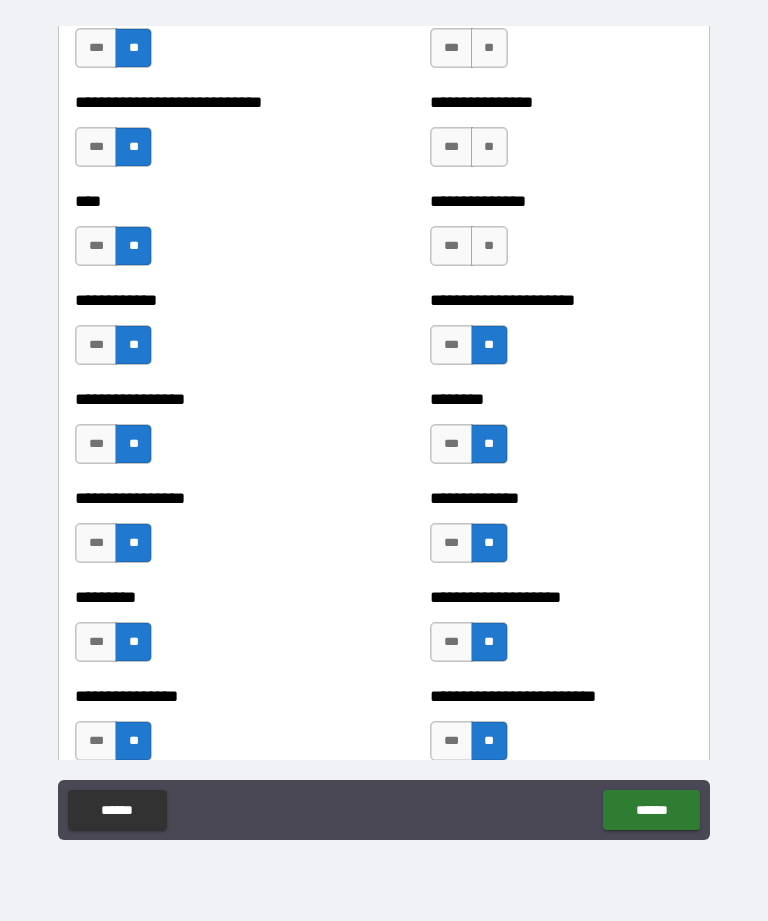 scroll, scrollTop: 2283, scrollLeft: 0, axis: vertical 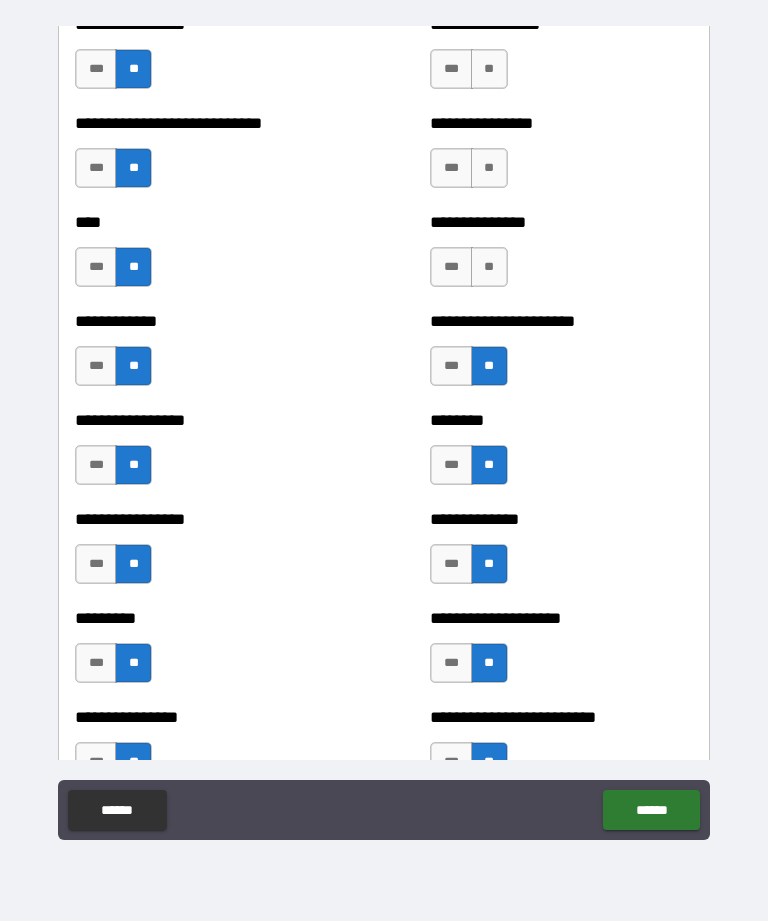 click on "**" at bounding box center (489, 267) 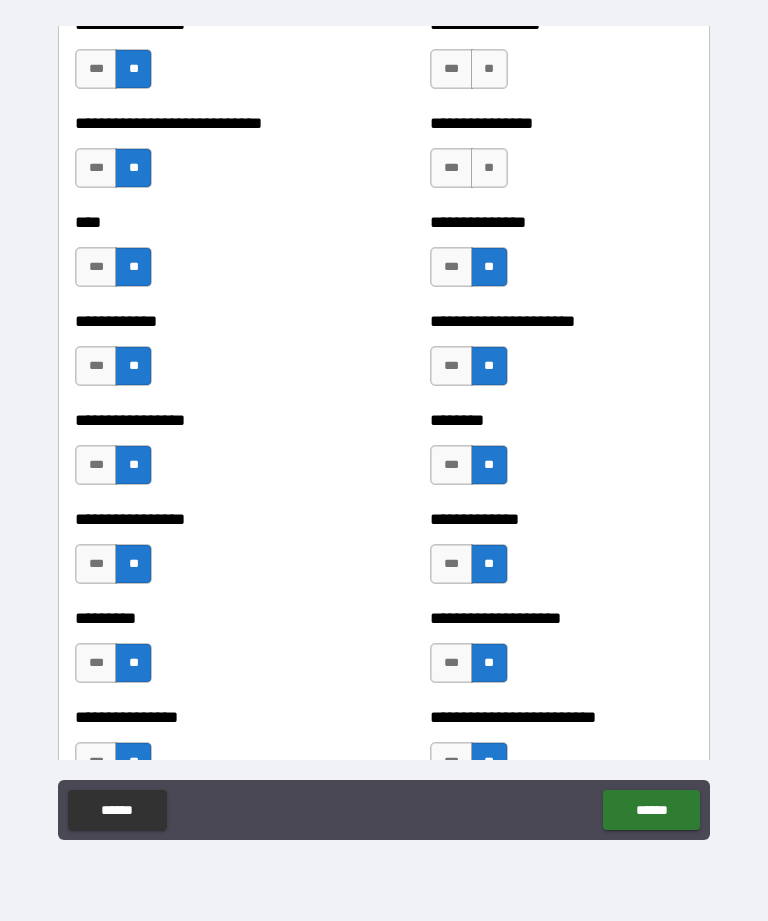 click on "**********" at bounding box center [561, 59] 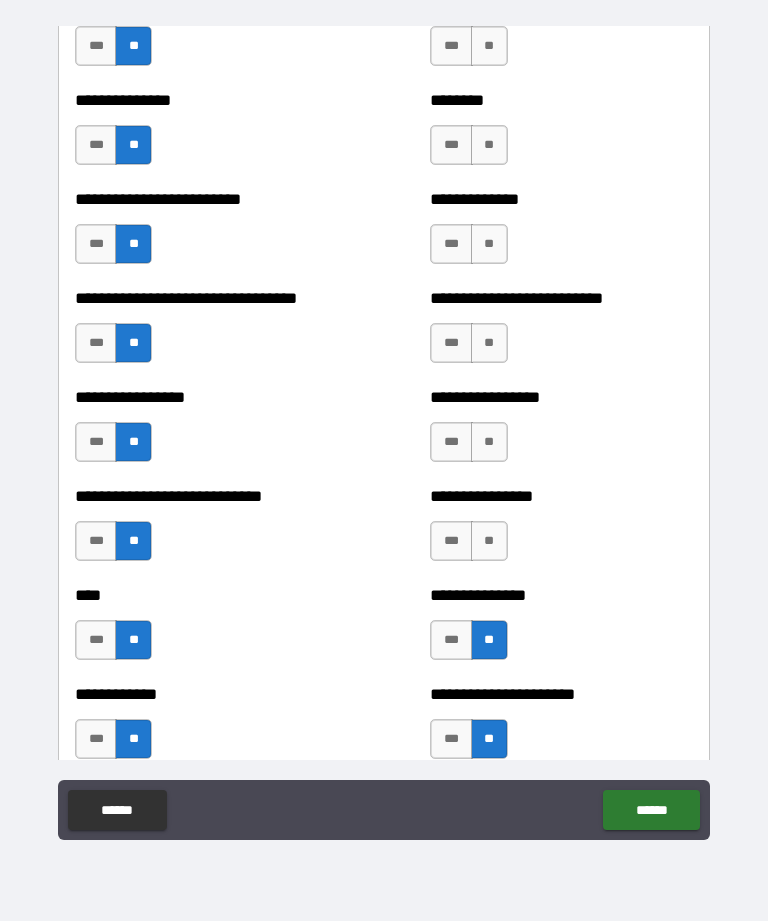 scroll, scrollTop: 1889, scrollLeft: 0, axis: vertical 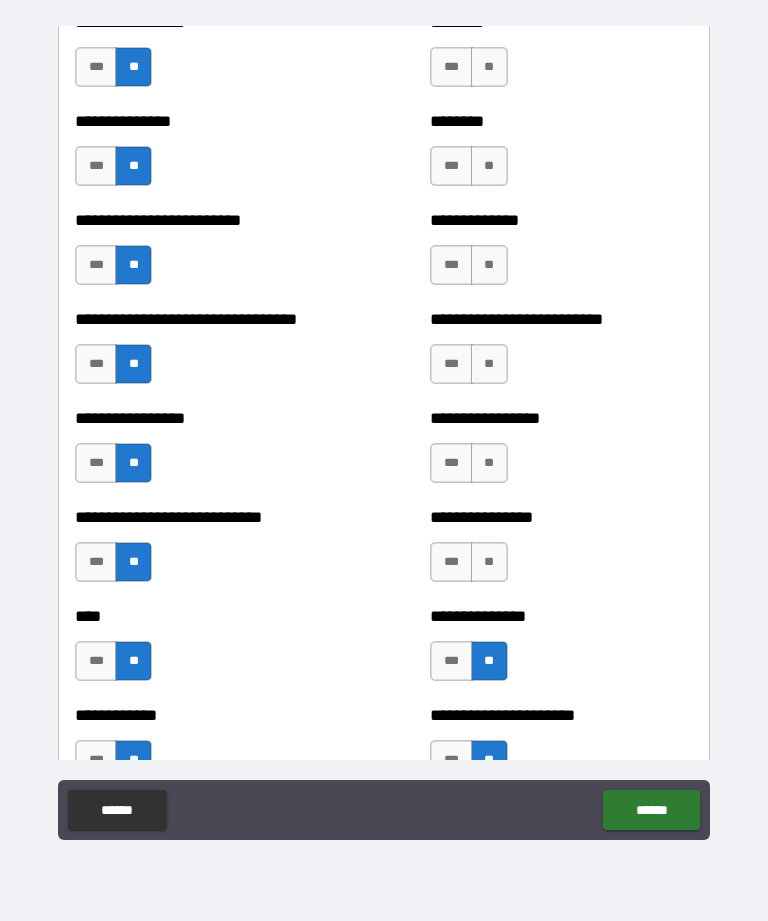 click on "**" at bounding box center [489, 463] 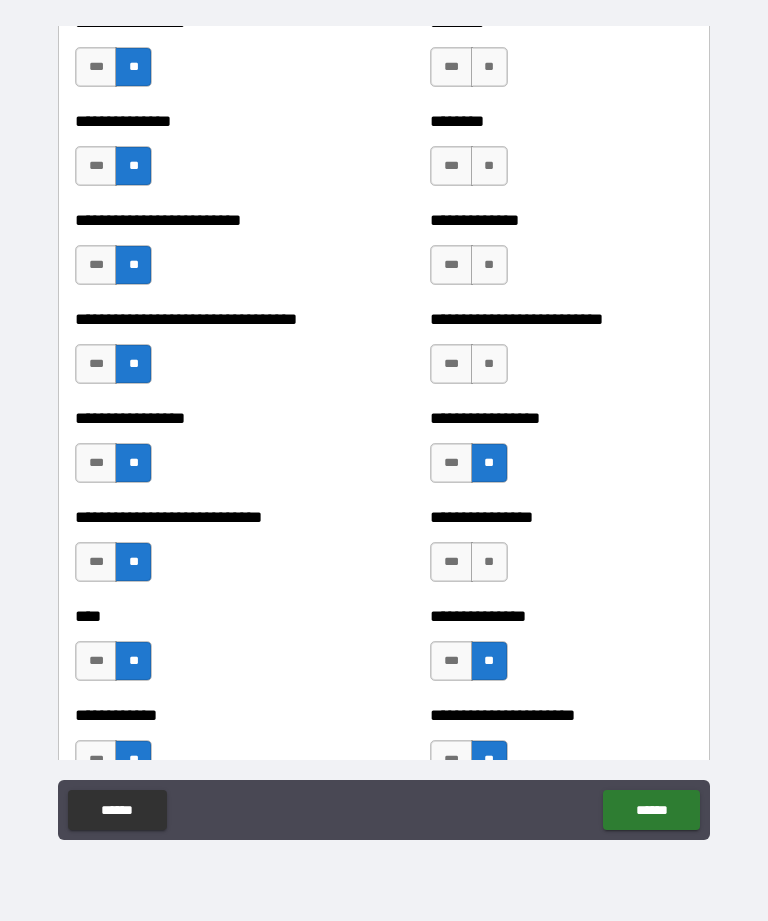 click on "**" at bounding box center (489, 562) 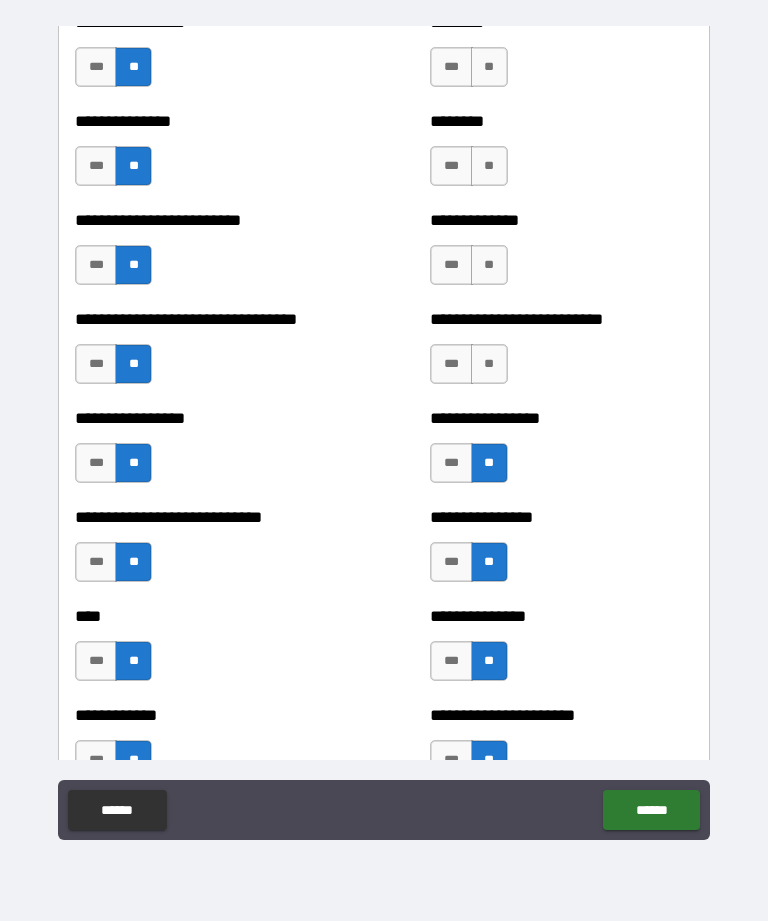click on "**" at bounding box center [489, 364] 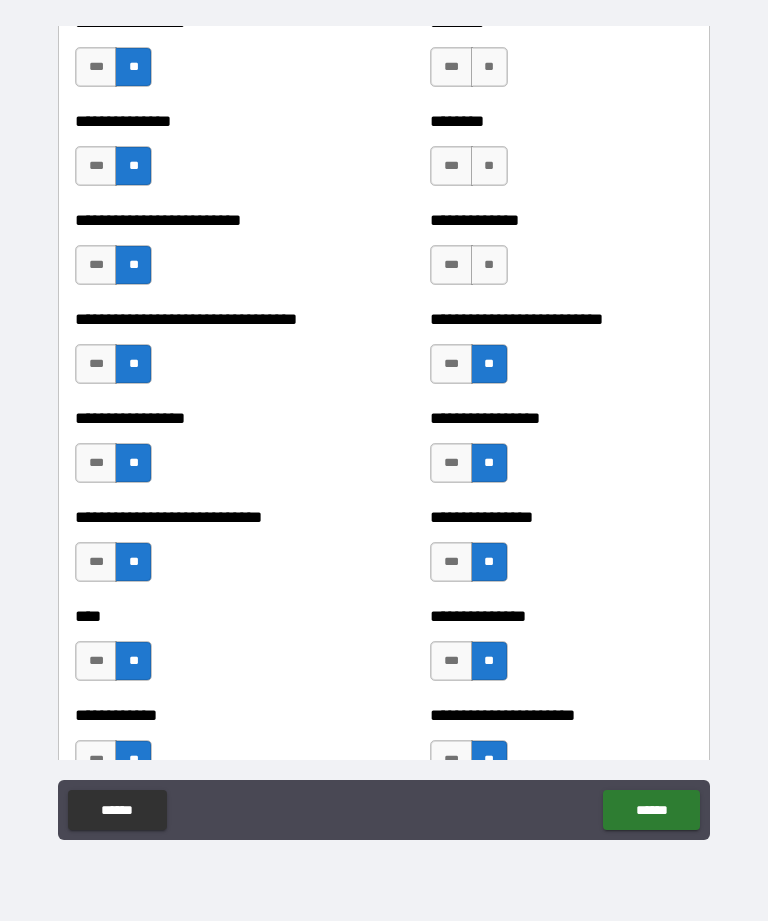 click on "**" at bounding box center (489, 265) 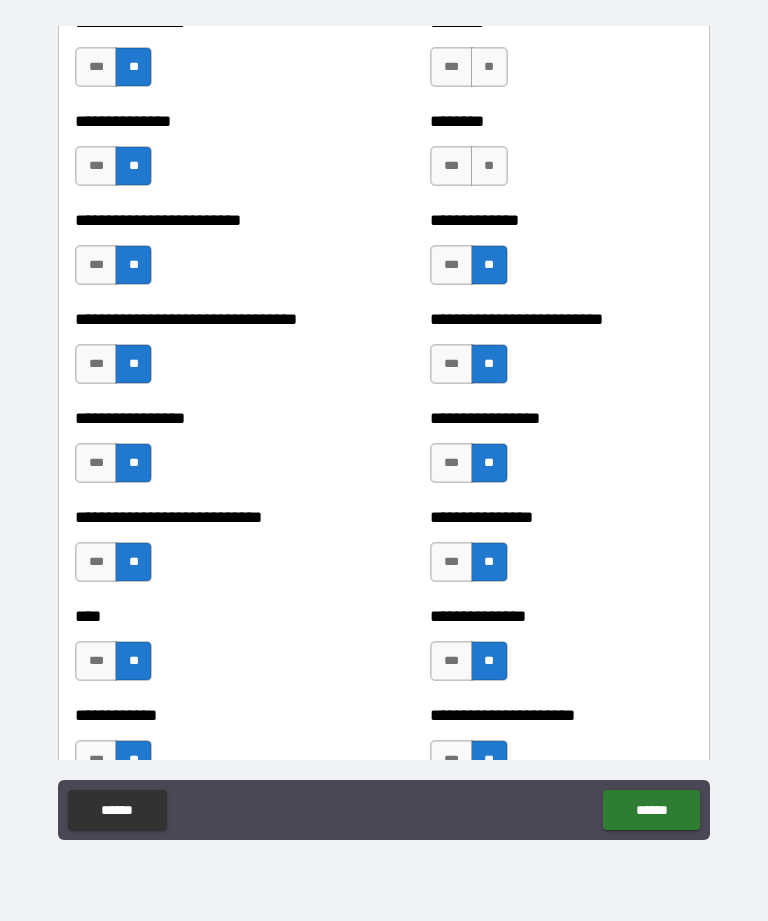 click on "**" at bounding box center [489, 166] 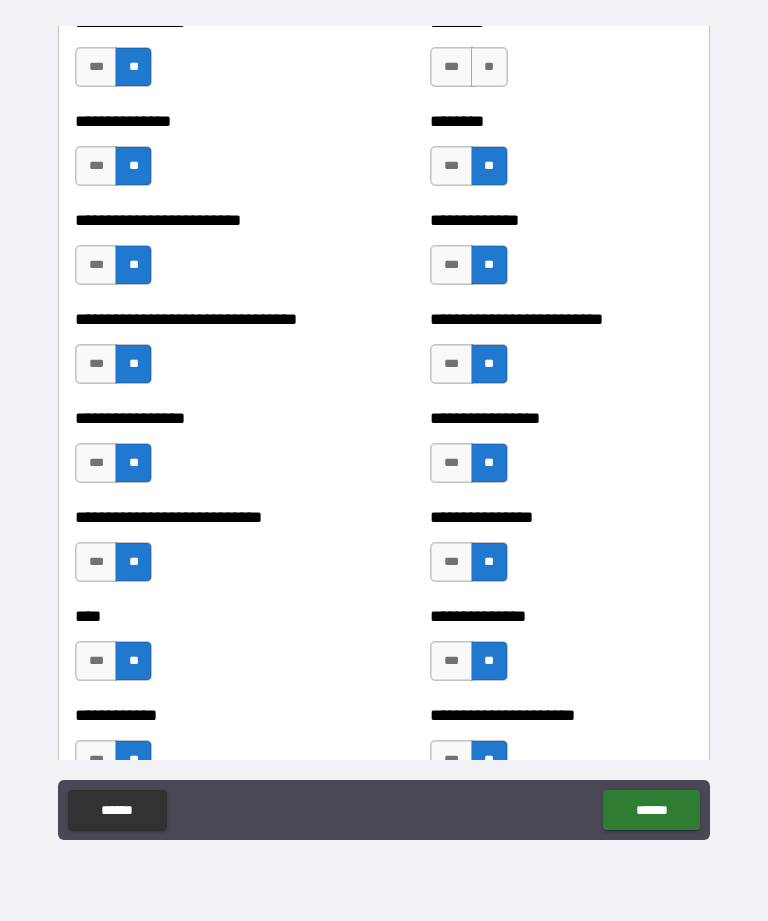 click on "**" at bounding box center [489, 67] 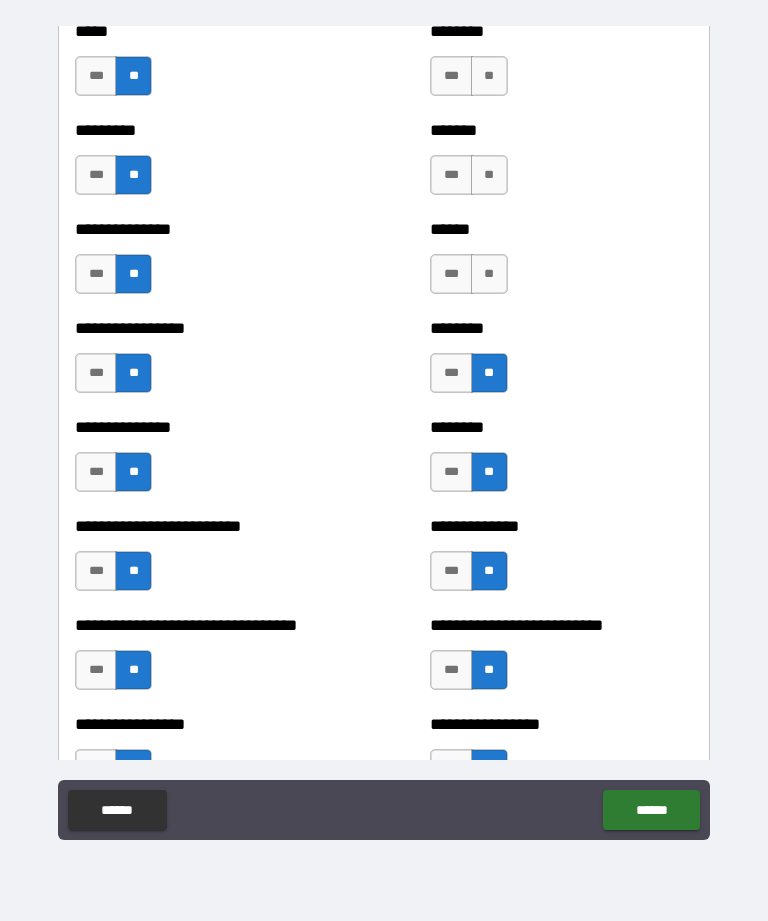 scroll, scrollTop: 1584, scrollLeft: 0, axis: vertical 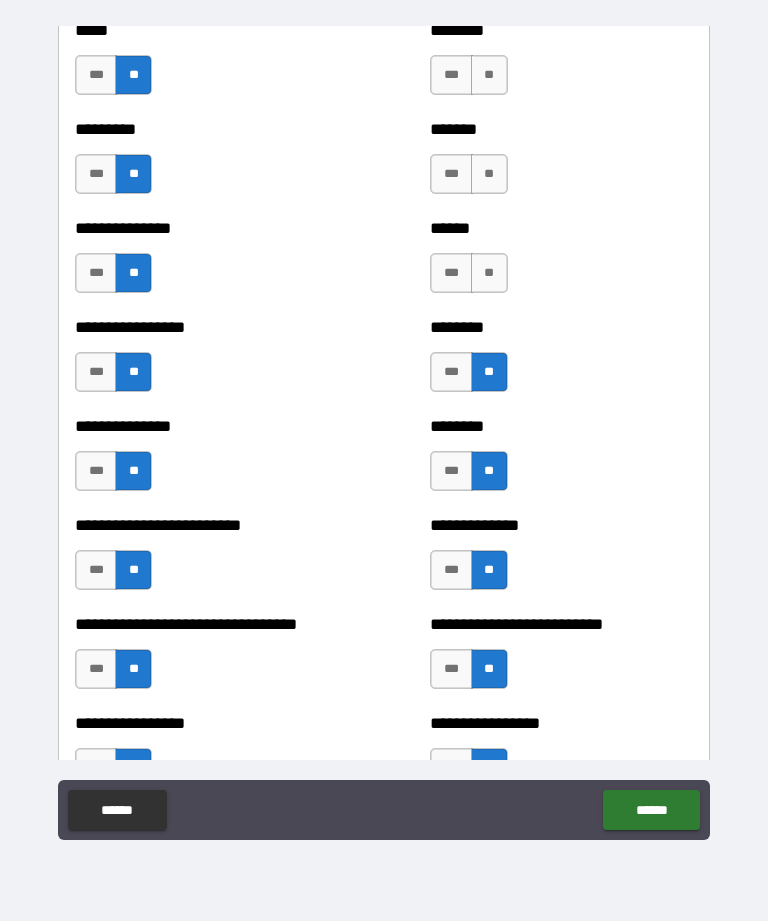 click on "**" at bounding box center (489, 273) 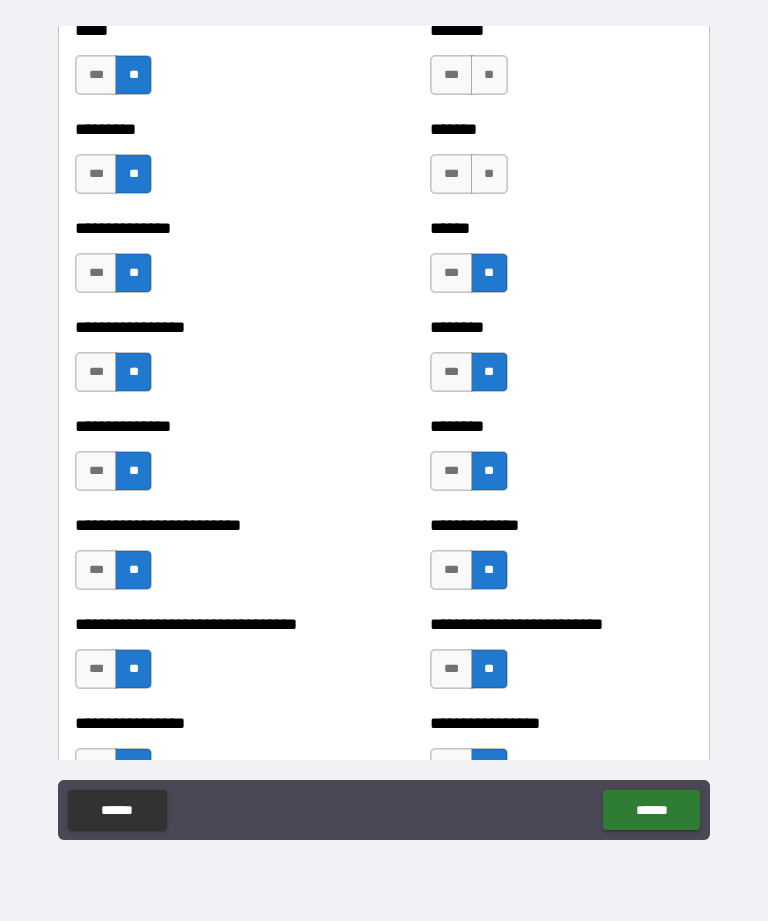 click on "**" at bounding box center [489, 174] 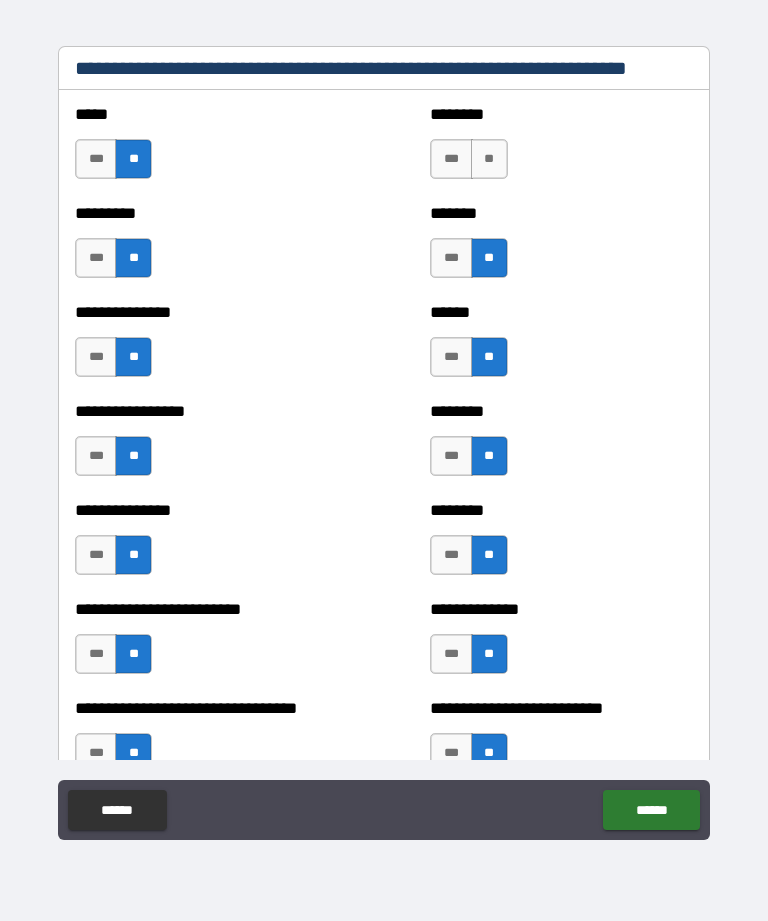 scroll, scrollTop: 1499, scrollLeft: 0, axis: vertical 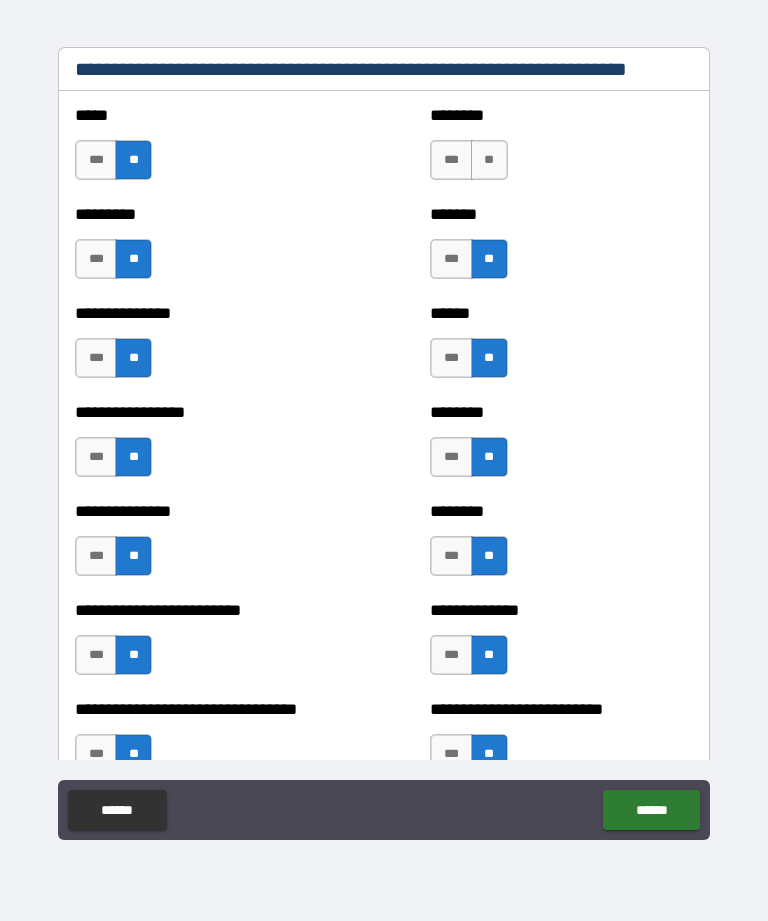 click on "**" at bounding box center (489, 160) 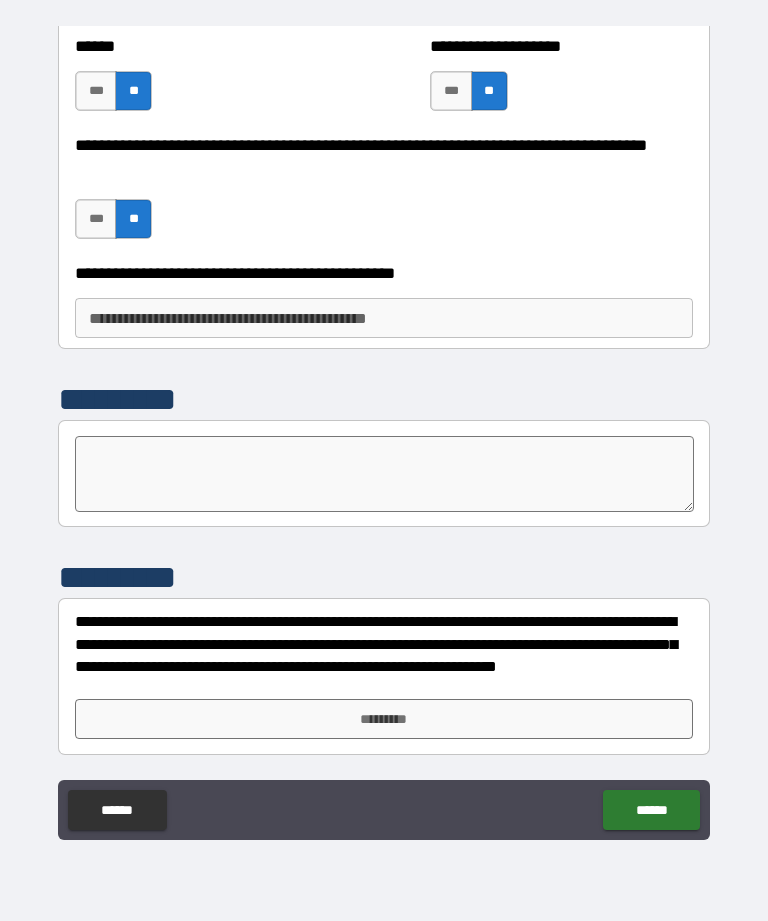 scroll, scrollTop: 3350, scrollLeft: 0, axis: vertical 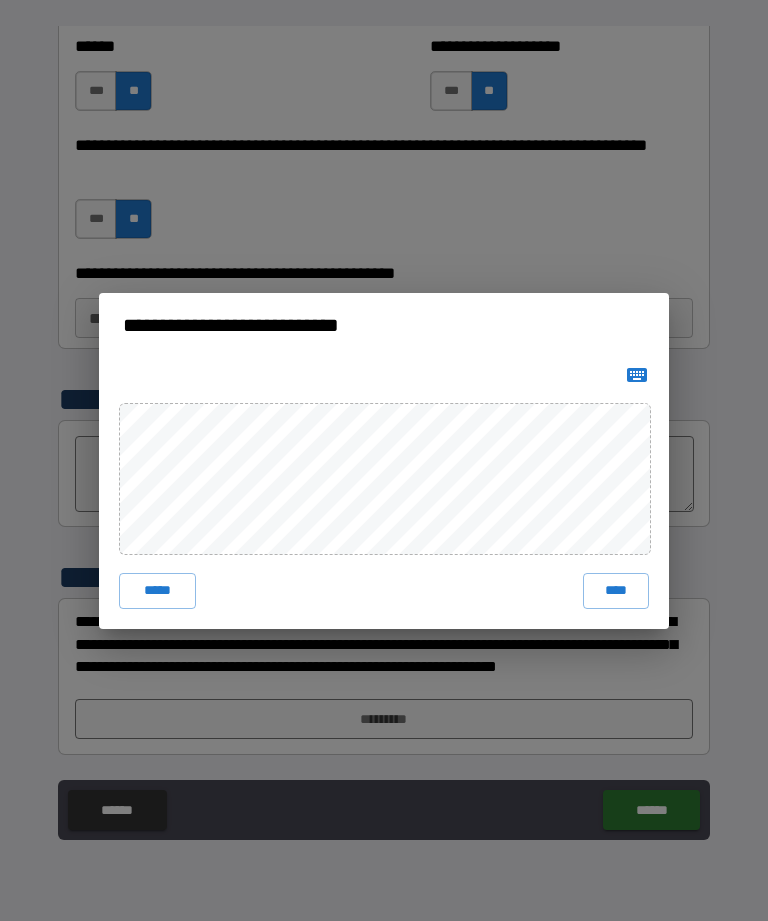 click on "****" at bounding box center (616, 591) 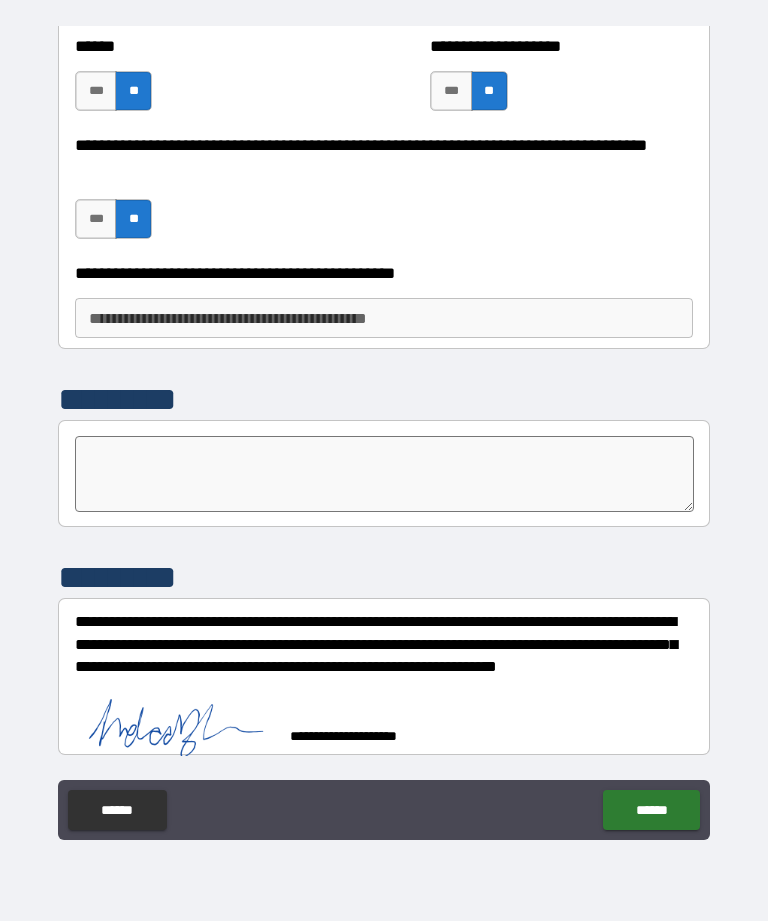 scroll, scrollTop: 3340, scrollLeft: 0, axis: vertical 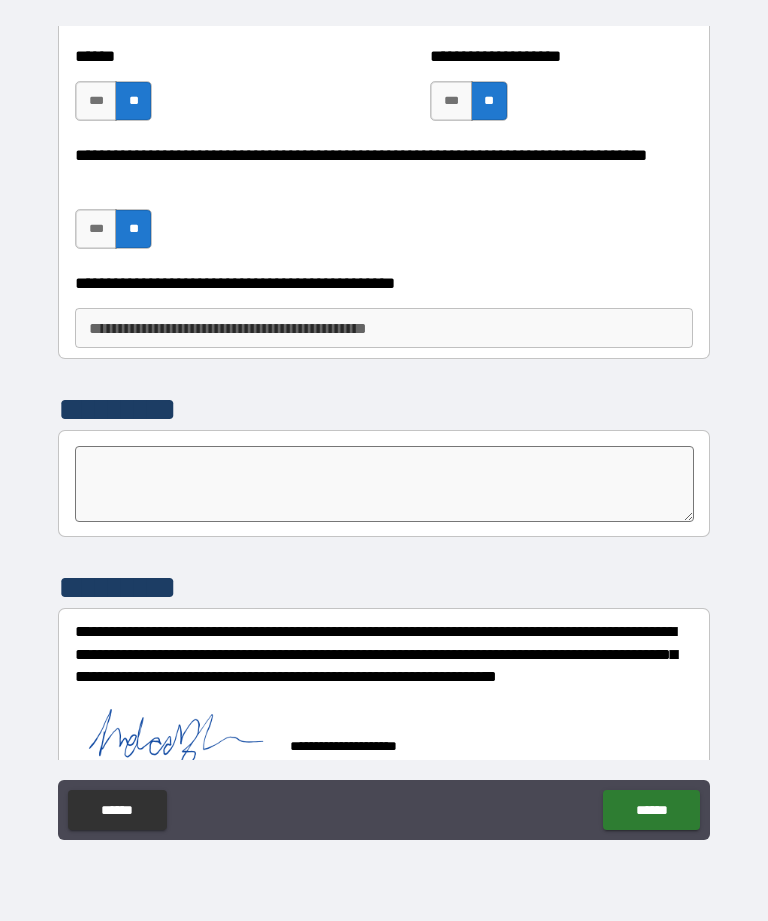 click on "******" at bounding box center (651, 810) 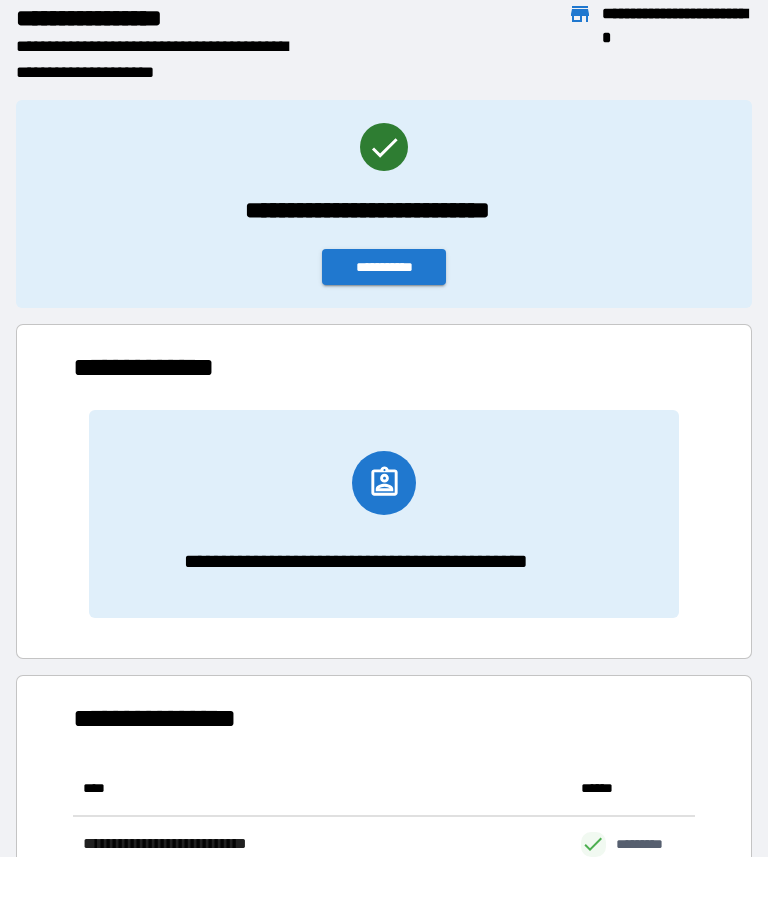 scroll, scrollTop: 111, scrollLeft: 622, axis: both 